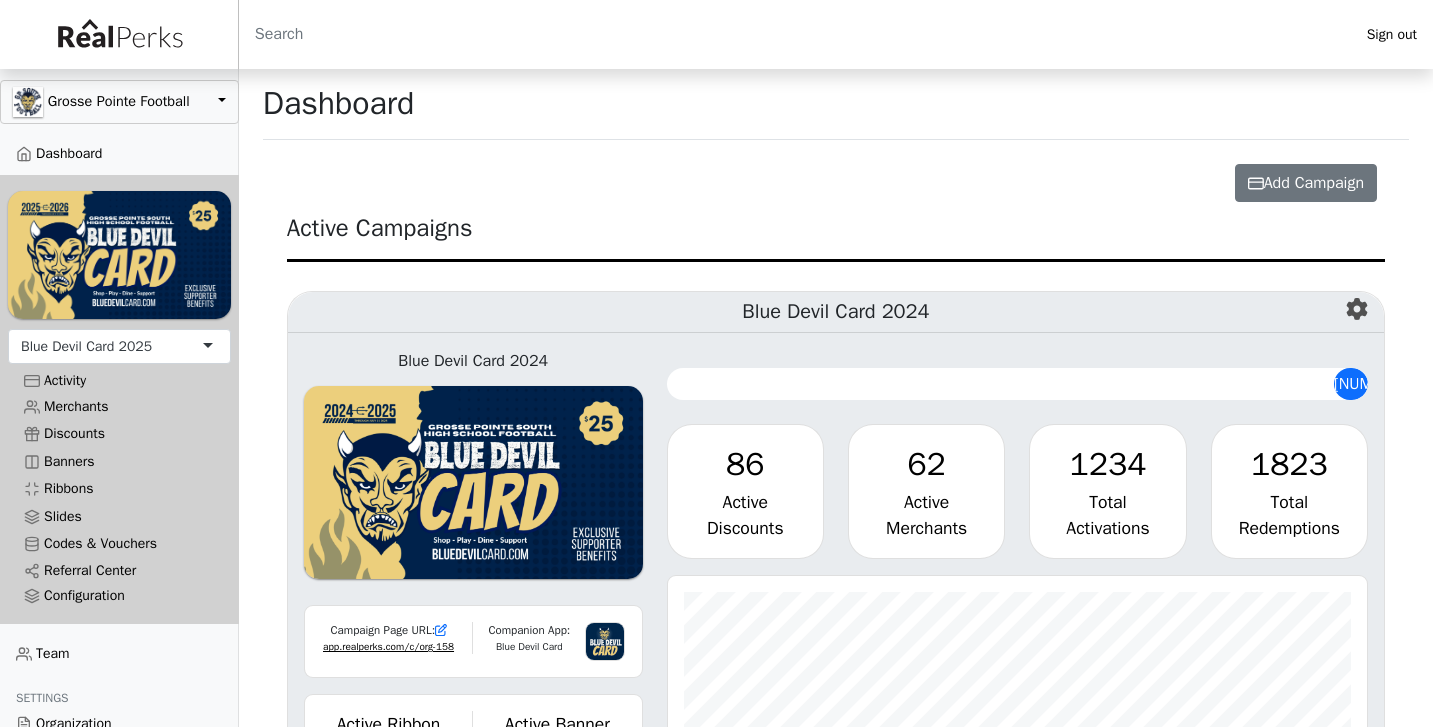 scroll, scrollTop: 0, scrollLeft: 0, axis: both 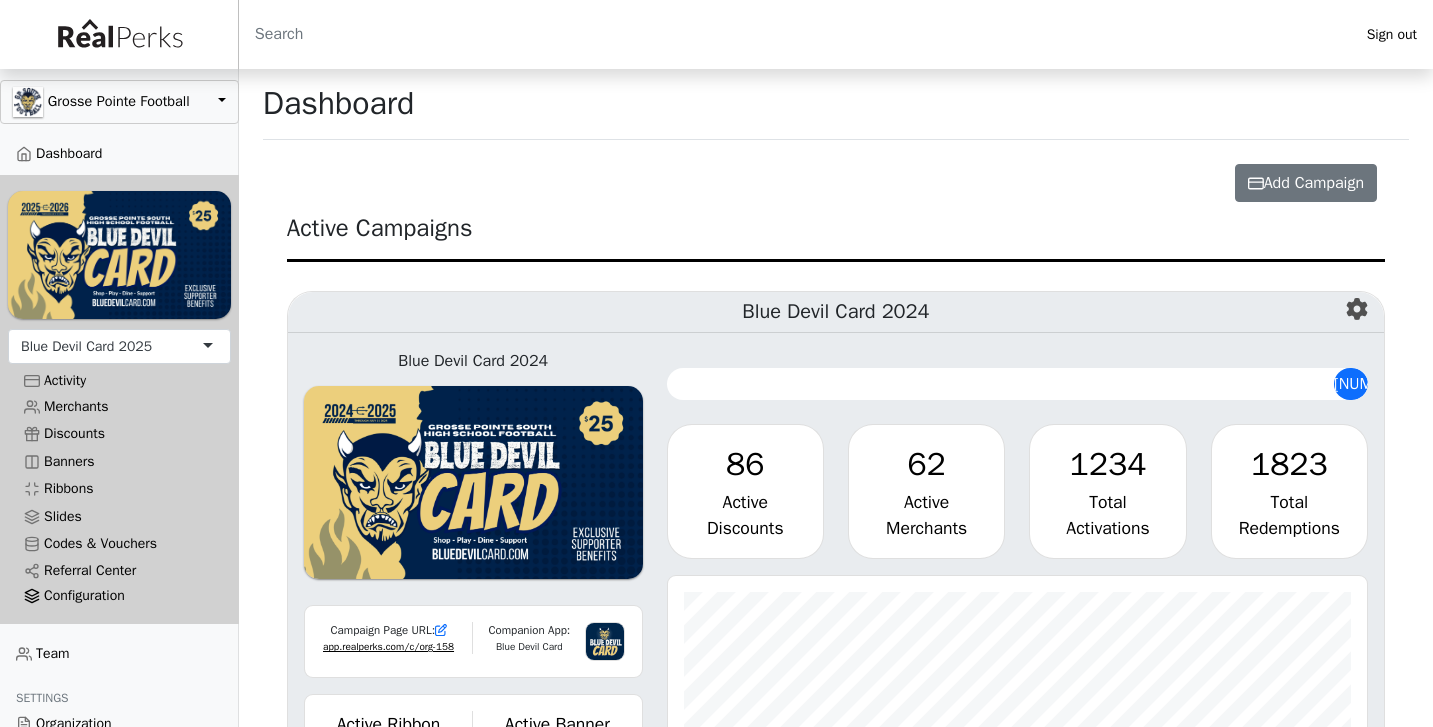 click on "Configuration" at bounding box center [119, 596] 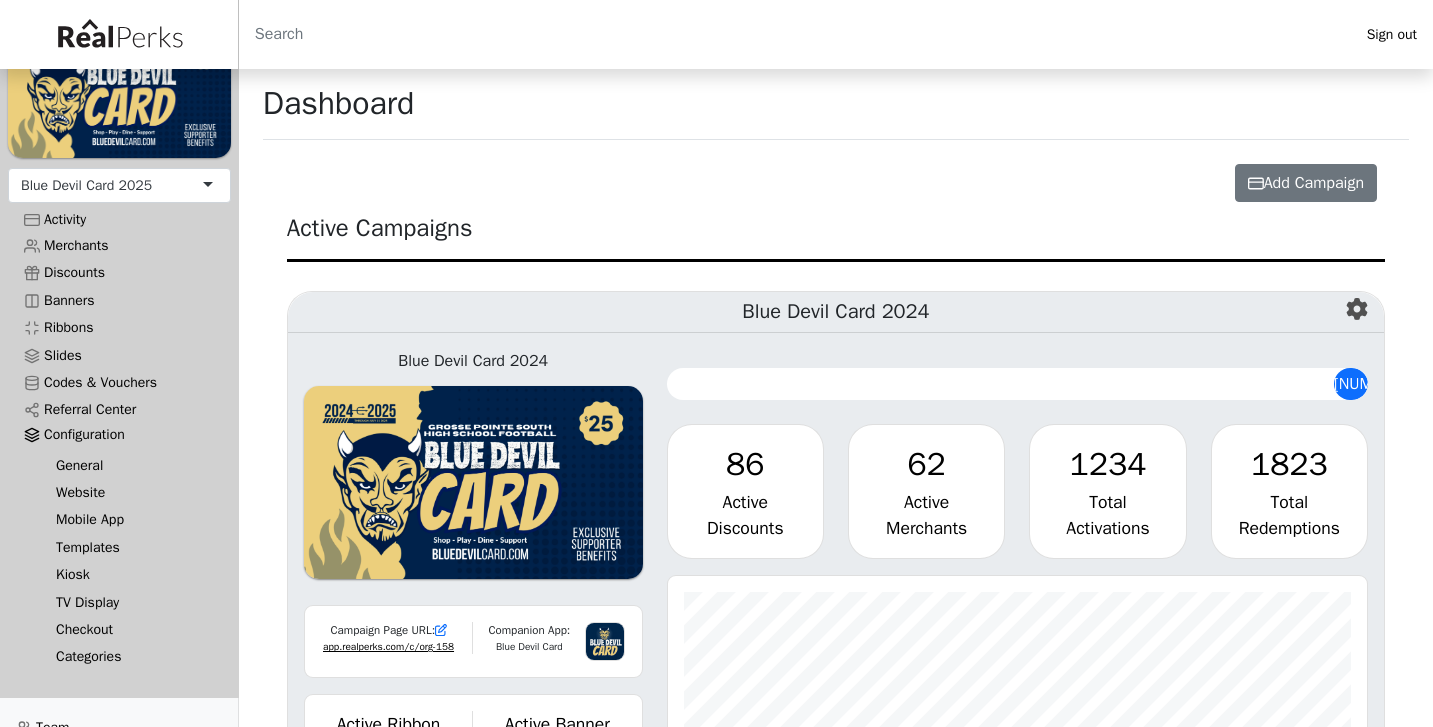 scroll, scrollTop: 175, scrollLeft: 0, axis: vertical 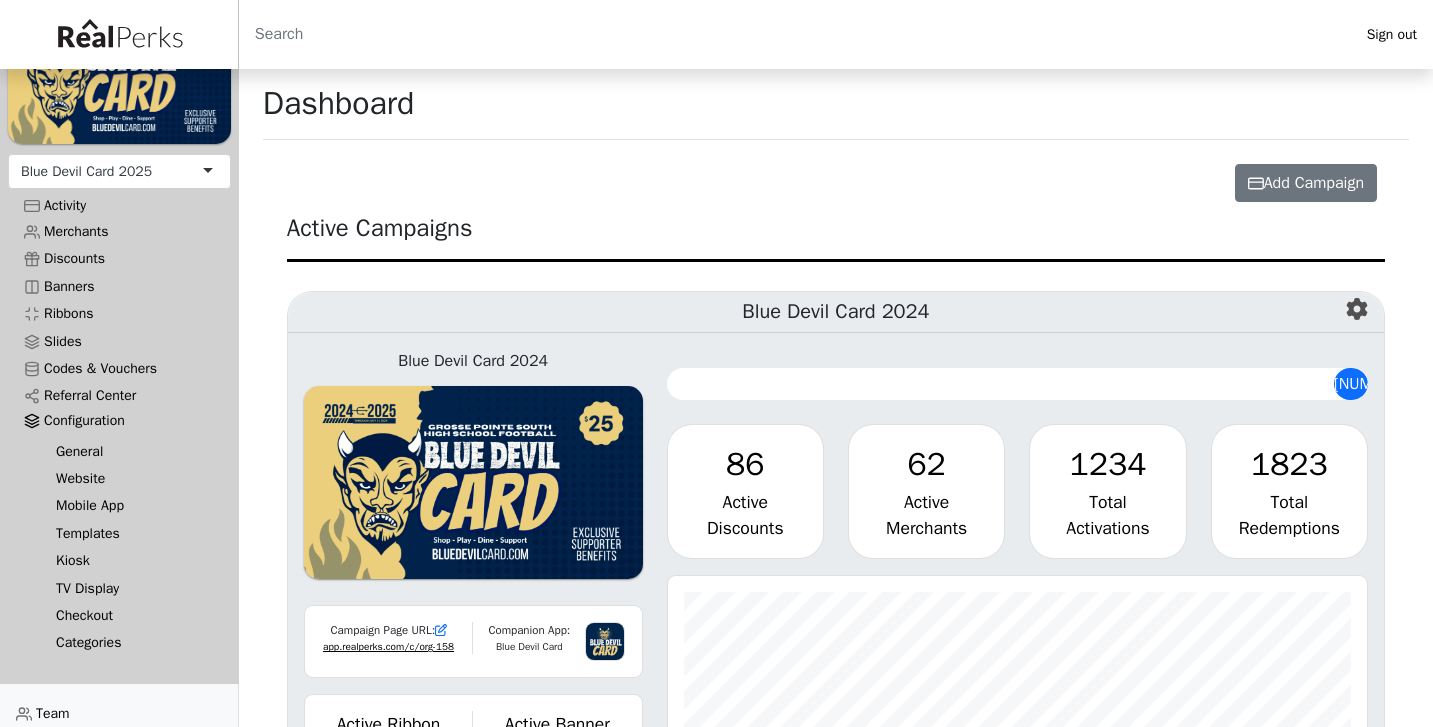 click on "General" at bounding box center [127, 450] 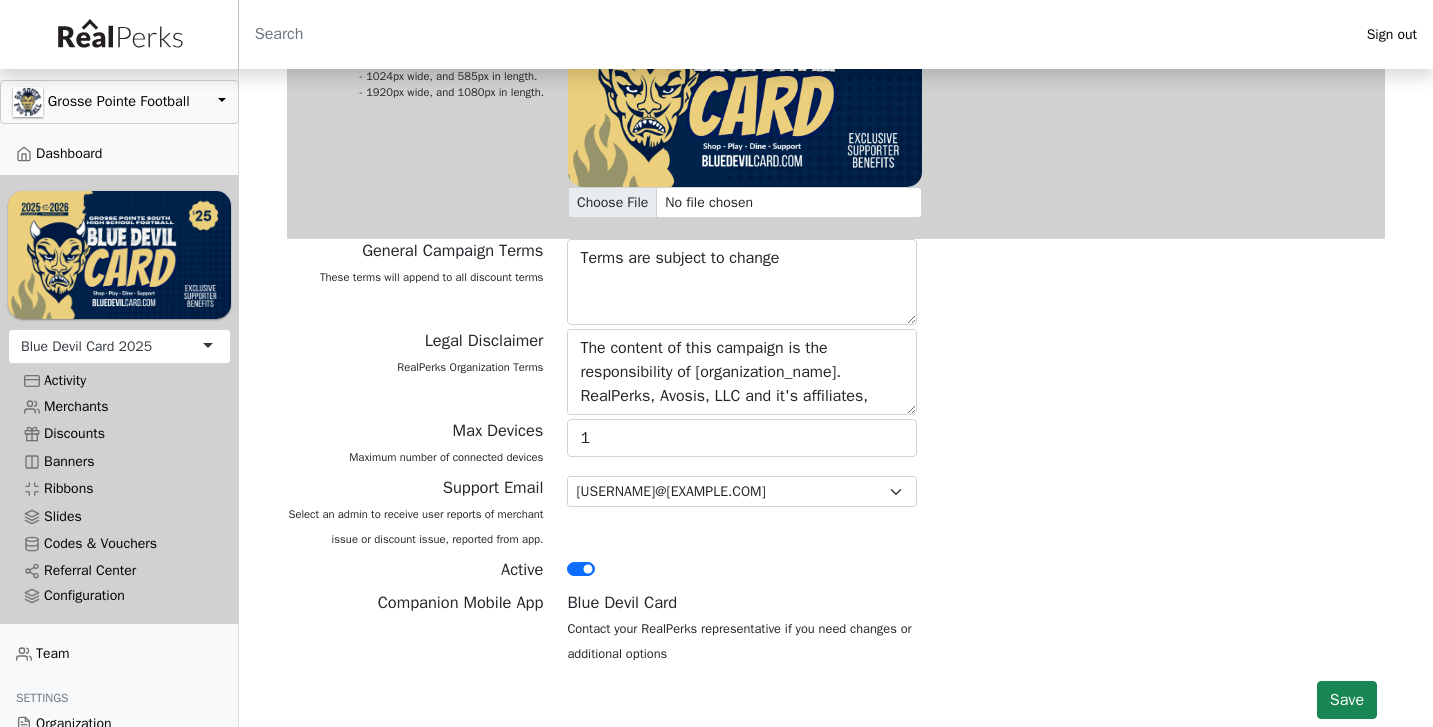 scroll, scrollTop: 1032, scrollLeft: 0, axis: vertical 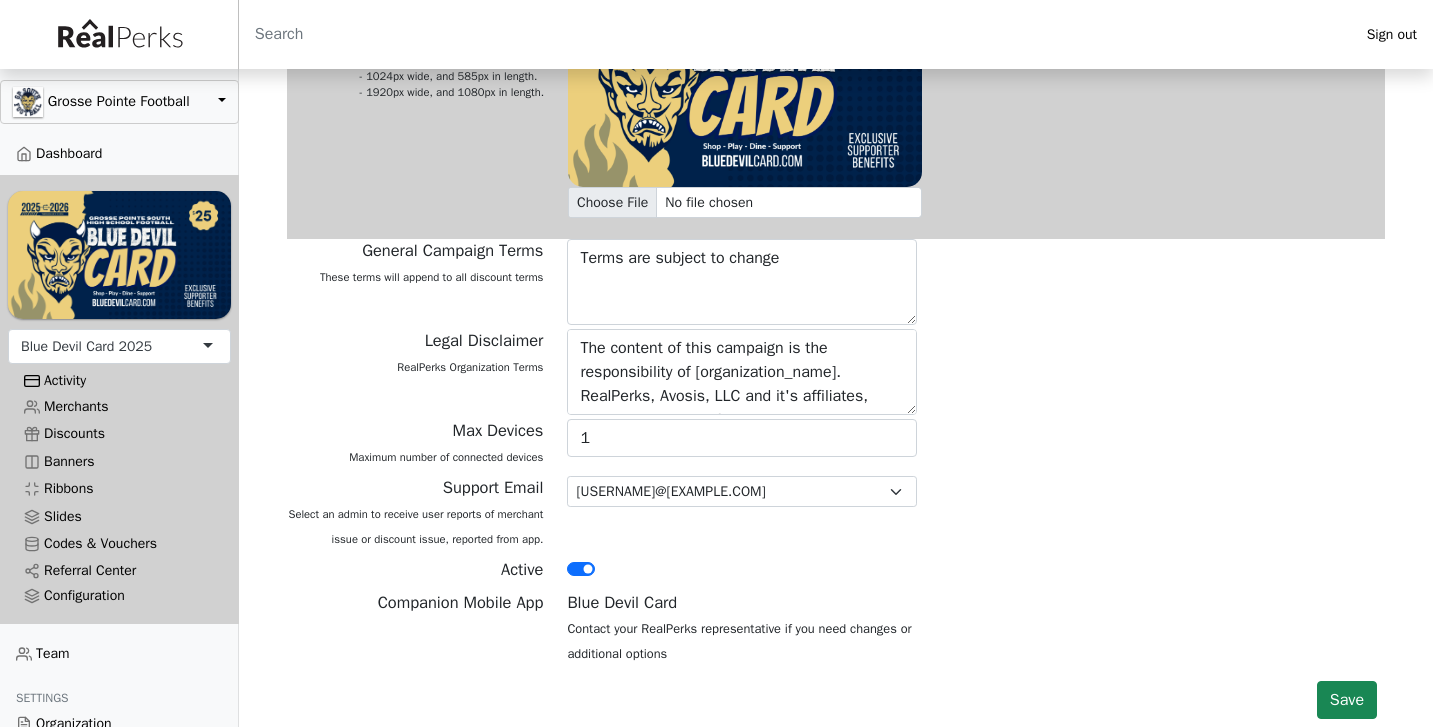 click on "Activity" at bounding box center [119, 381] 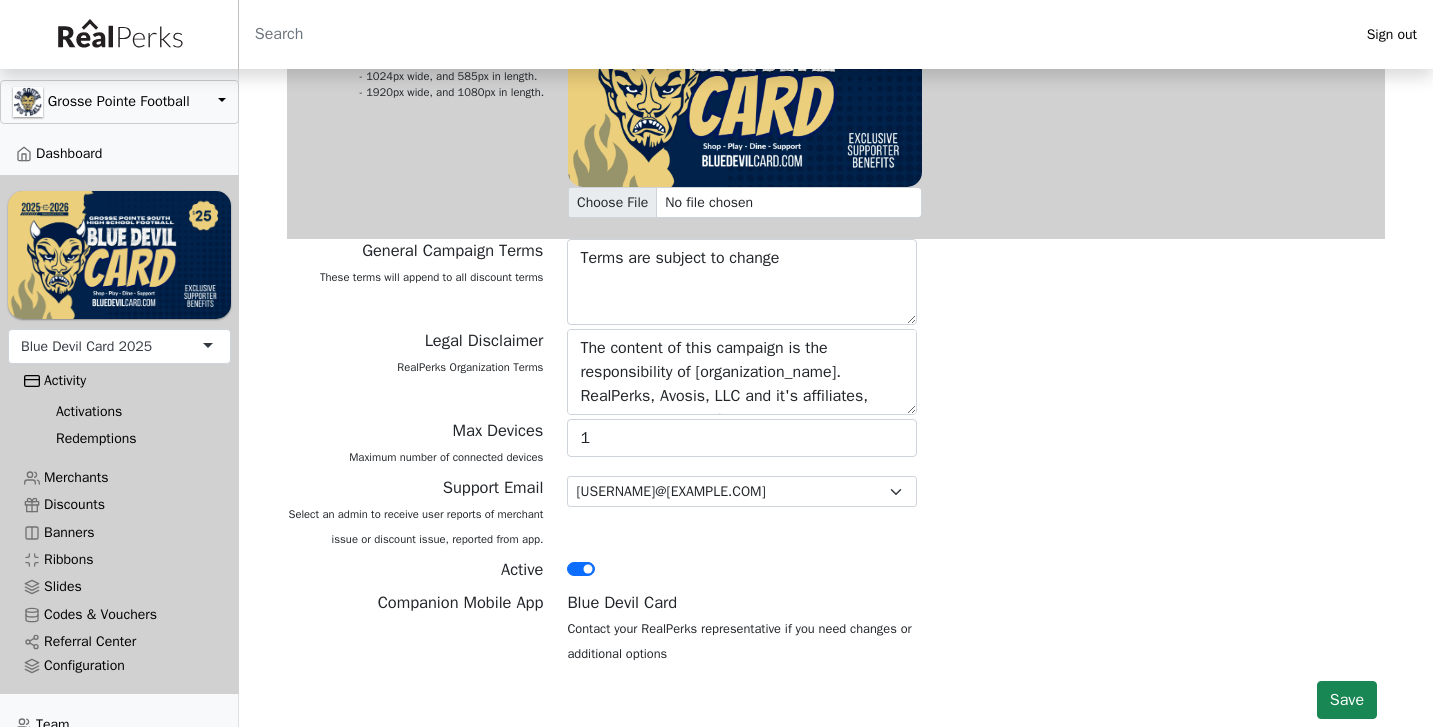 click on "Activity" at bounding box center [119, 381] 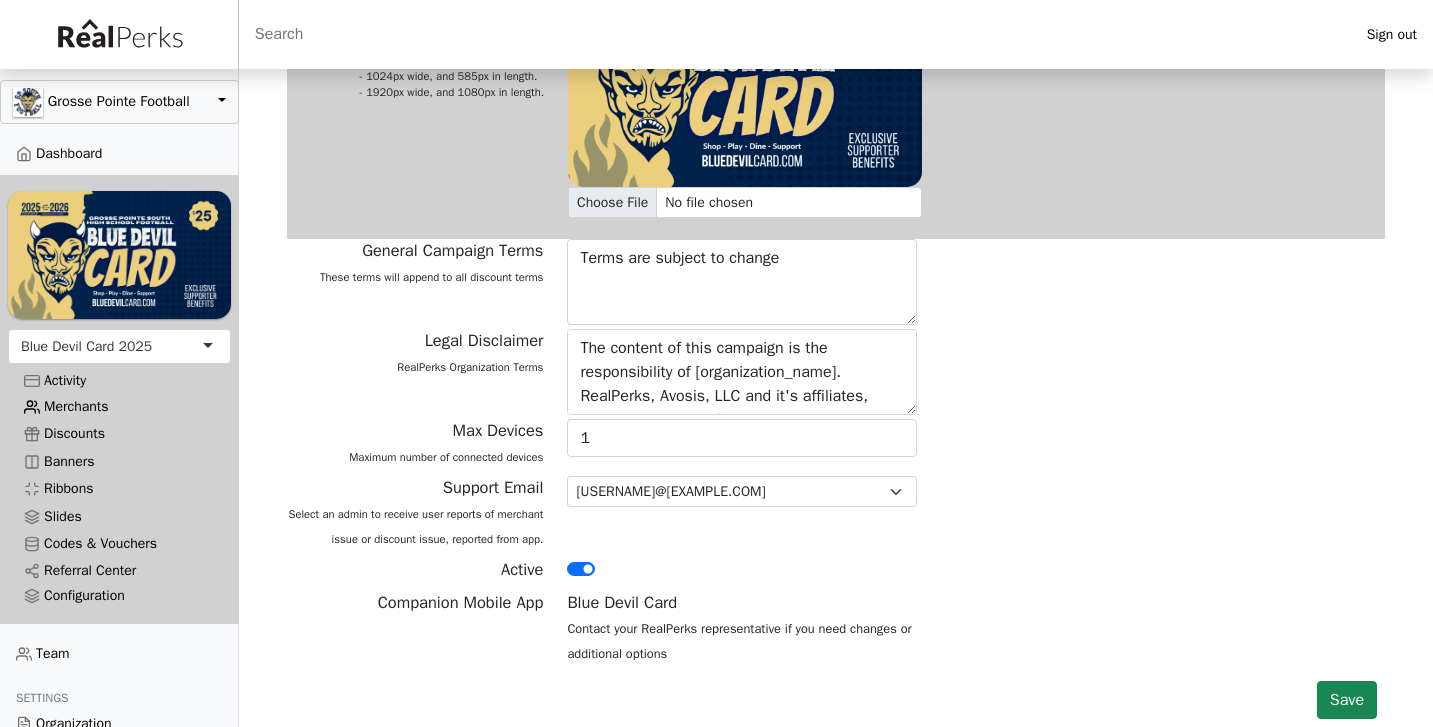 click on "Merchants" at bounding box center (119, 406) 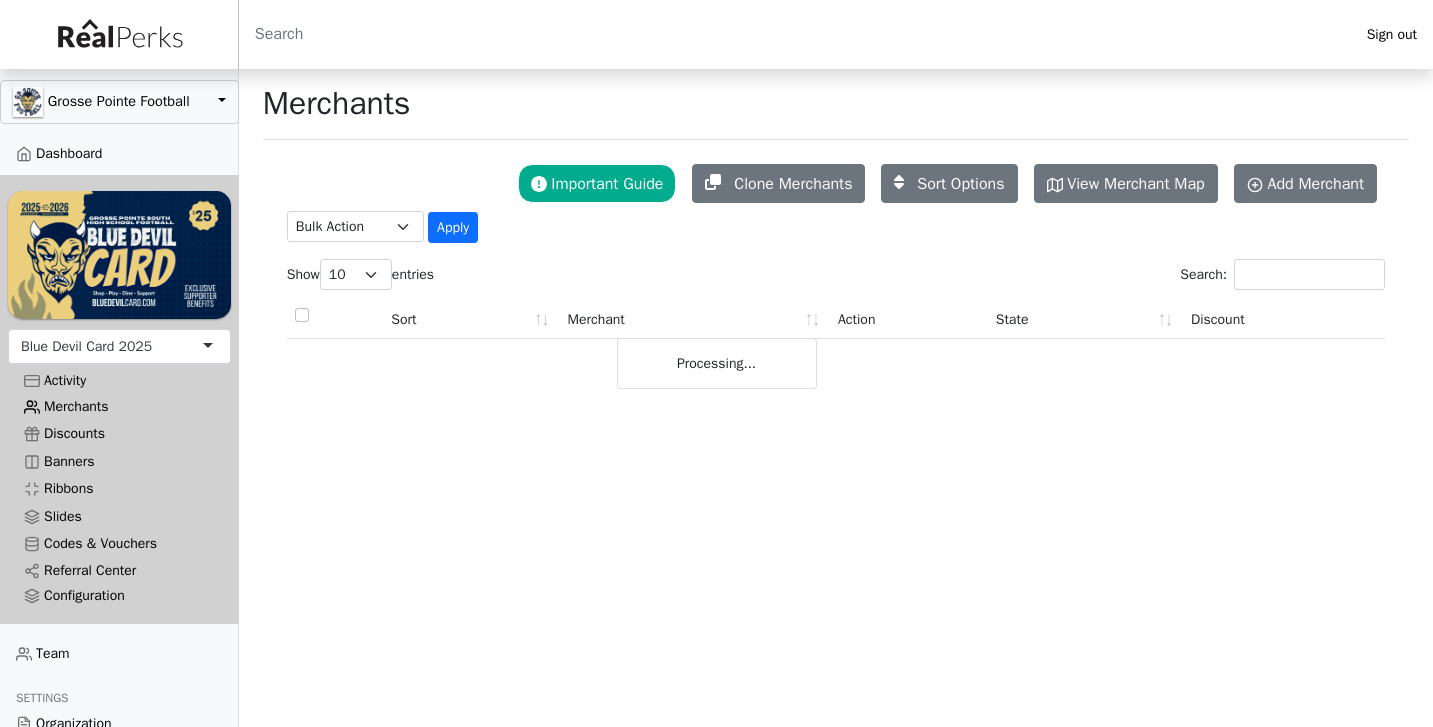 scroll, scrollTop: 0, scrollLeft: 0, axis: both 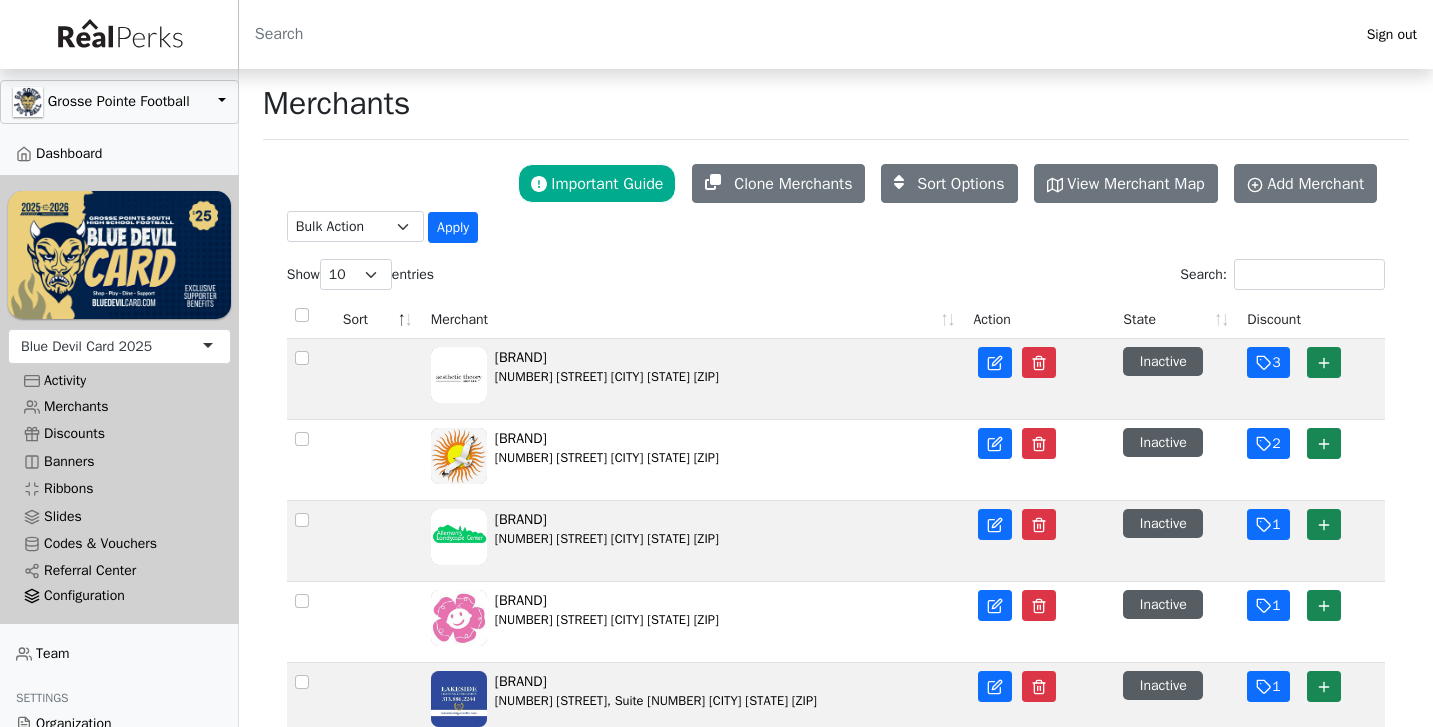 click on "Configuration" at bounding box center (119, 596) 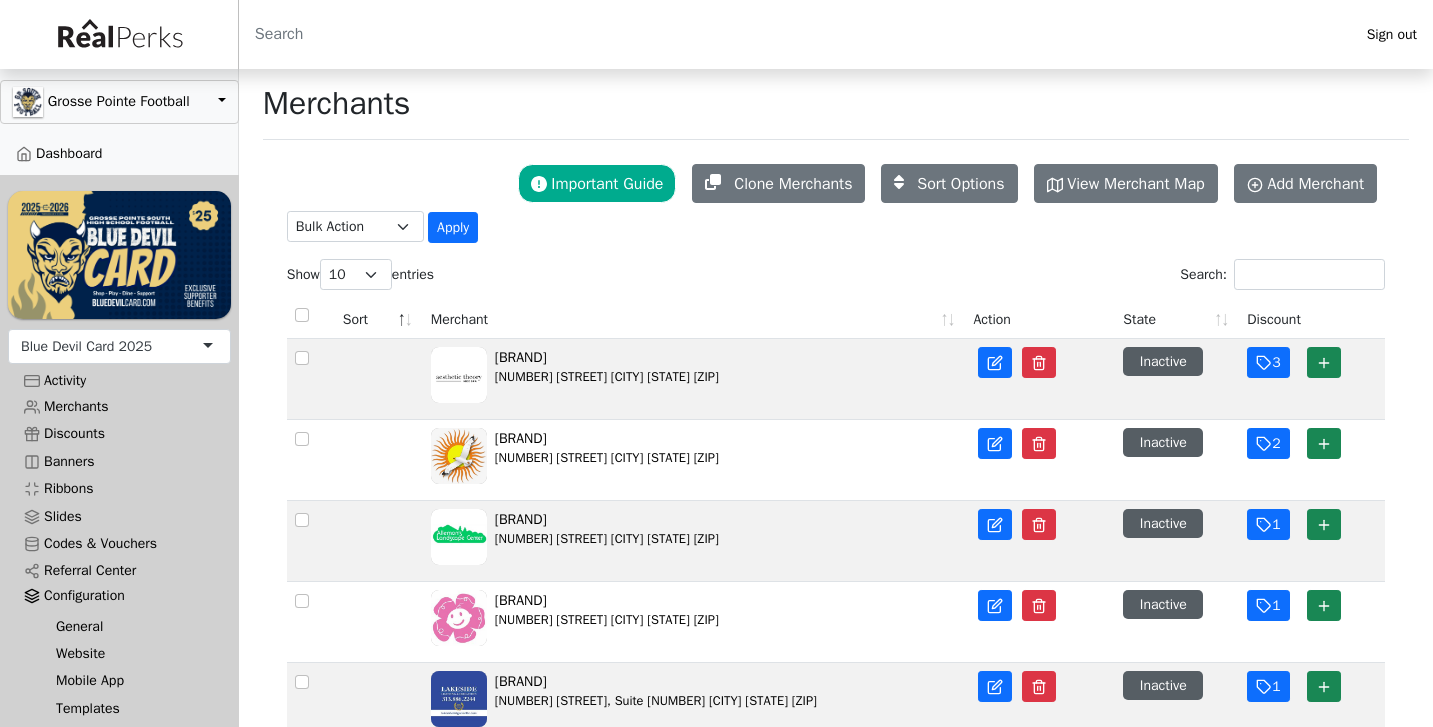 click on "Mobile App" at bounding box center (127, 680) 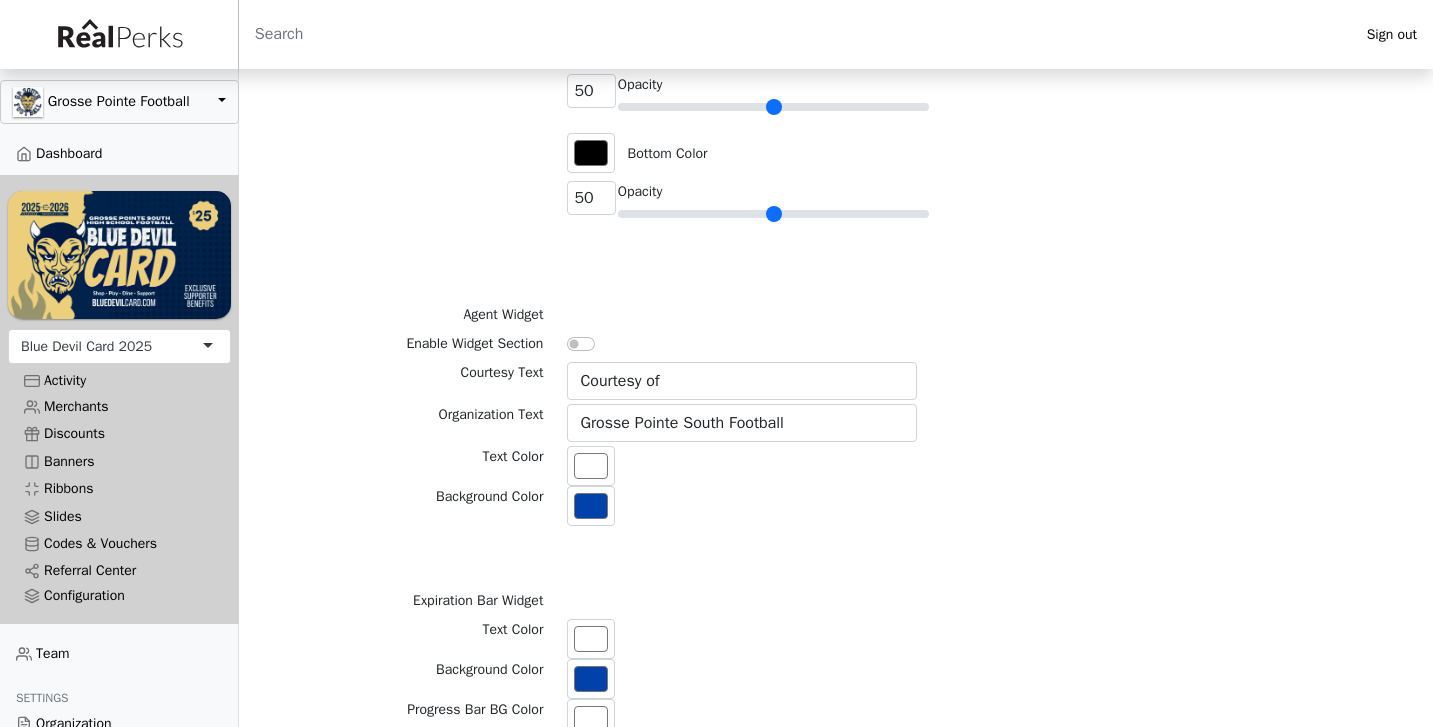 scroll, scrollTop: 1164, scrollLeft: 0, axis: vertical 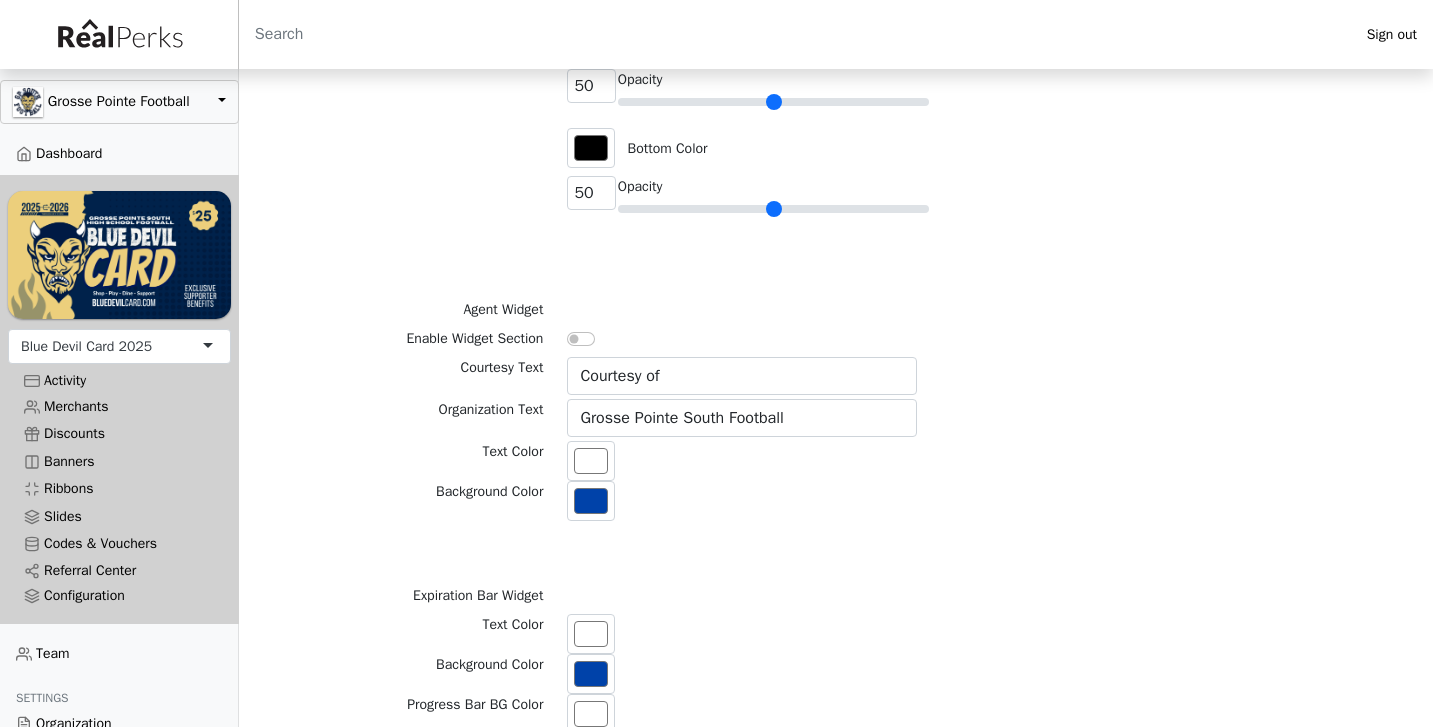 click at bounding box center (581, 339) 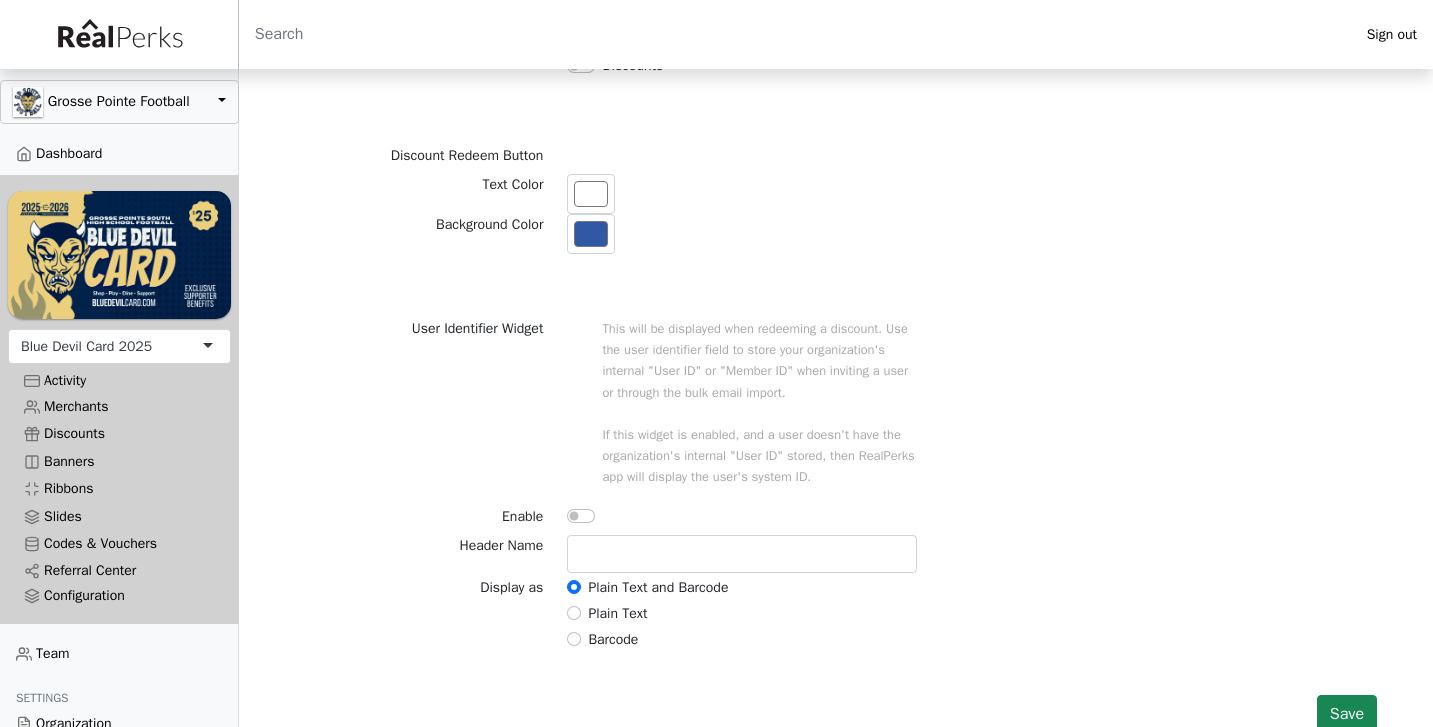 scroll, scrollTop: 2620, scrollLeft: 0, axis: vertical 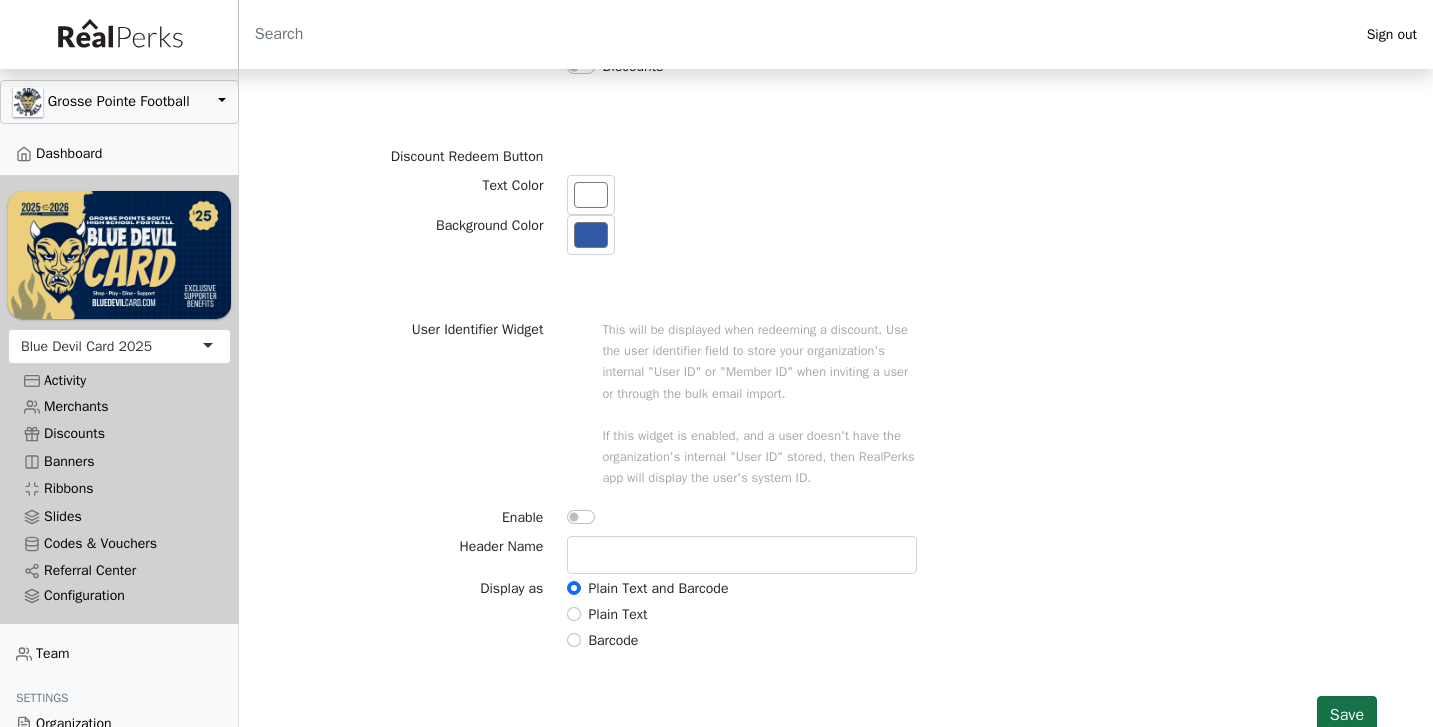 click on "Save" at bounding box center [1347, 715] 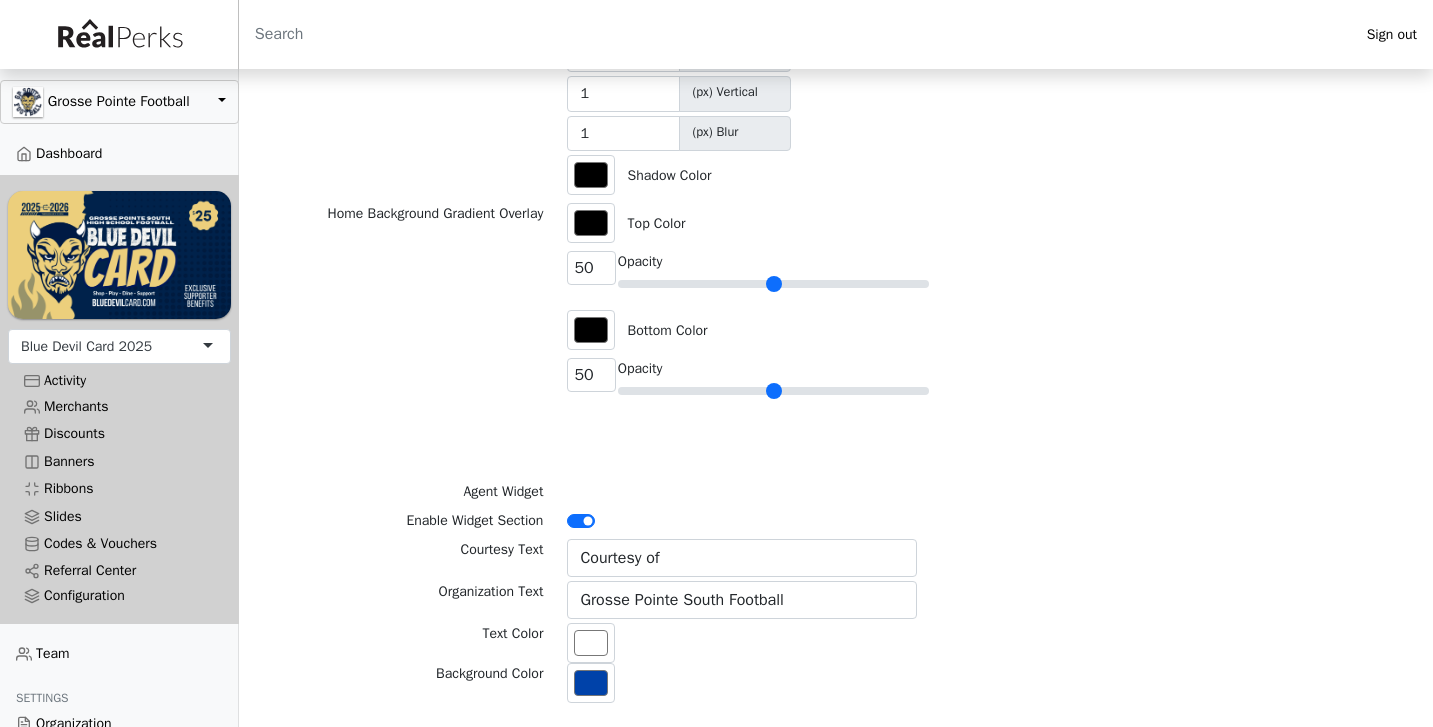 scroll, scrollTop: 1018, scrollLeft: 0, axis: vertical 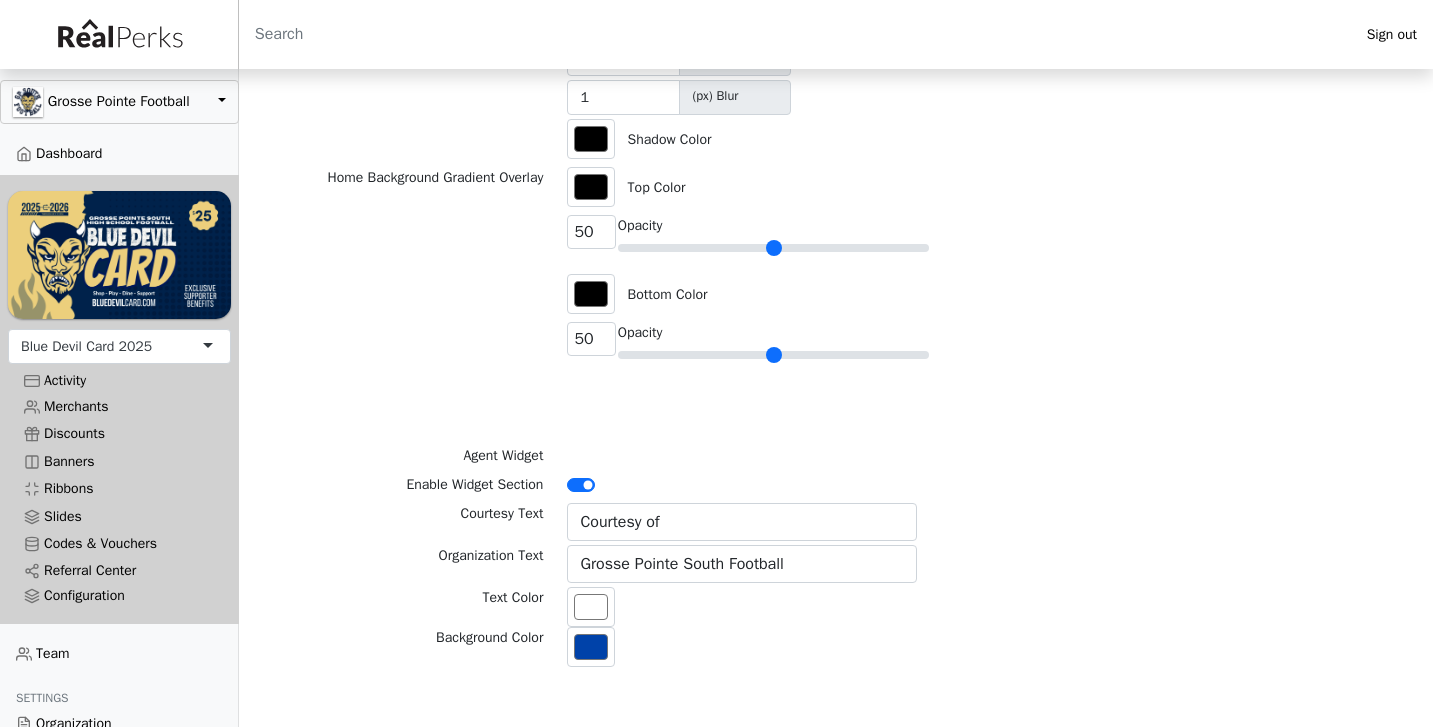 click at bounding box center [581, 485] 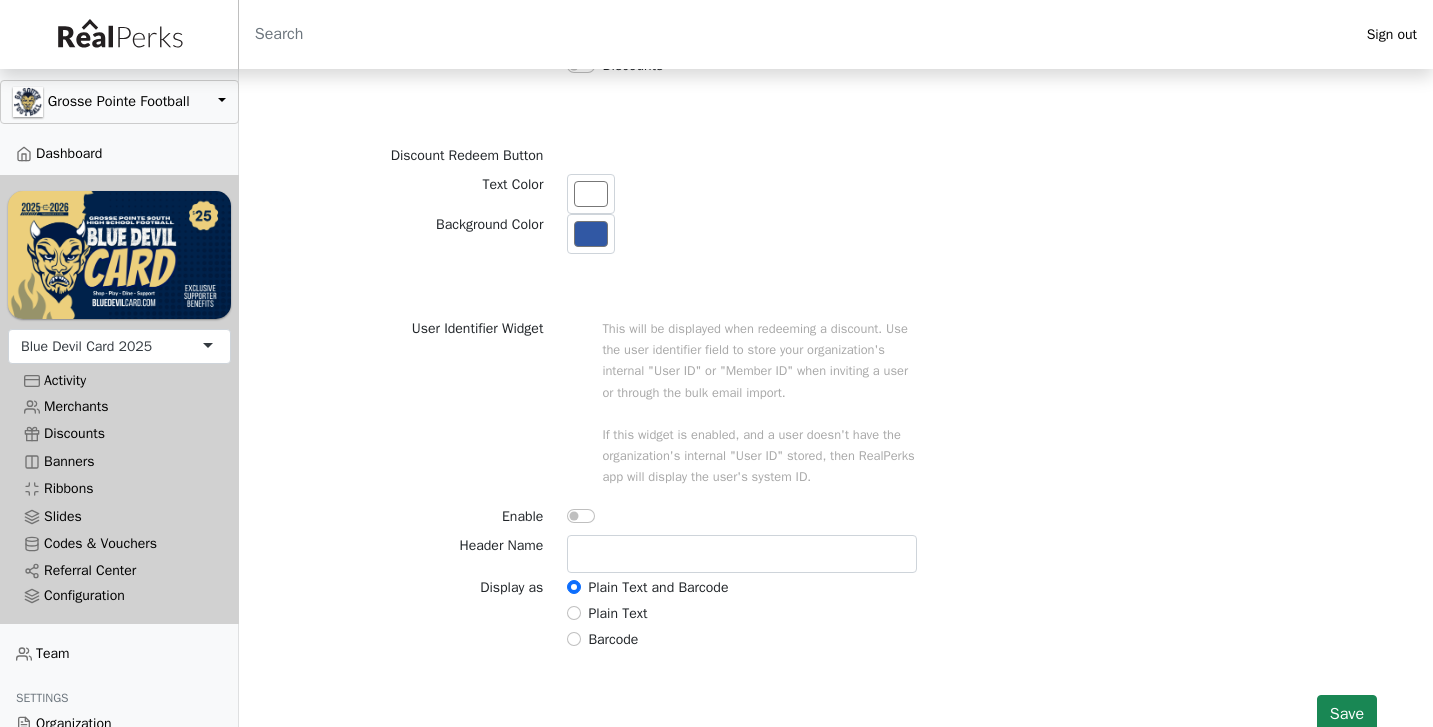 scroll, scrollTop: 2620, scrollLeft: 0, axis: vertical 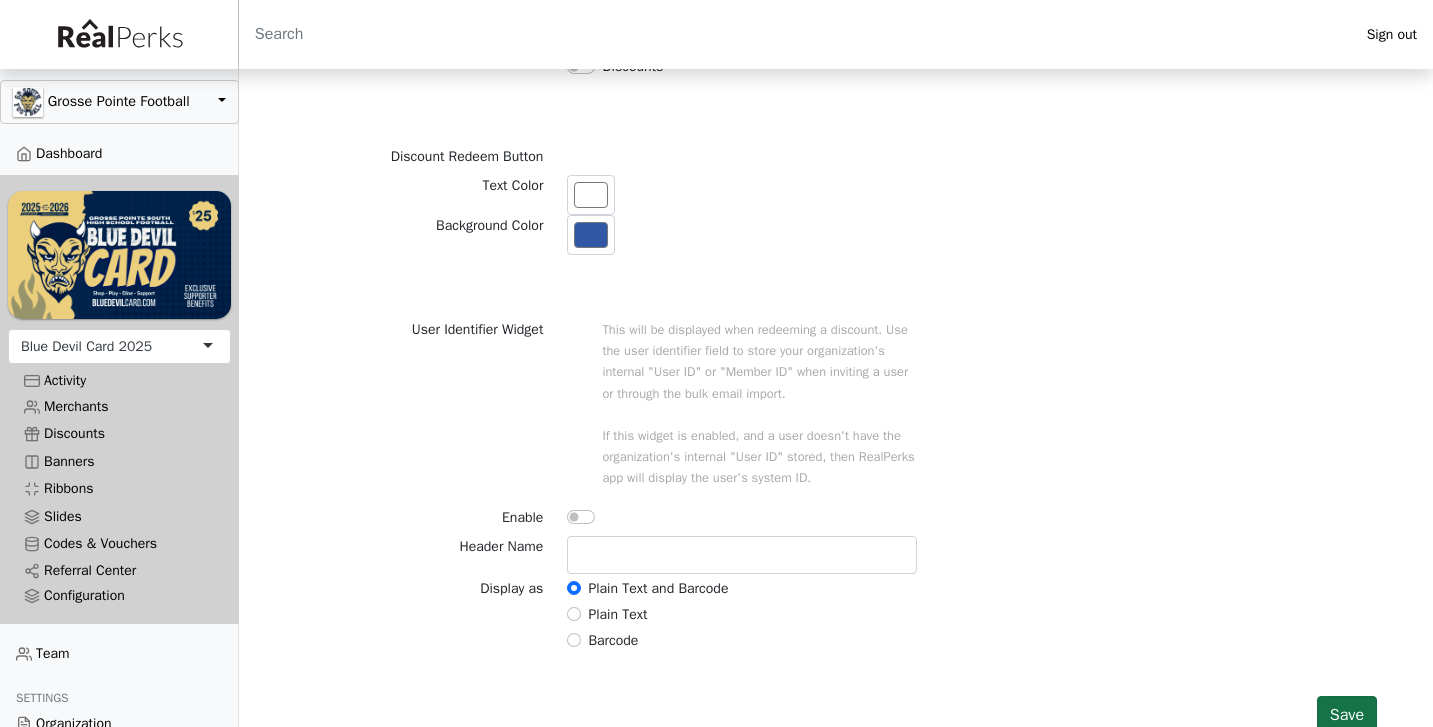 click on "Save" at bounding box center [1347, 715] 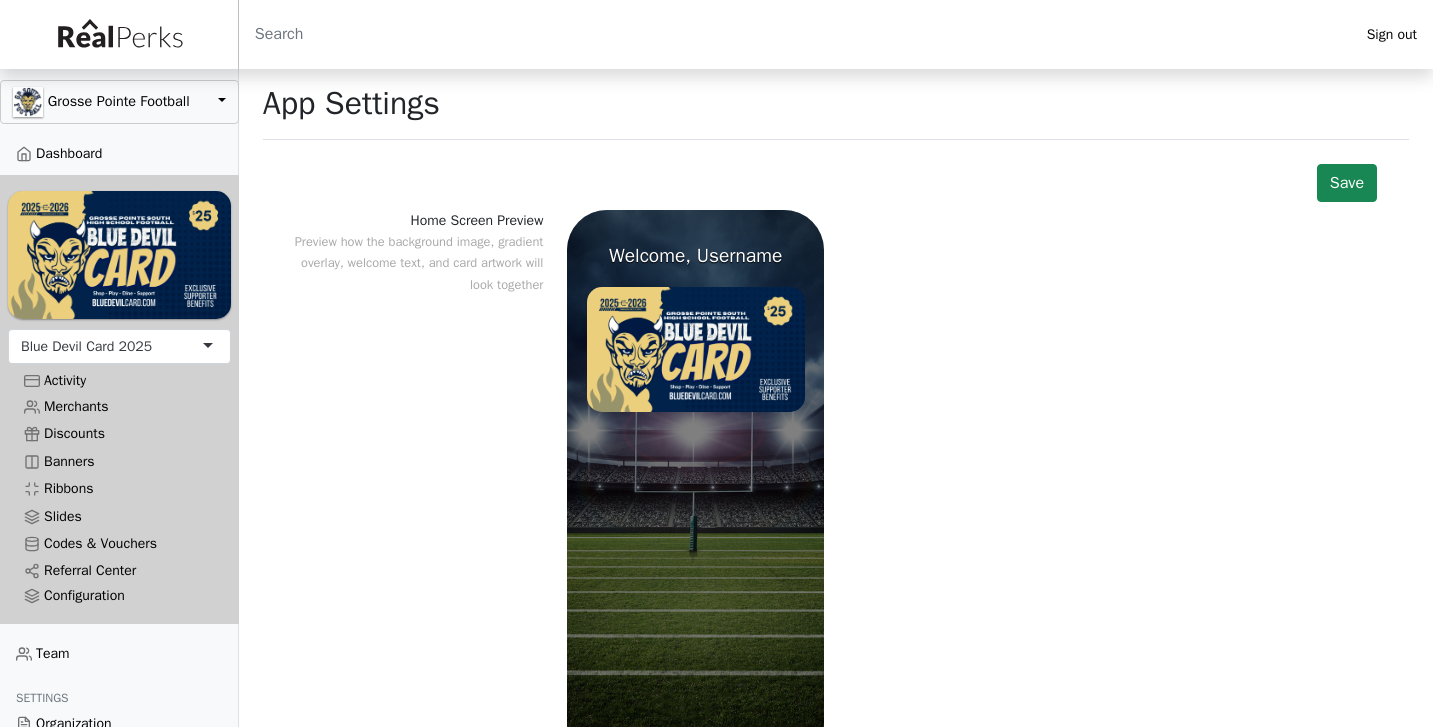 scroll, scrollTop: 0, scrollLeft: 0, axis: both 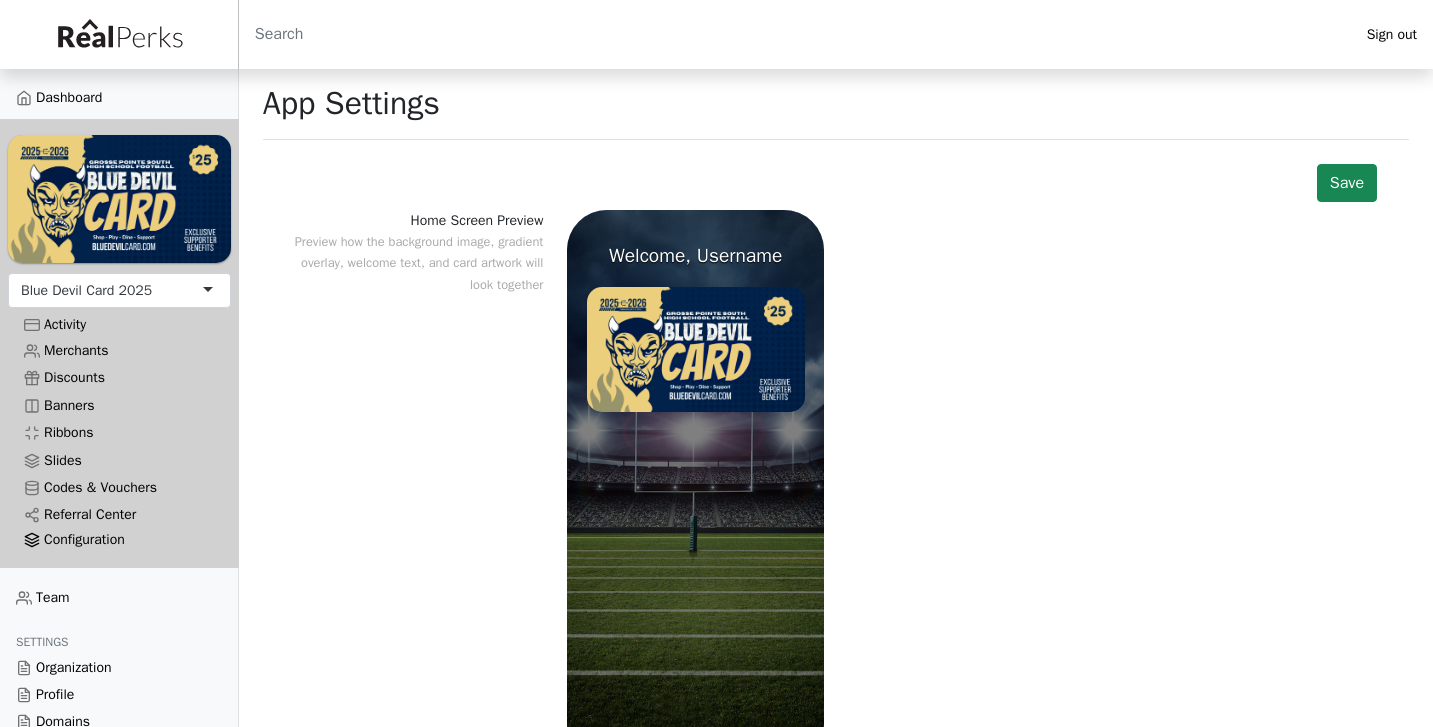 click on "Configuration" at bounding box center [119, 540] 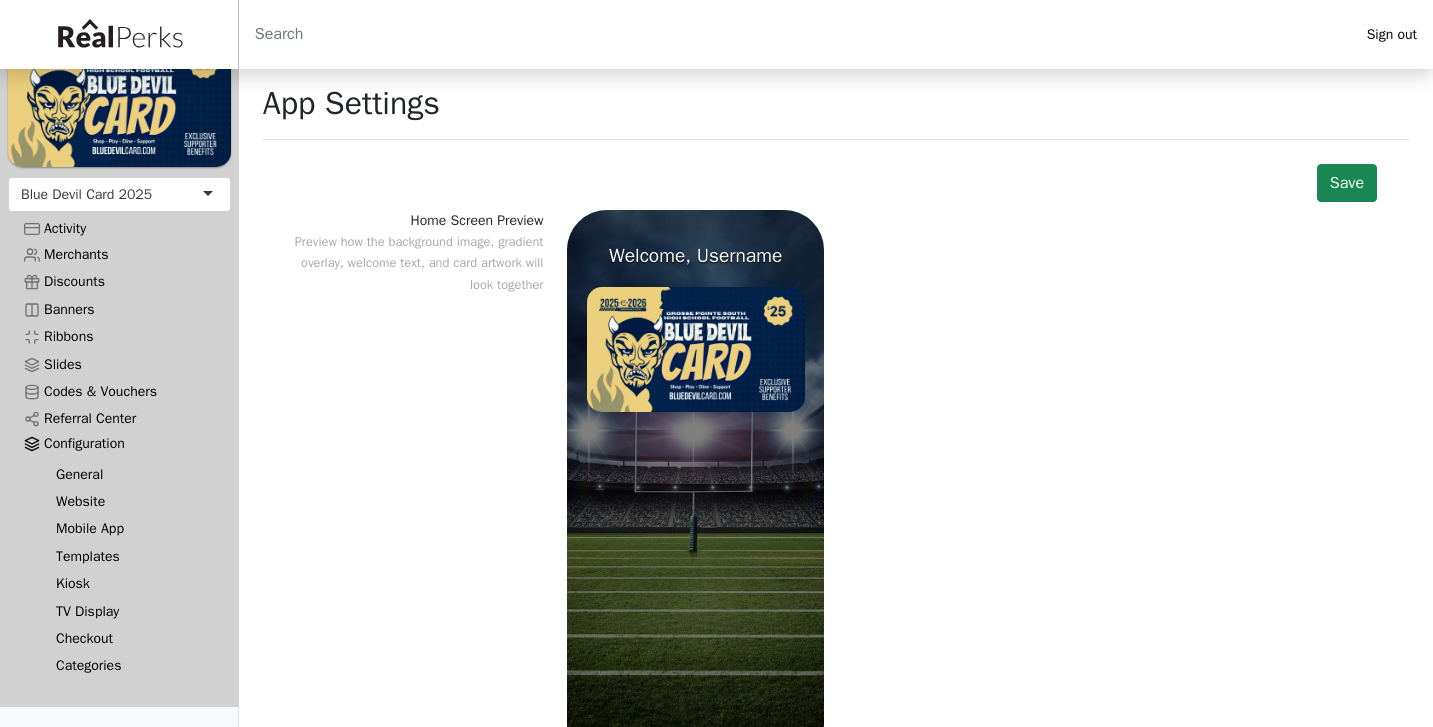 scroll, scrollTop: 160, scrollLeft: 0, axis: vertical 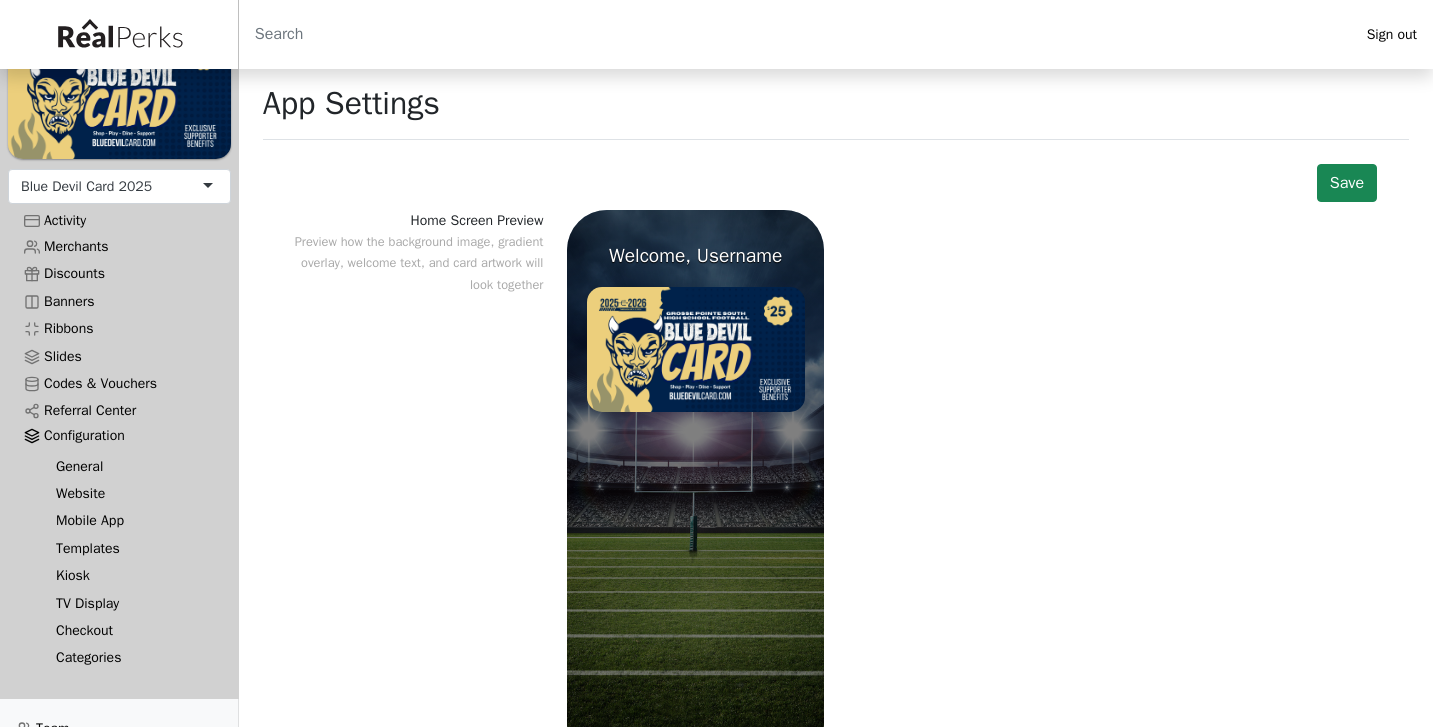 click on "Templates" at bounding box center (127, 548) 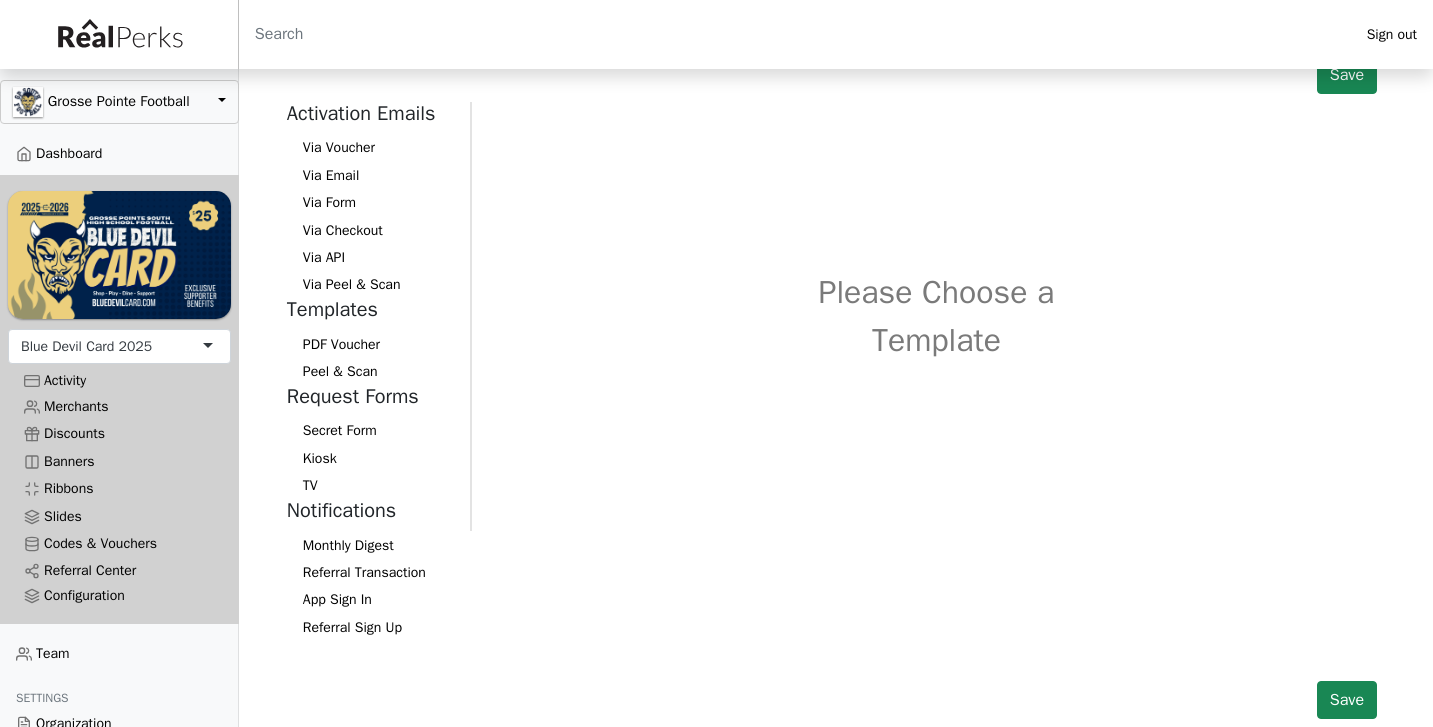 scroll, scrollTop: 107, scrollLeft: 0, axis: vertical 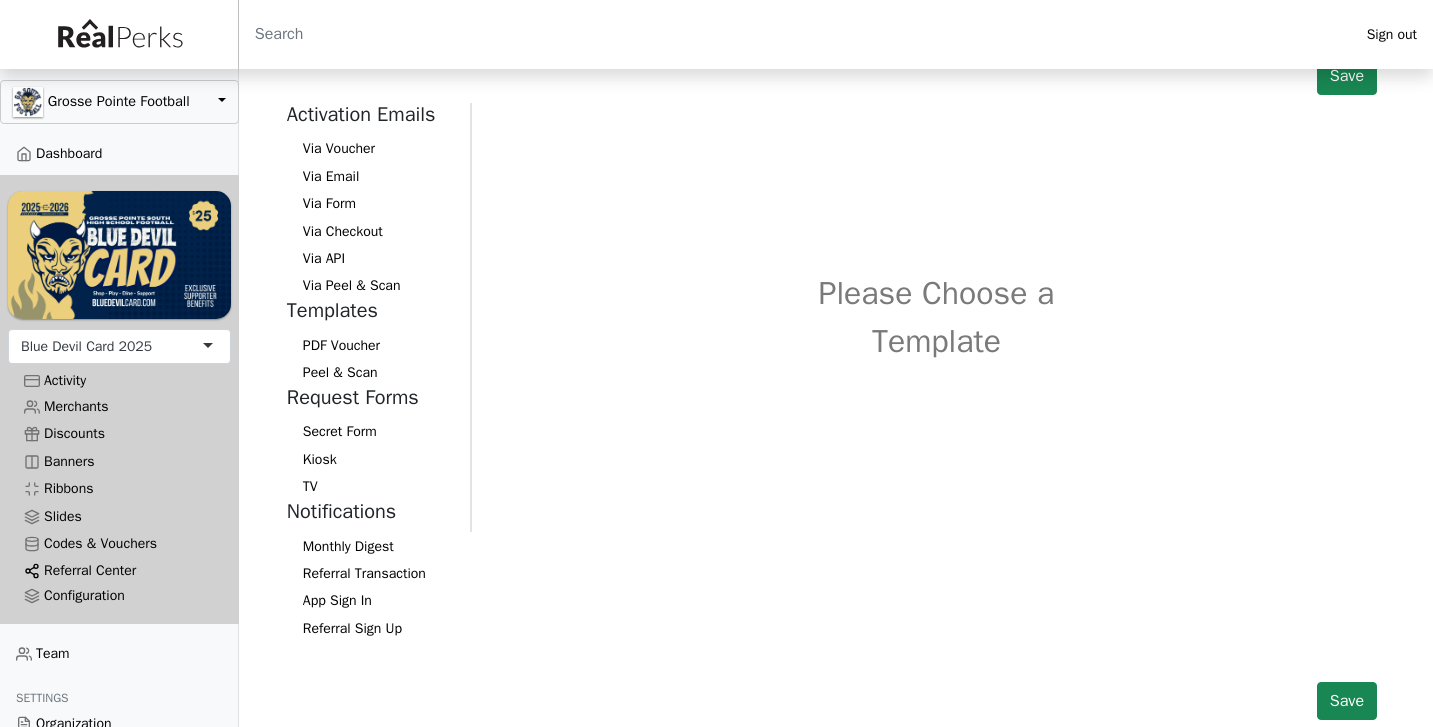click on "Referral Center" at bounding box center [119, 570] 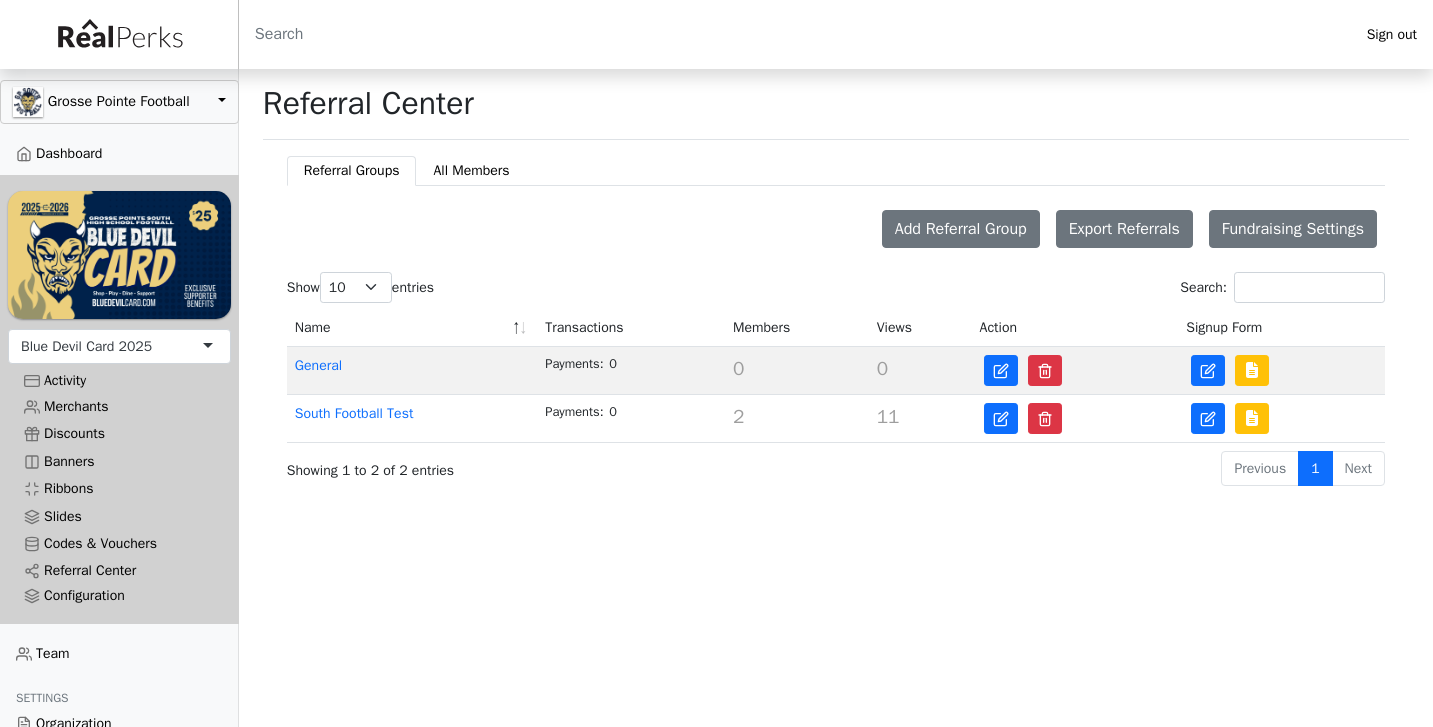 scroll, scrollTop: 0, scrollLeft: 0, axis: both 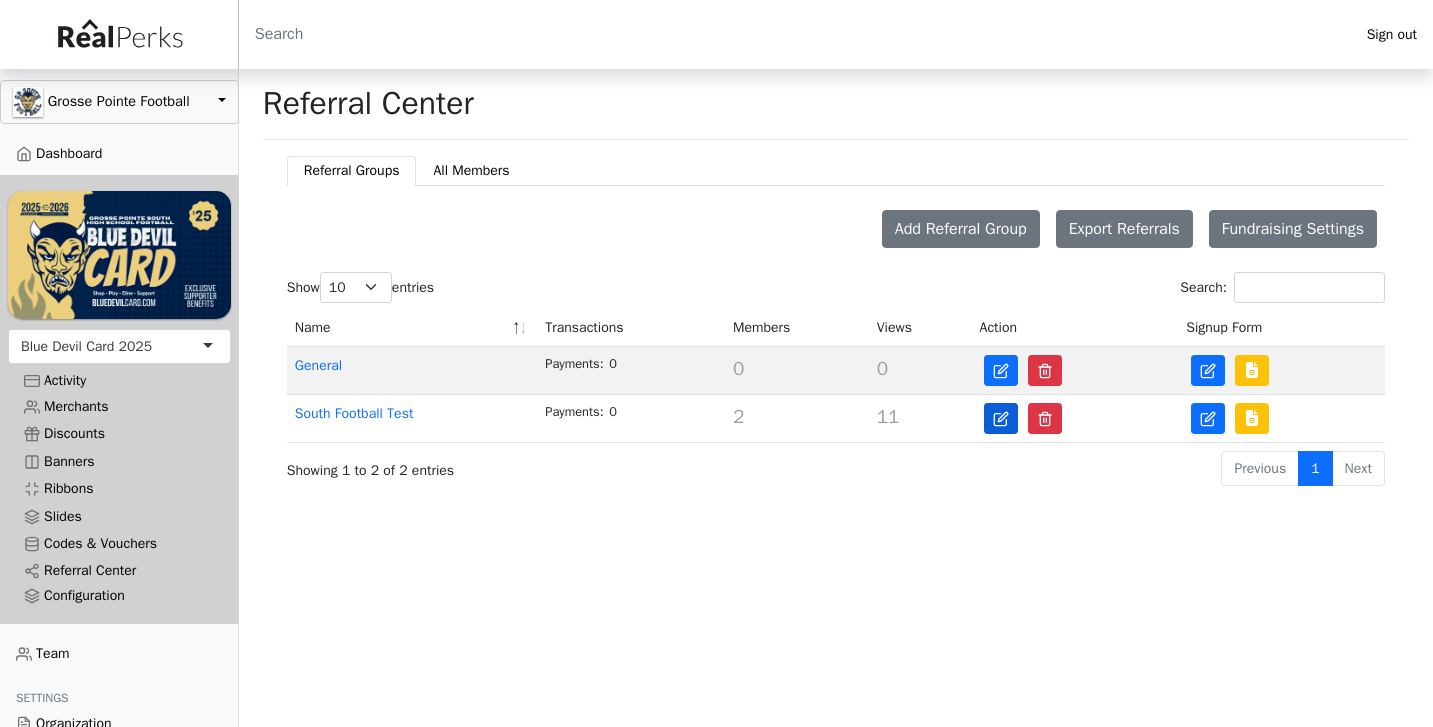 click 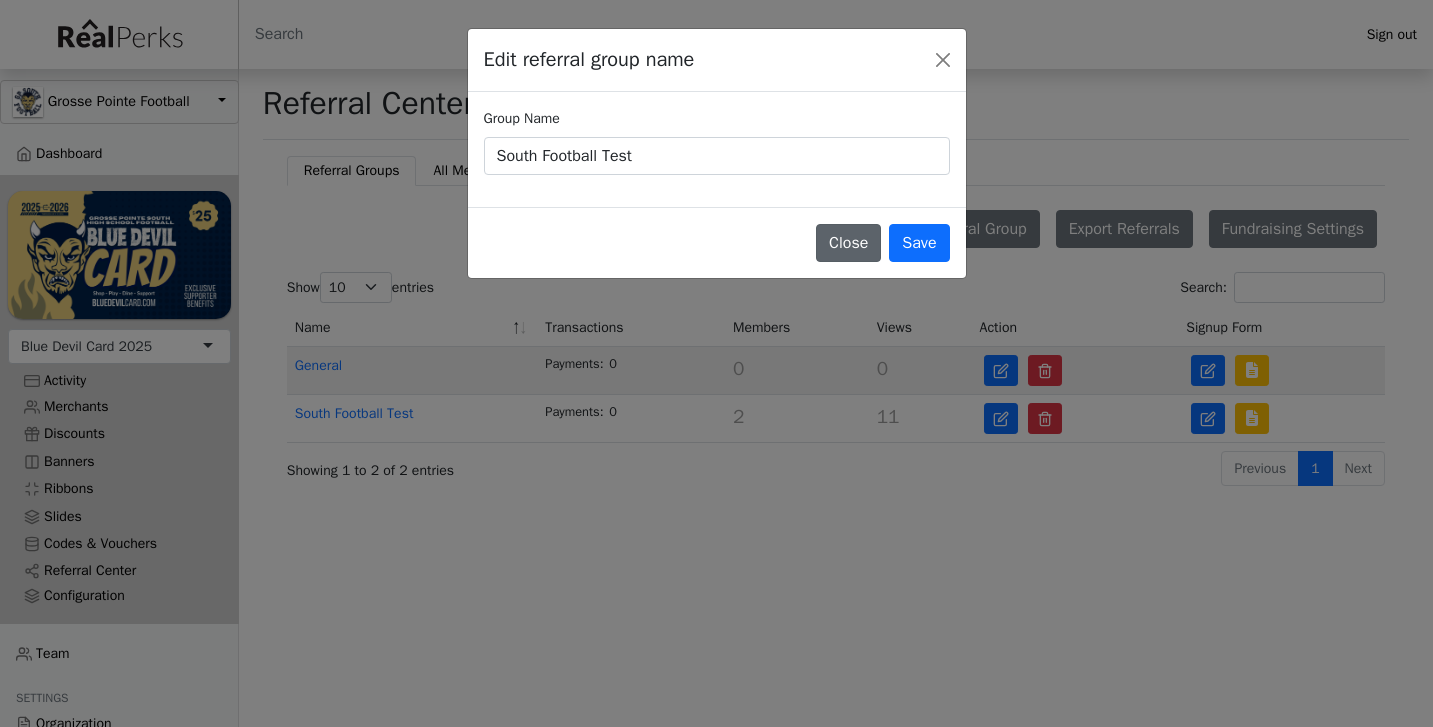 click on "Close" at bounding box center (848, 243) 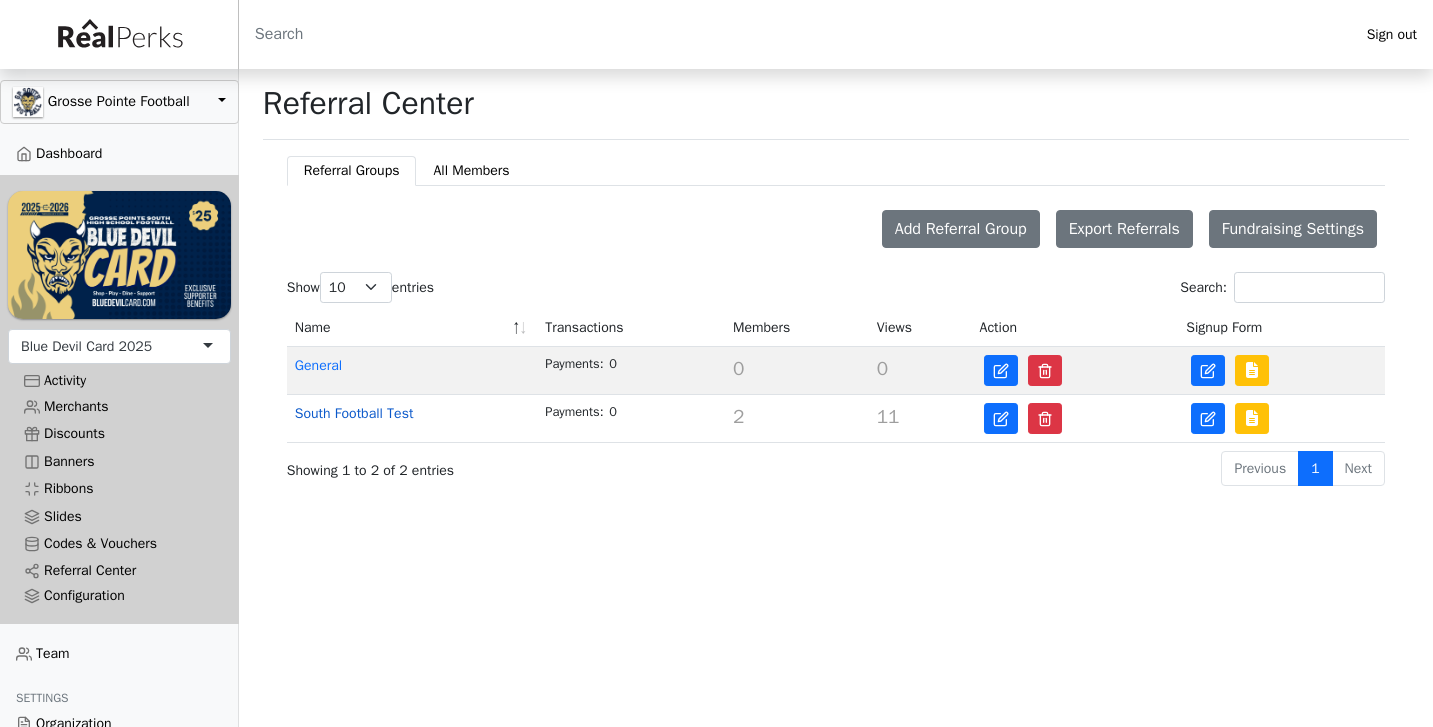 click on "South Football Test" at bounding box center (354, 413) 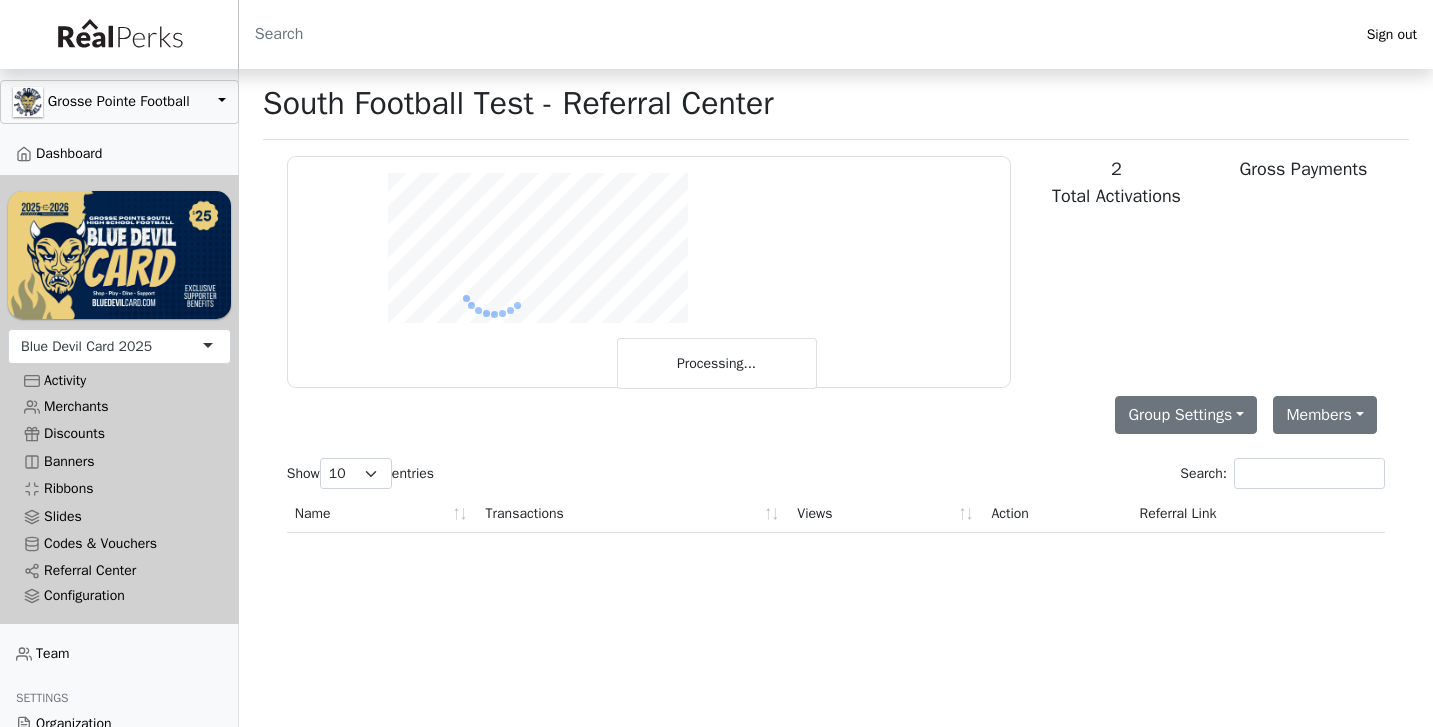 scroll, scrollTop: 0, scrollLeft: 0, axis: both 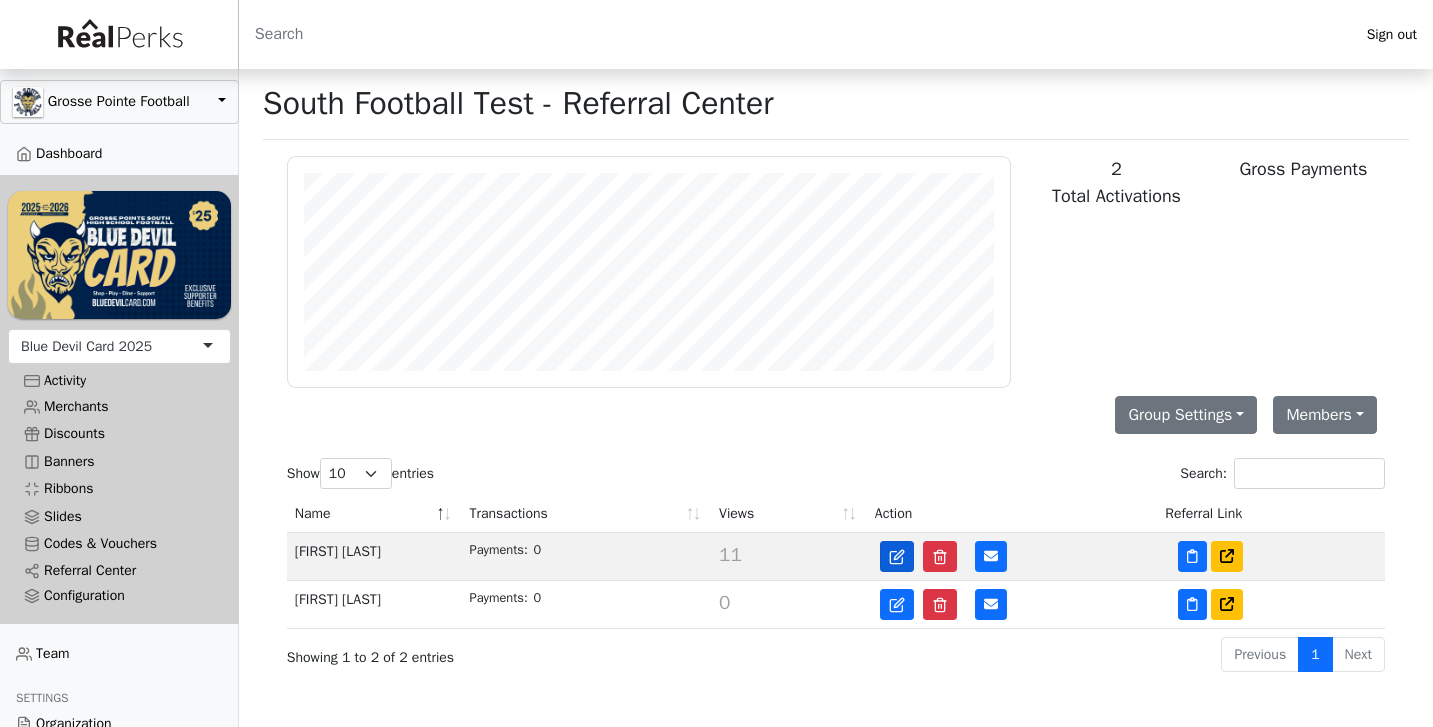 click 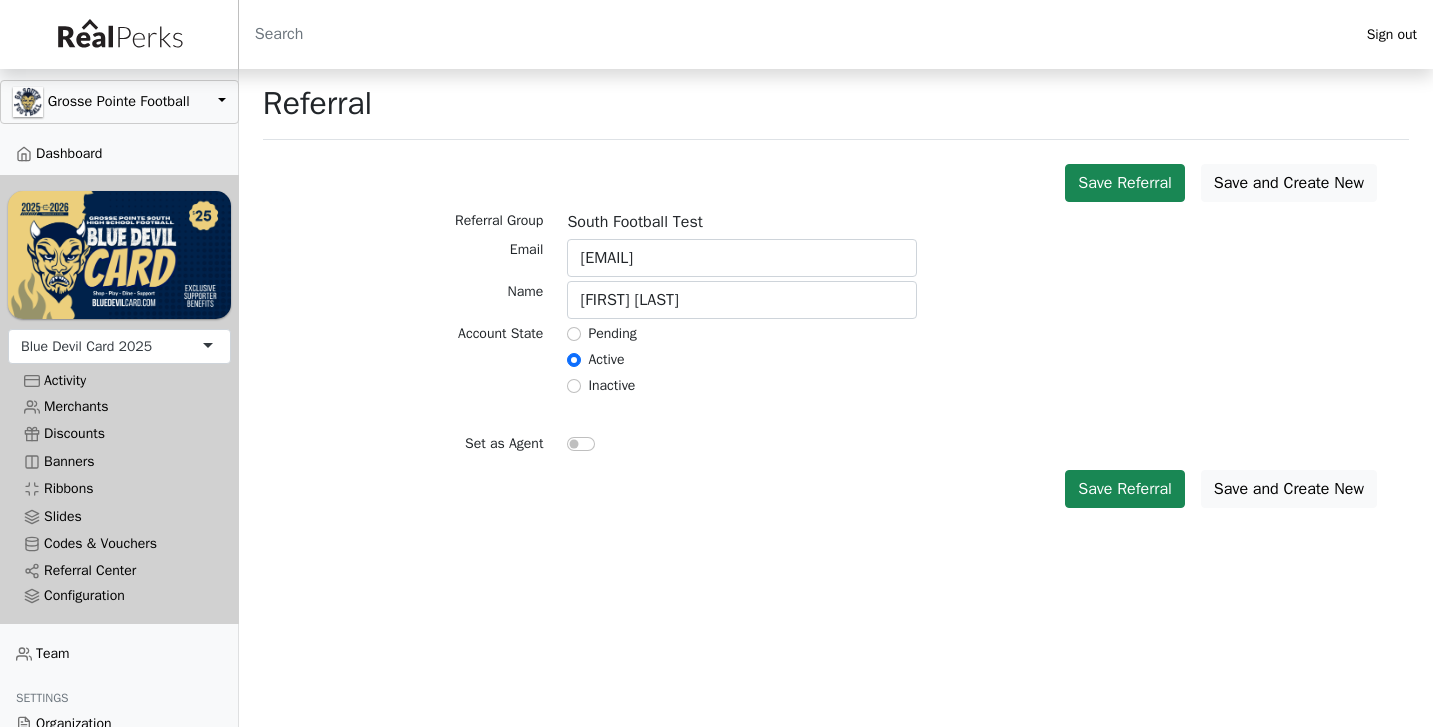 scroll, scrollTop: 0, scrollLeft: 0, axis: both 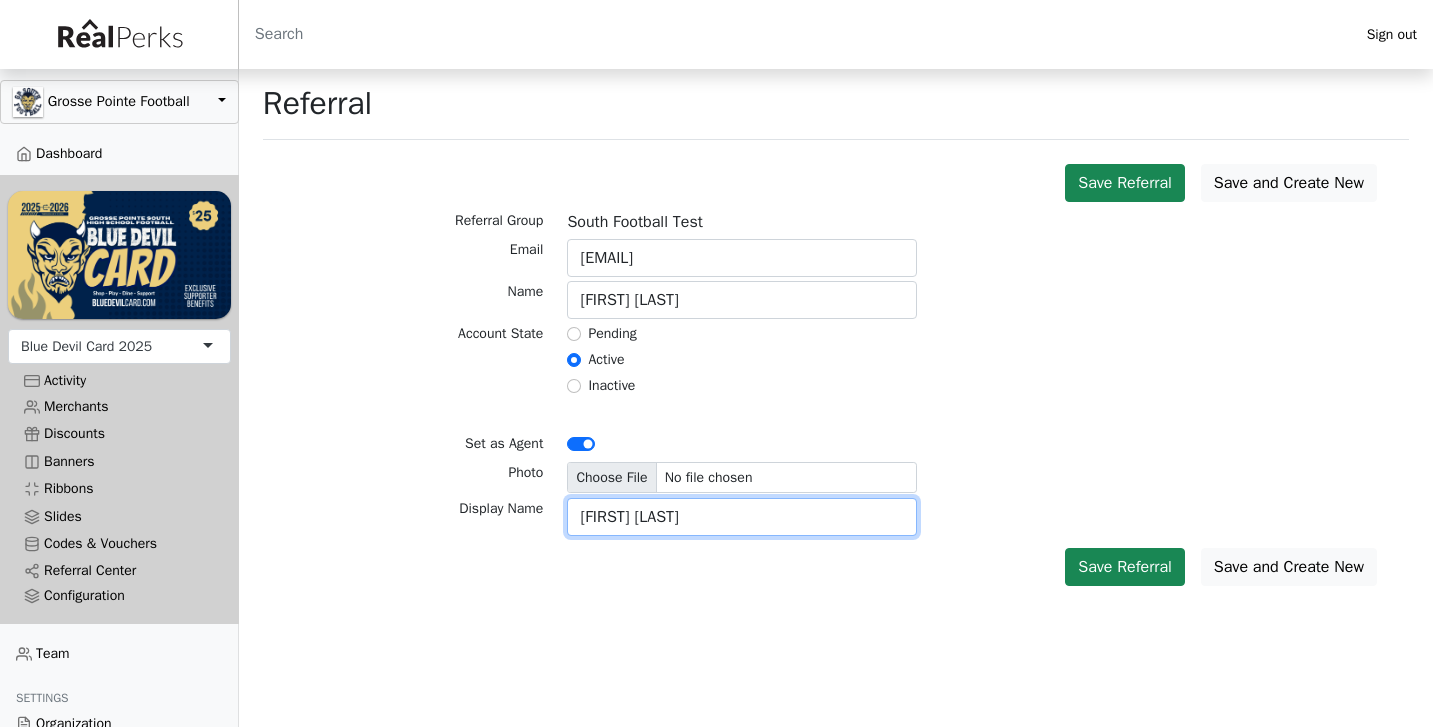 click on "[FIRST] [LAST]" at bounding box center [742, 517] 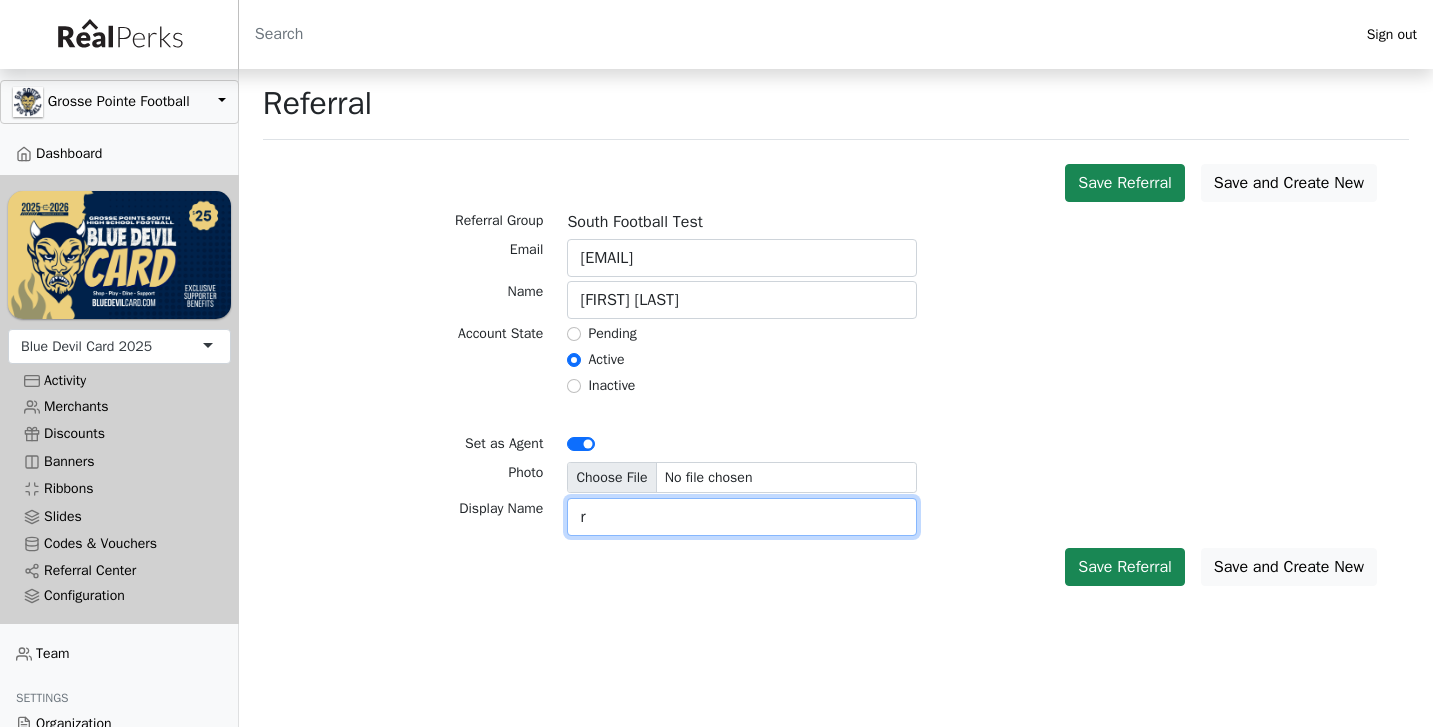 click on "r" at bounding box center [742, 517] 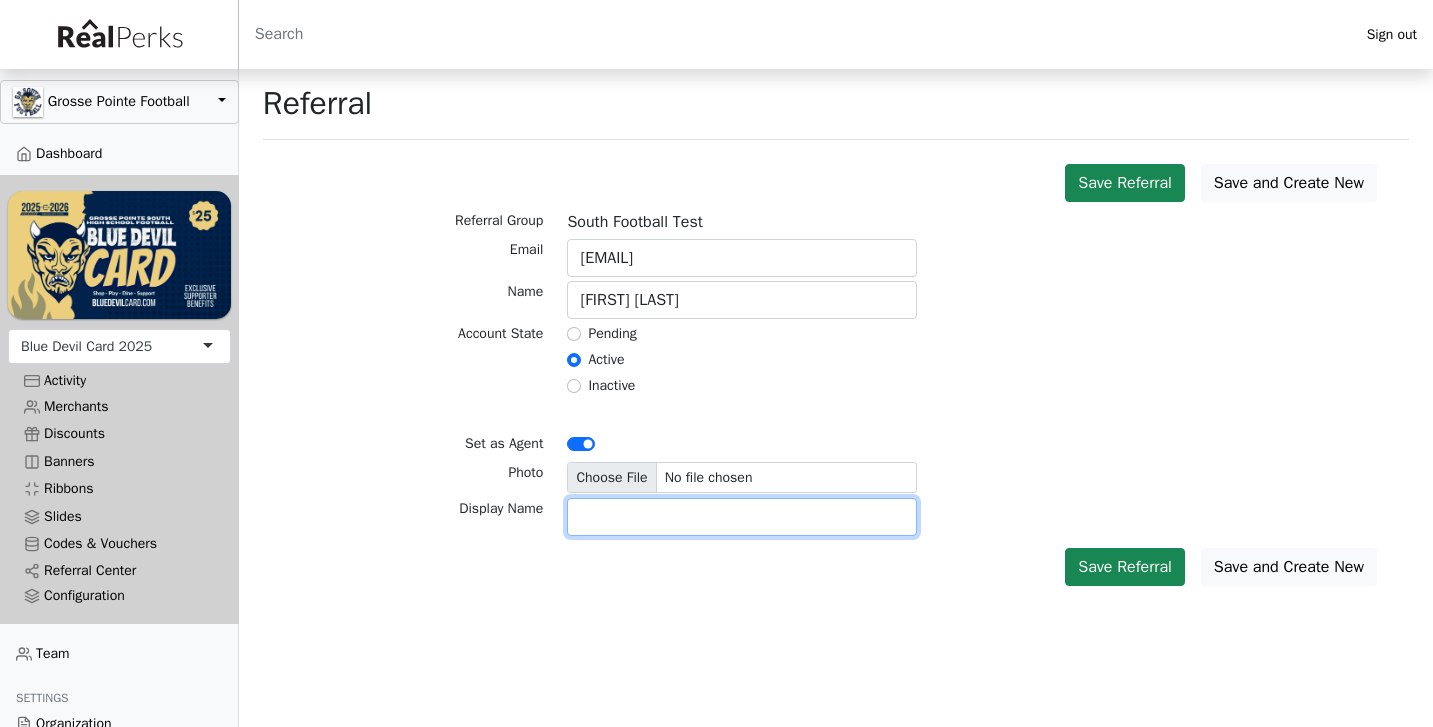 click at bounding box center [742, 517] 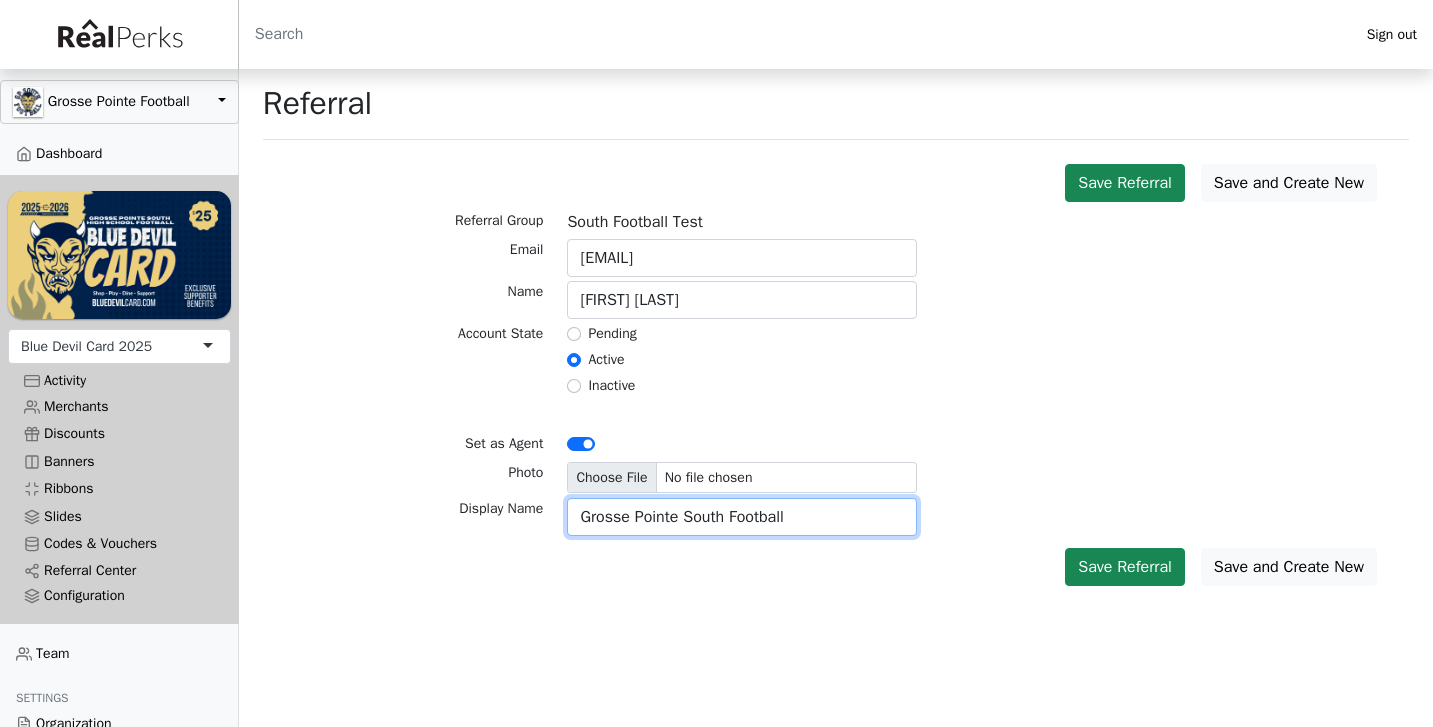 type on "Grosse Pointe South Football" 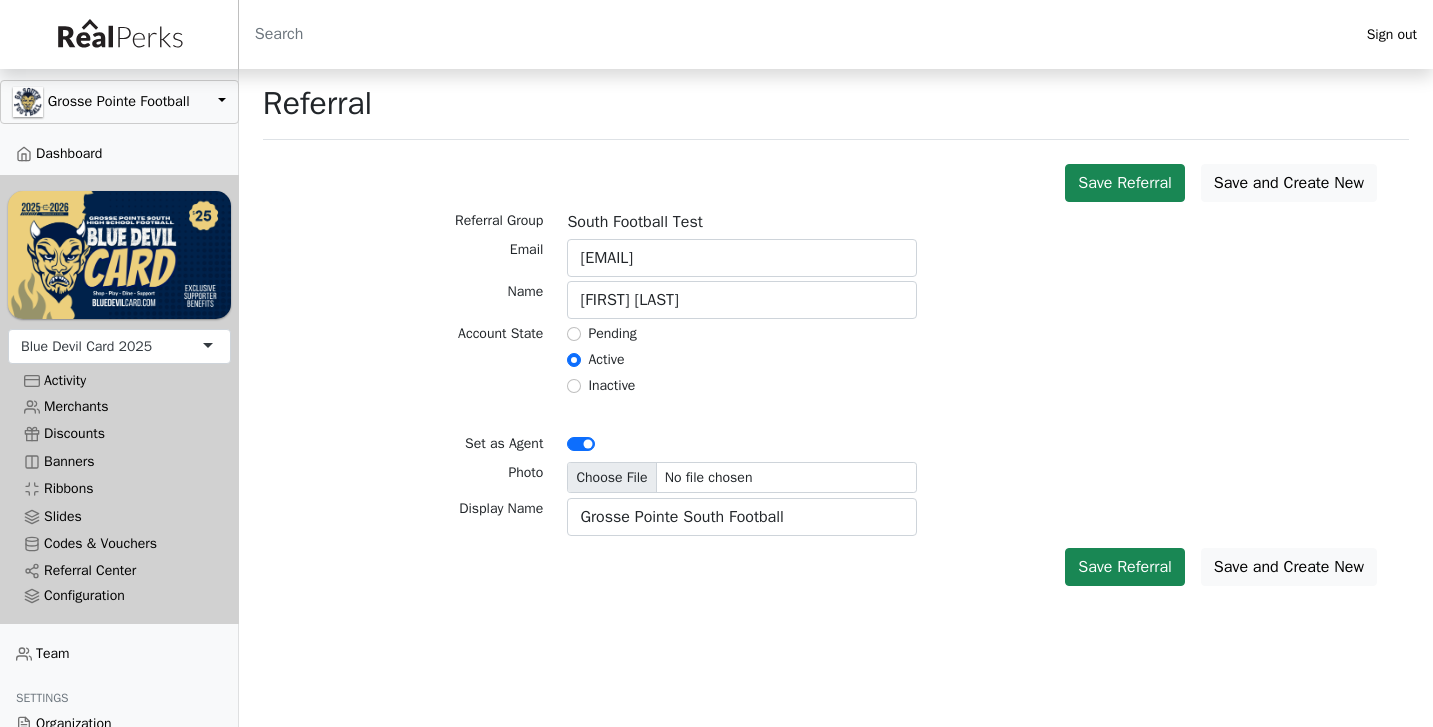 click on "Account State
Pending
Active
Inactive" at bounding box center [836, 362] 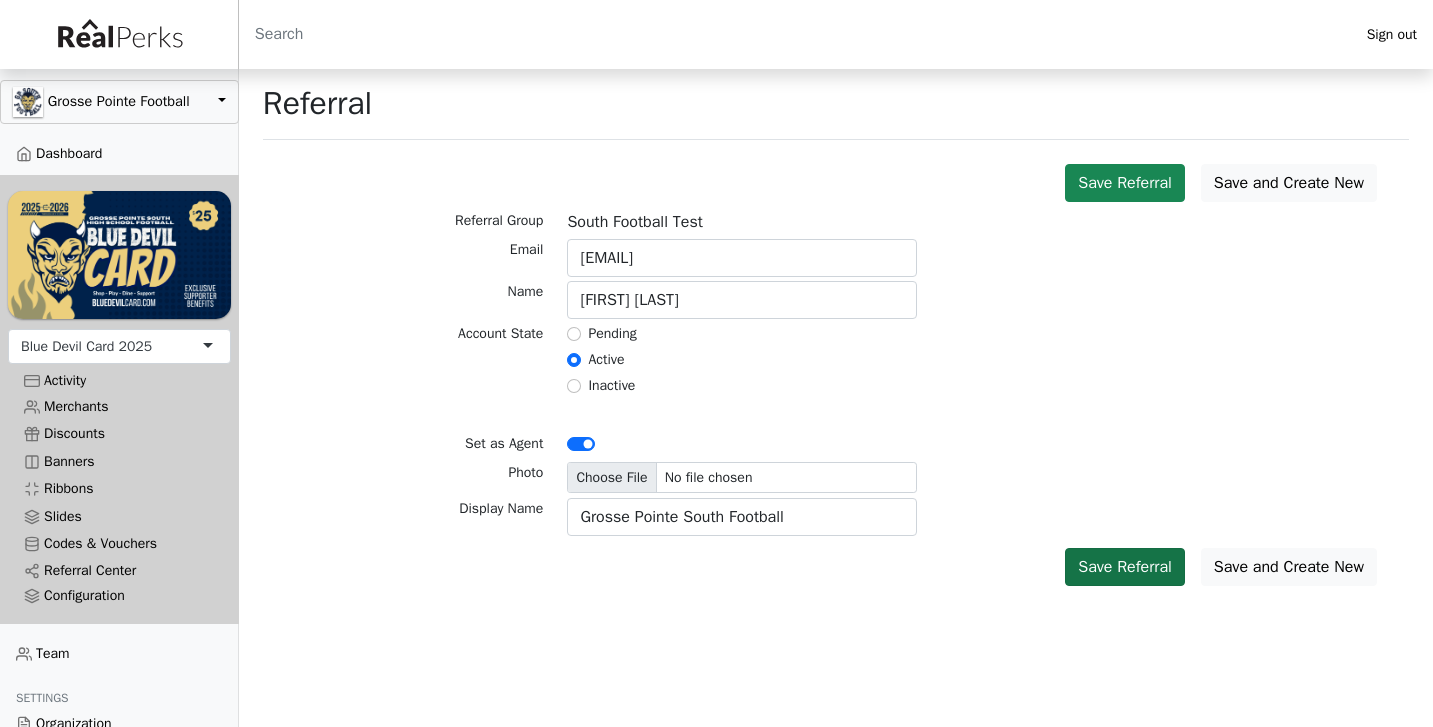 click on "Save Referral" at bounding box center [1125, 567] 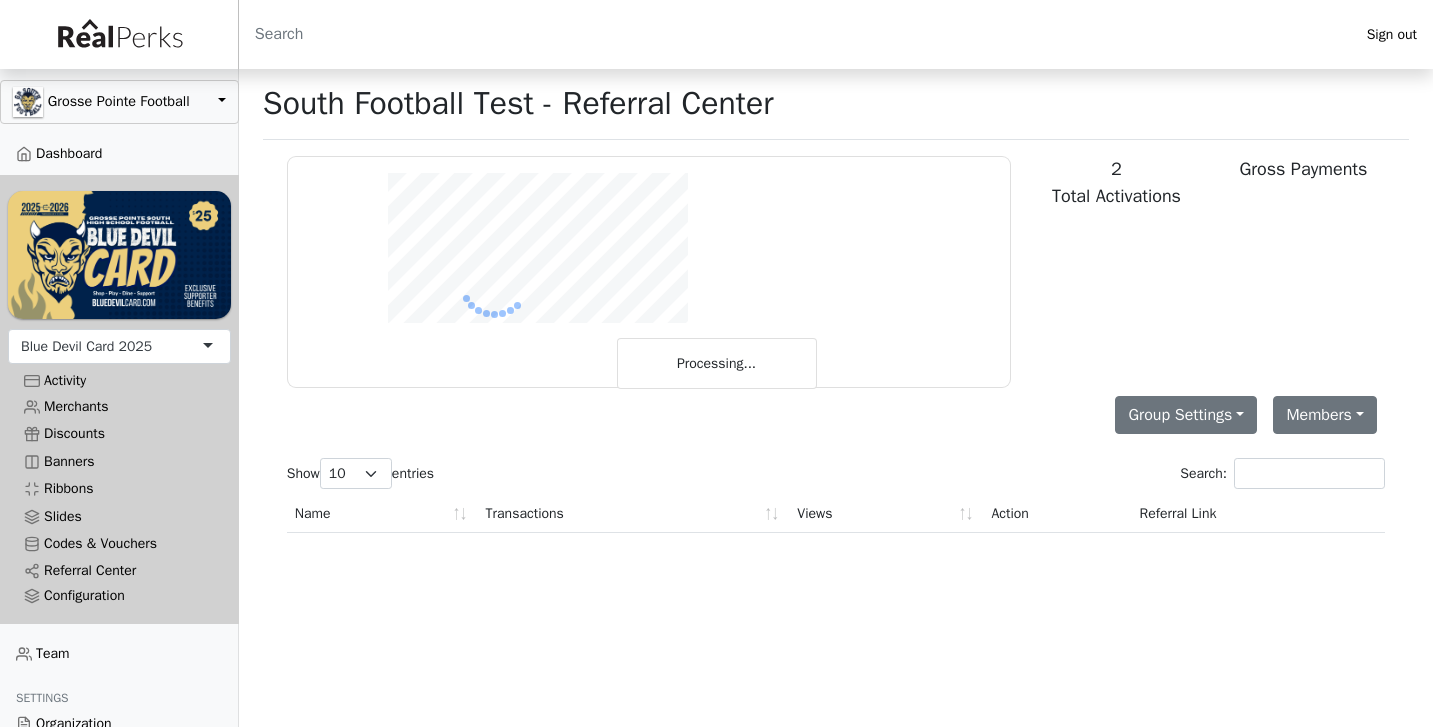 scroll, scrollTop: 0, scrollLeft: 0, axis: both 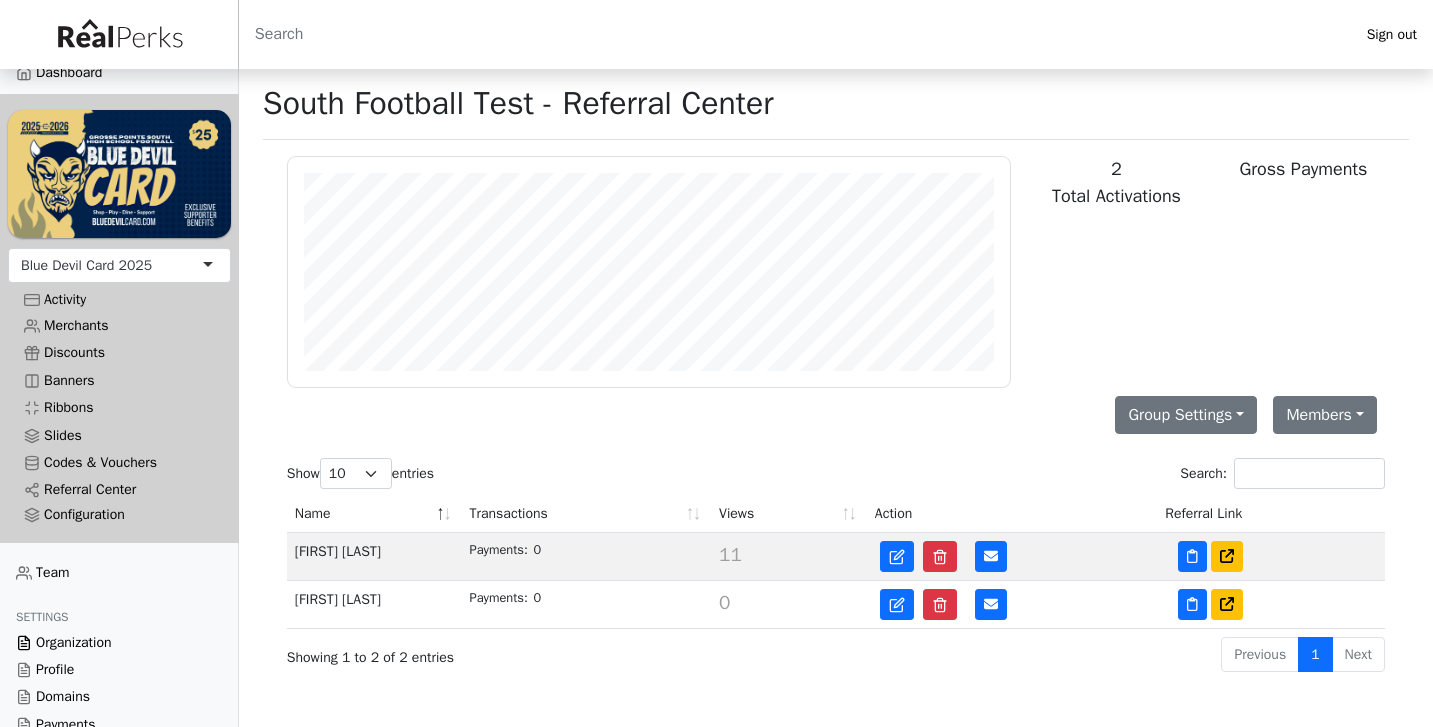 click on "Organization" at bounding box center [119, 641] 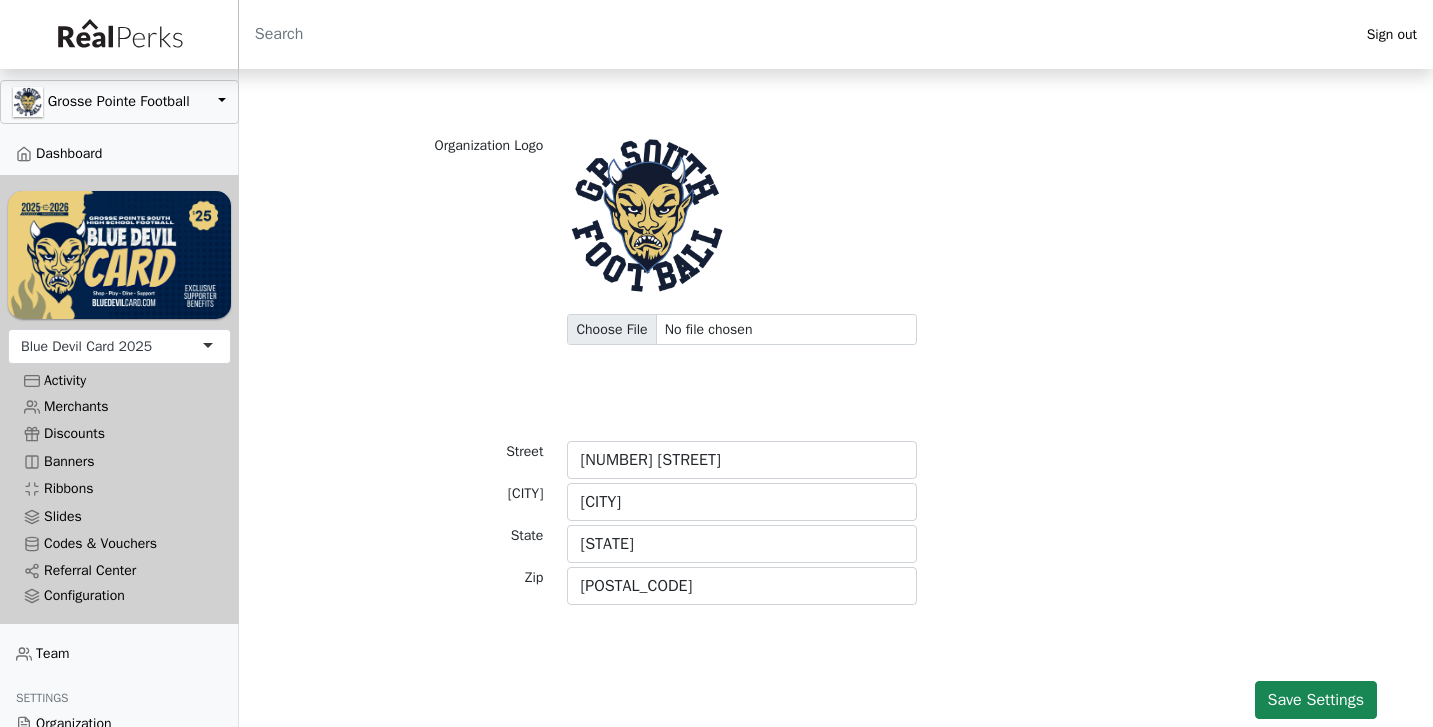 scroll, scrollTop: 307, scrollLeft: 0, axis: vertical 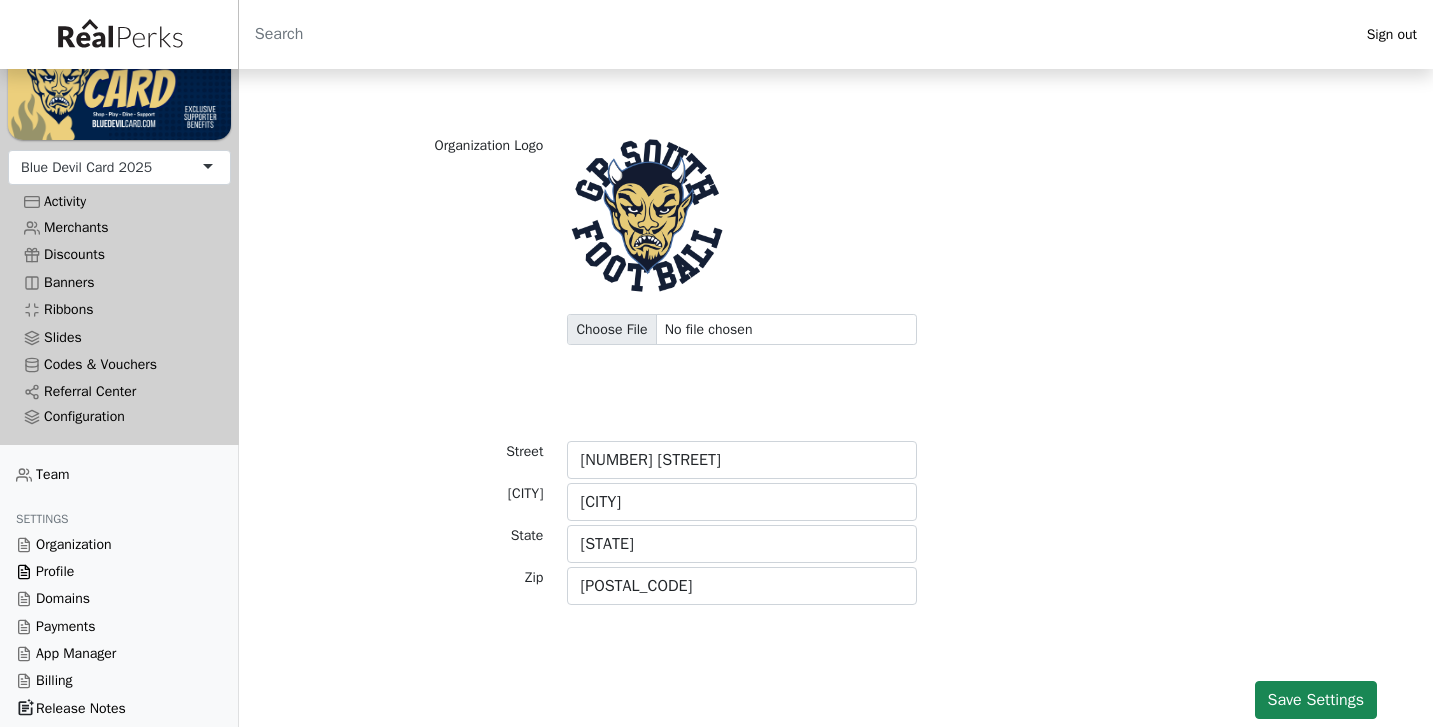 click on "Profile" at bounding box center [119, 571] 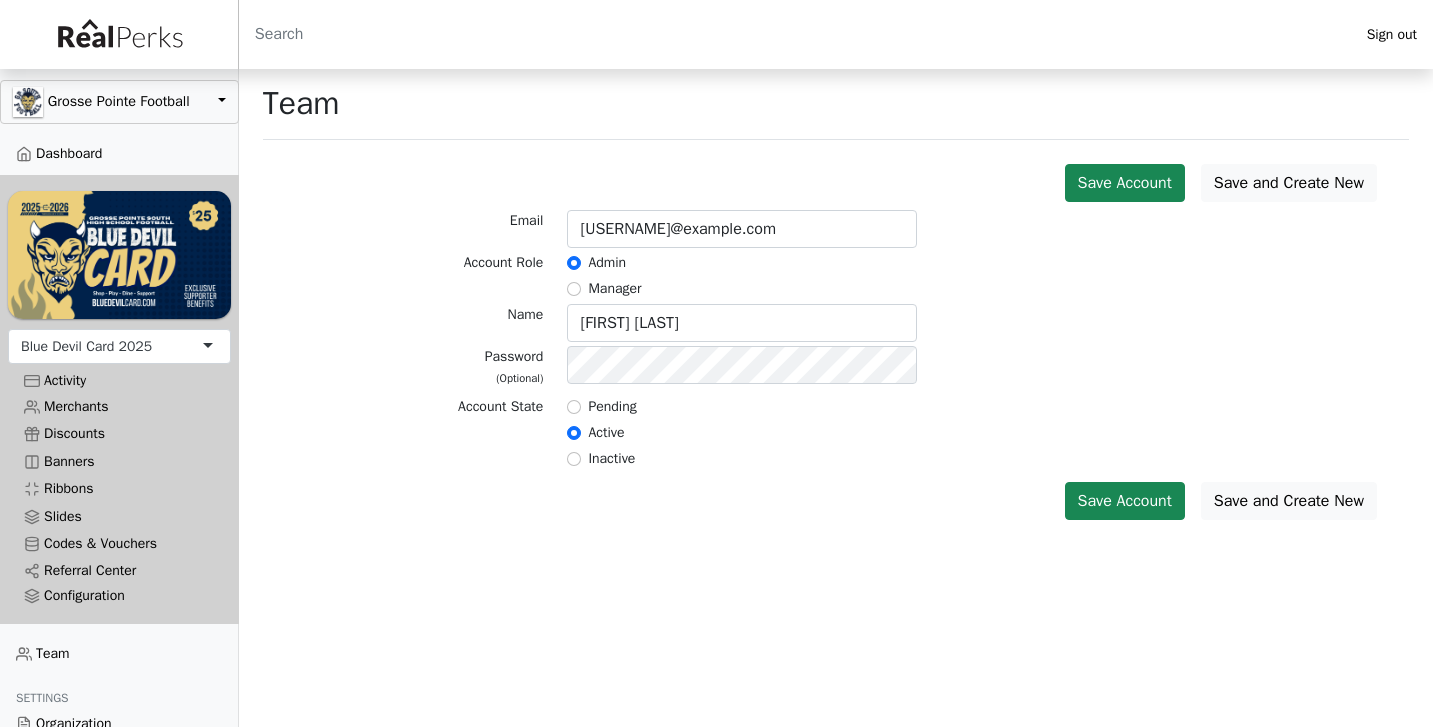 scroll, scrollTop: 0, scrollLeft: 0, axis: both 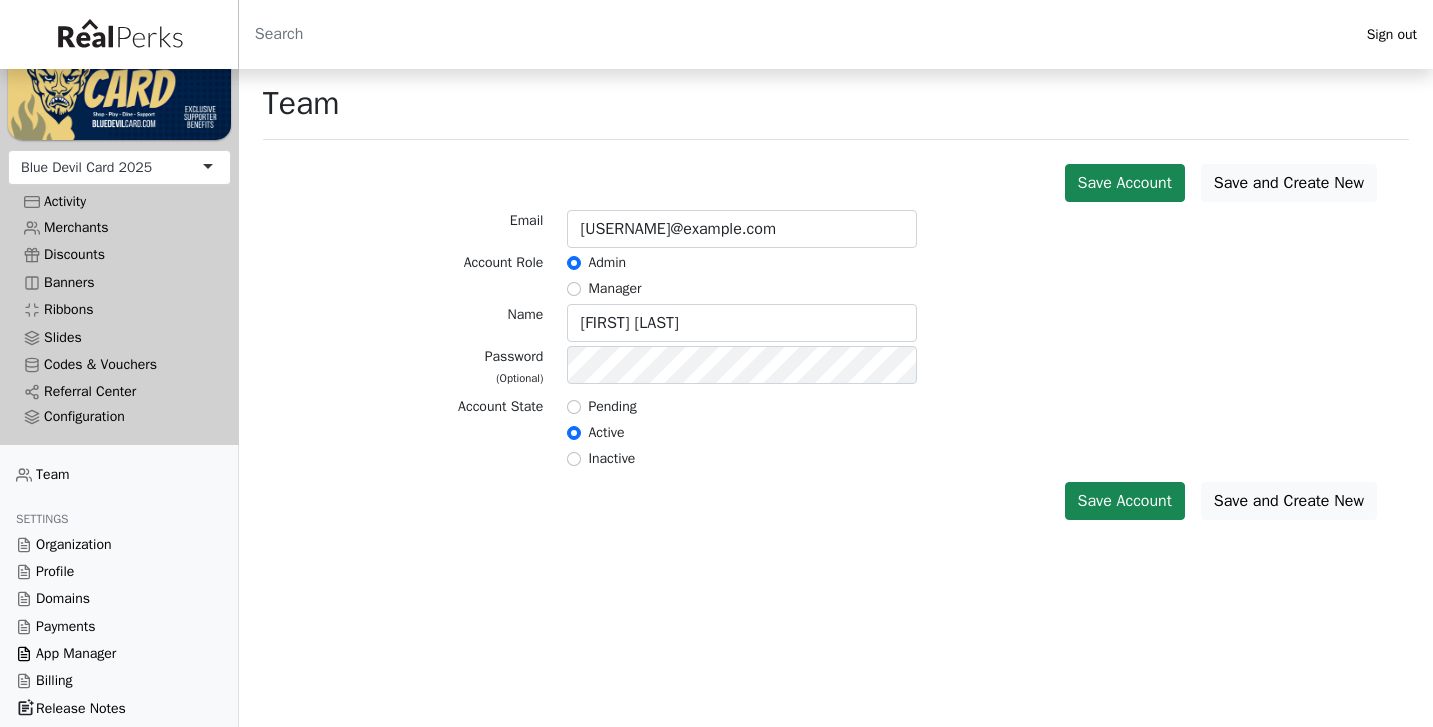 click on "App Manager" at bounding box center [119, 653] 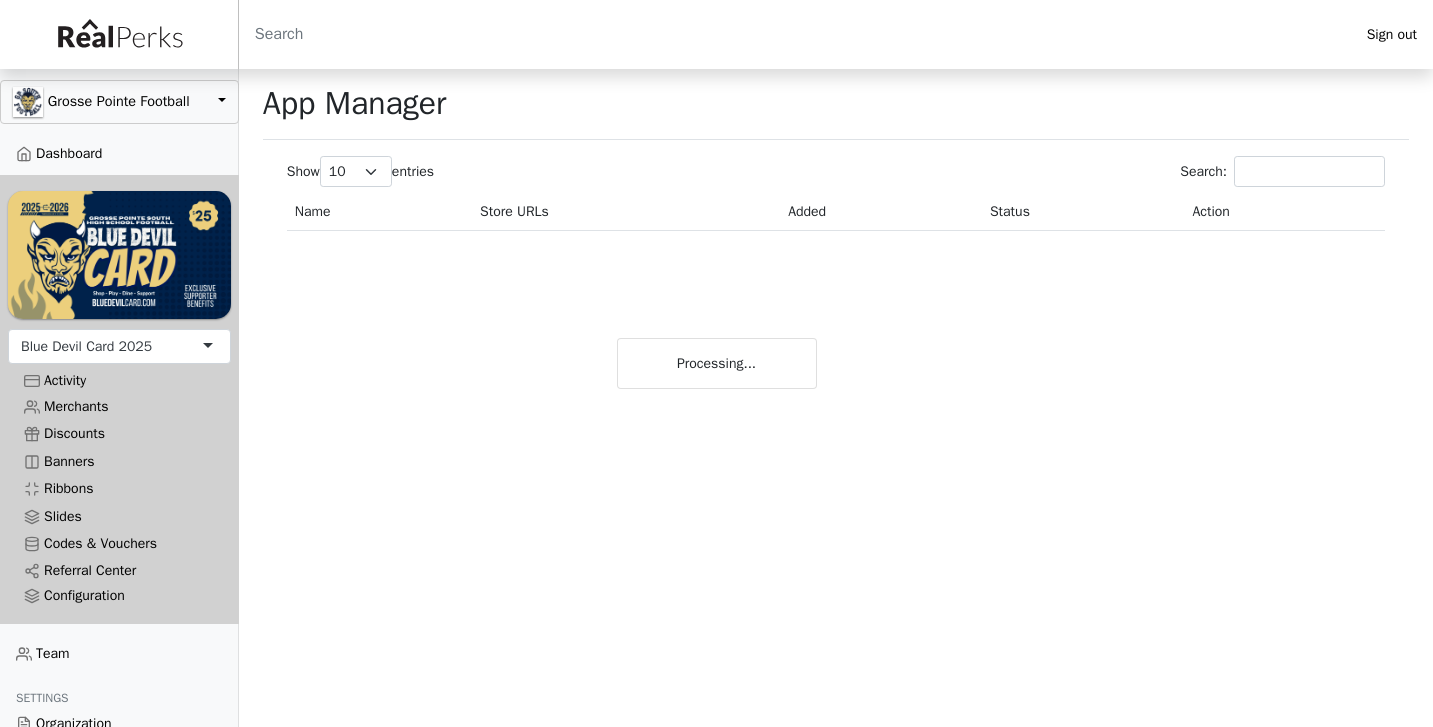 scroll, scrollTop: 0, scrollLeft: 0, axis: both 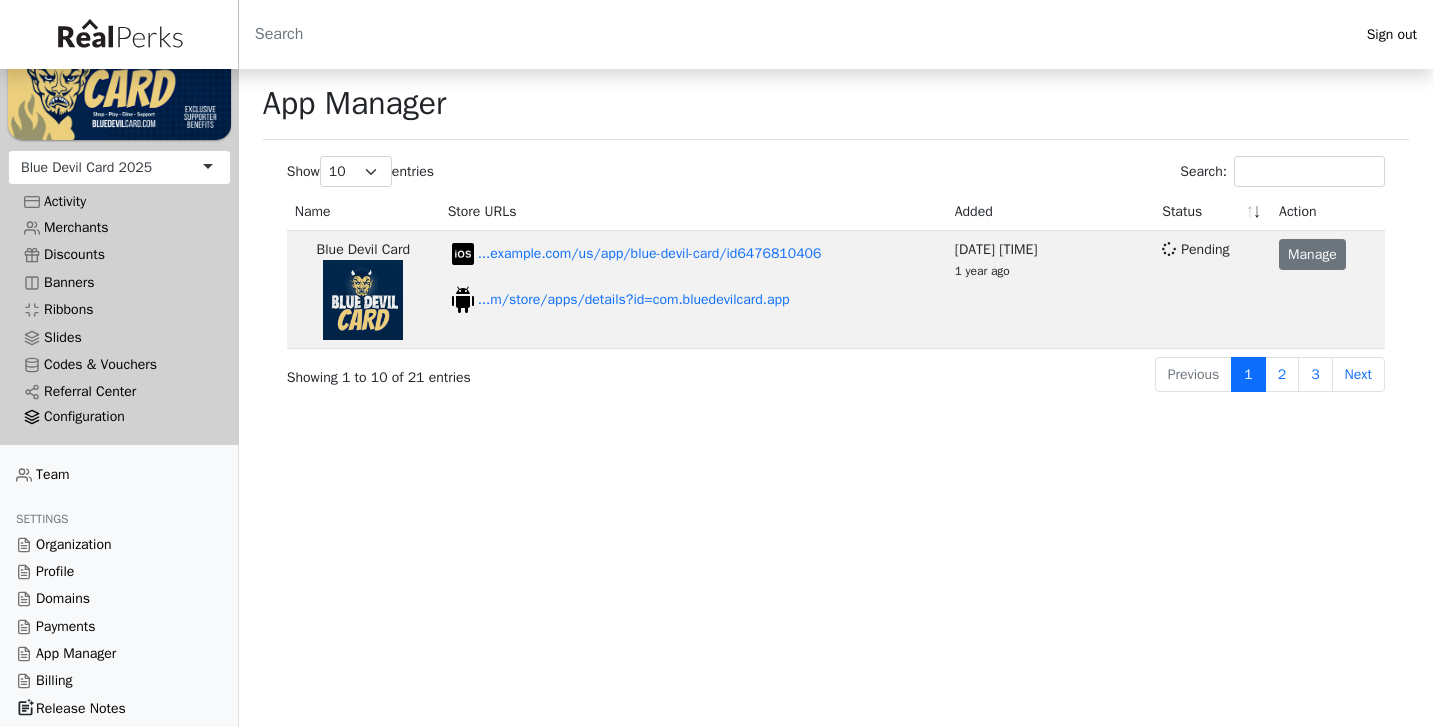 click on "Configuration" at bounding box center (119, 417) 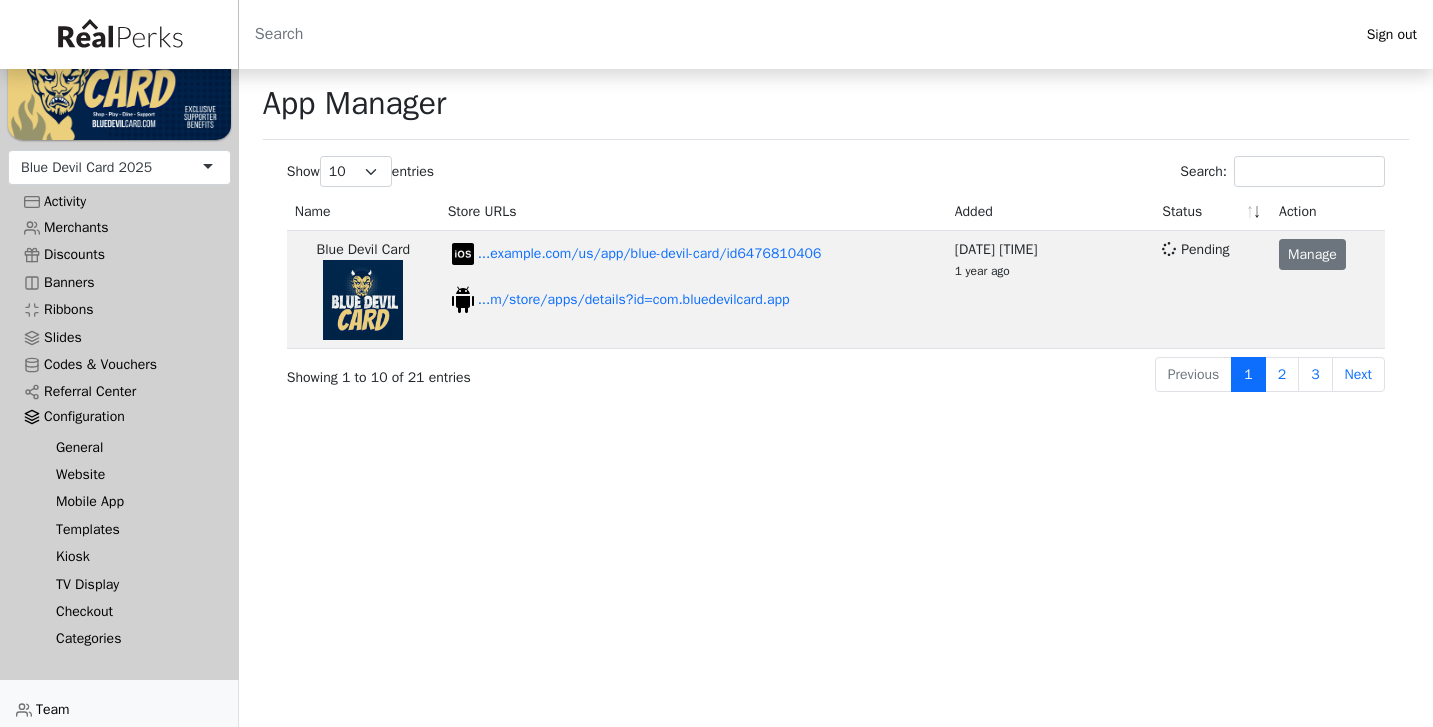 click on "Website" at bounding box center [127, 474] 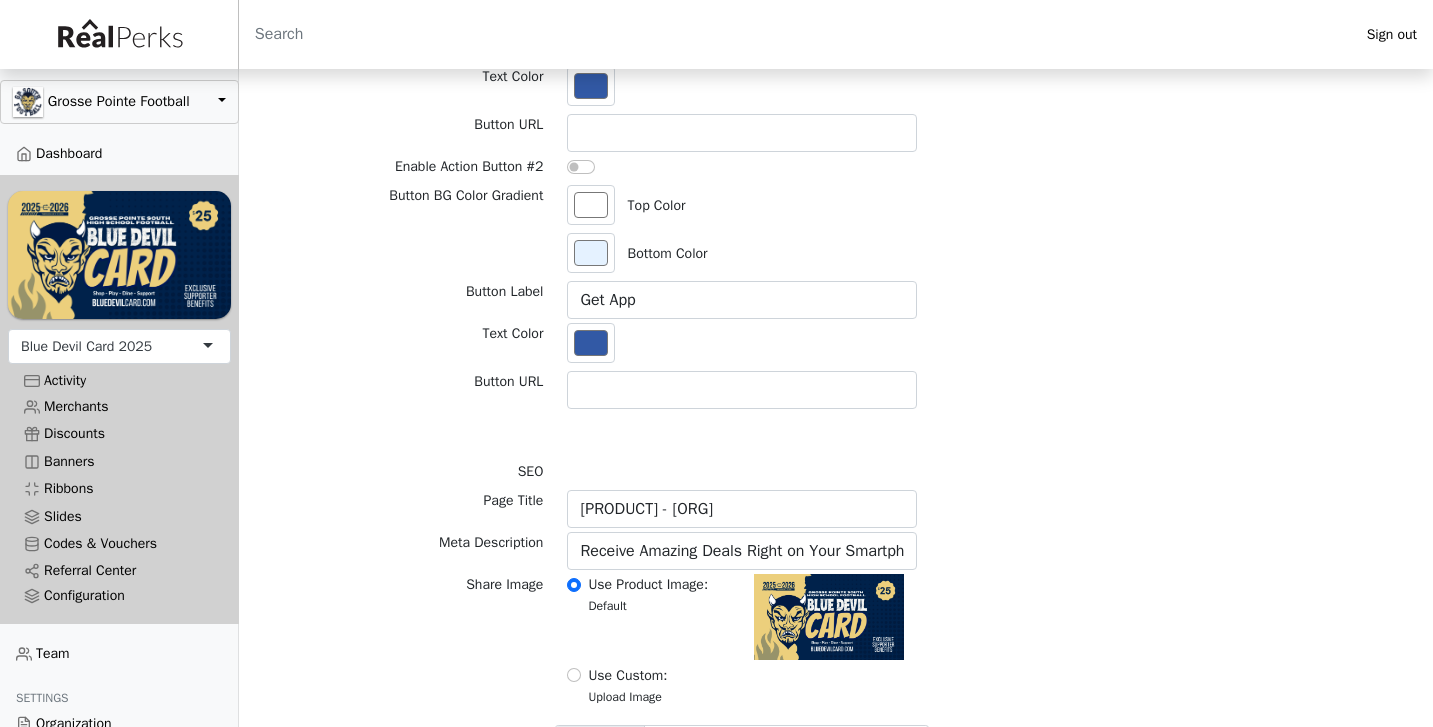 scroll, scrollTop: 2456, scrollLeft: 0, axis: vertical 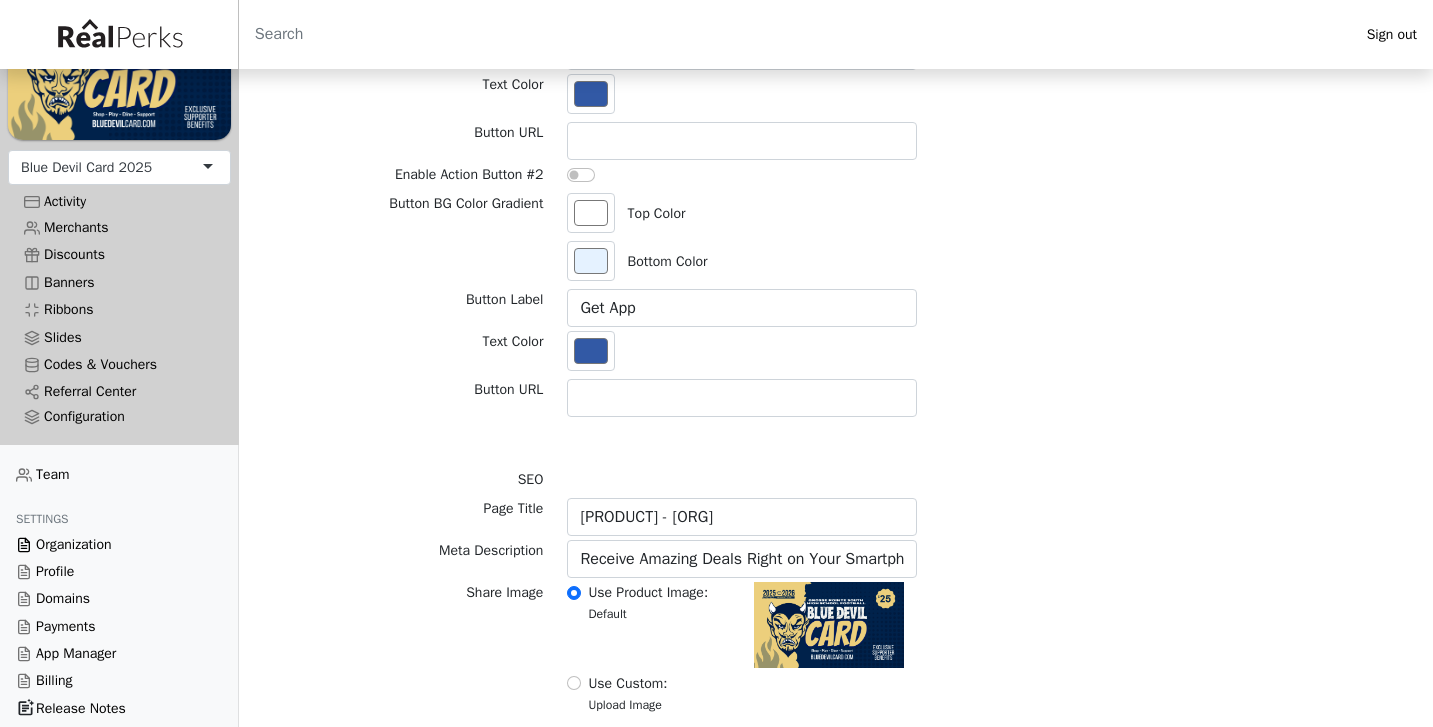 click on "Organization" at bounding box center (119, 543) 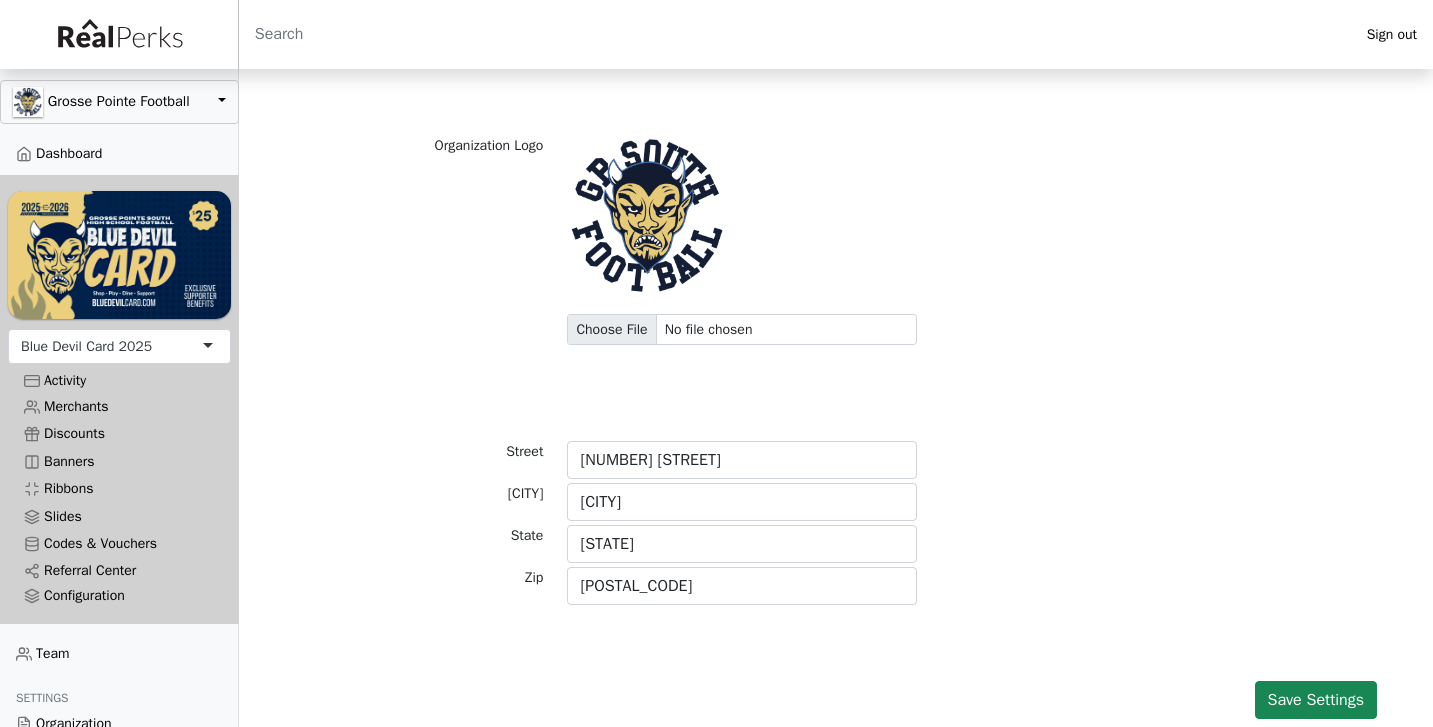scroll, scrollTop: 307, scrollLeft: 0, axis: vertical 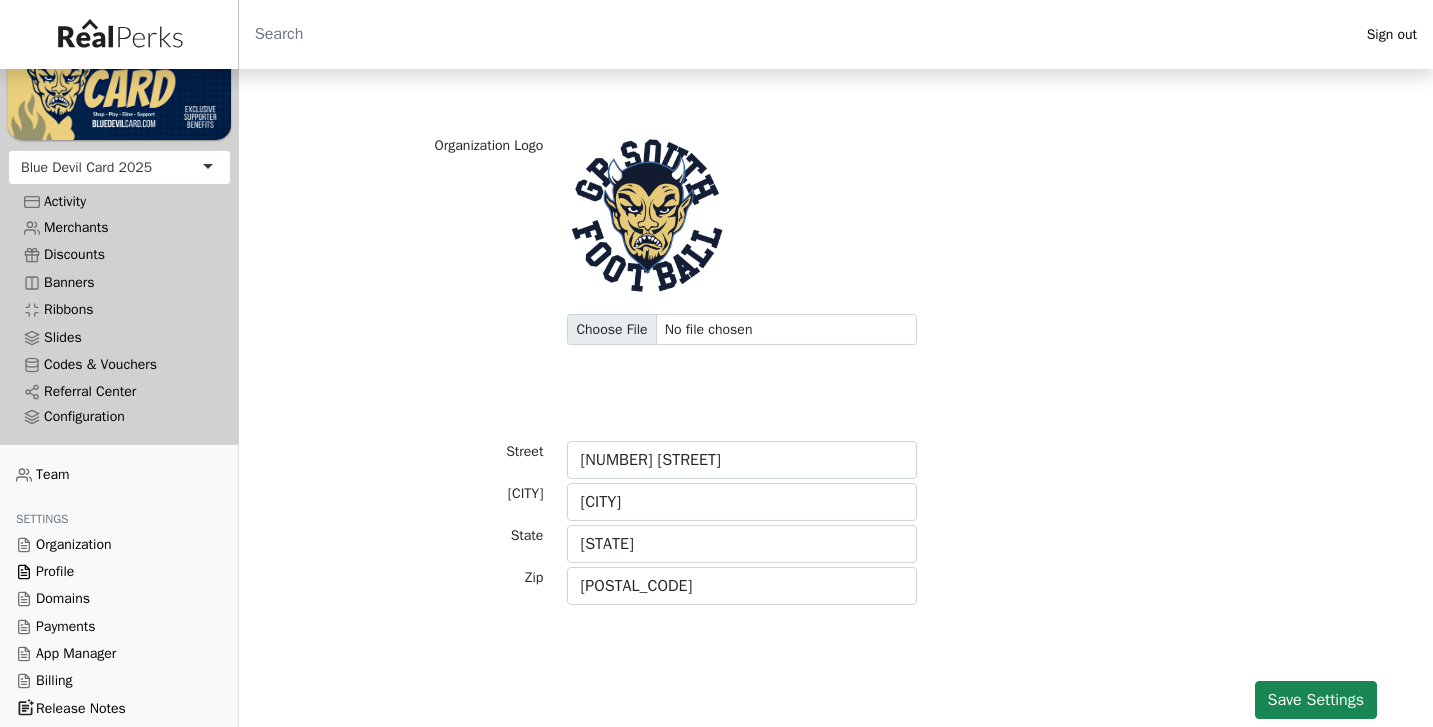 click on "Profile" at bounding box center (119, 571) 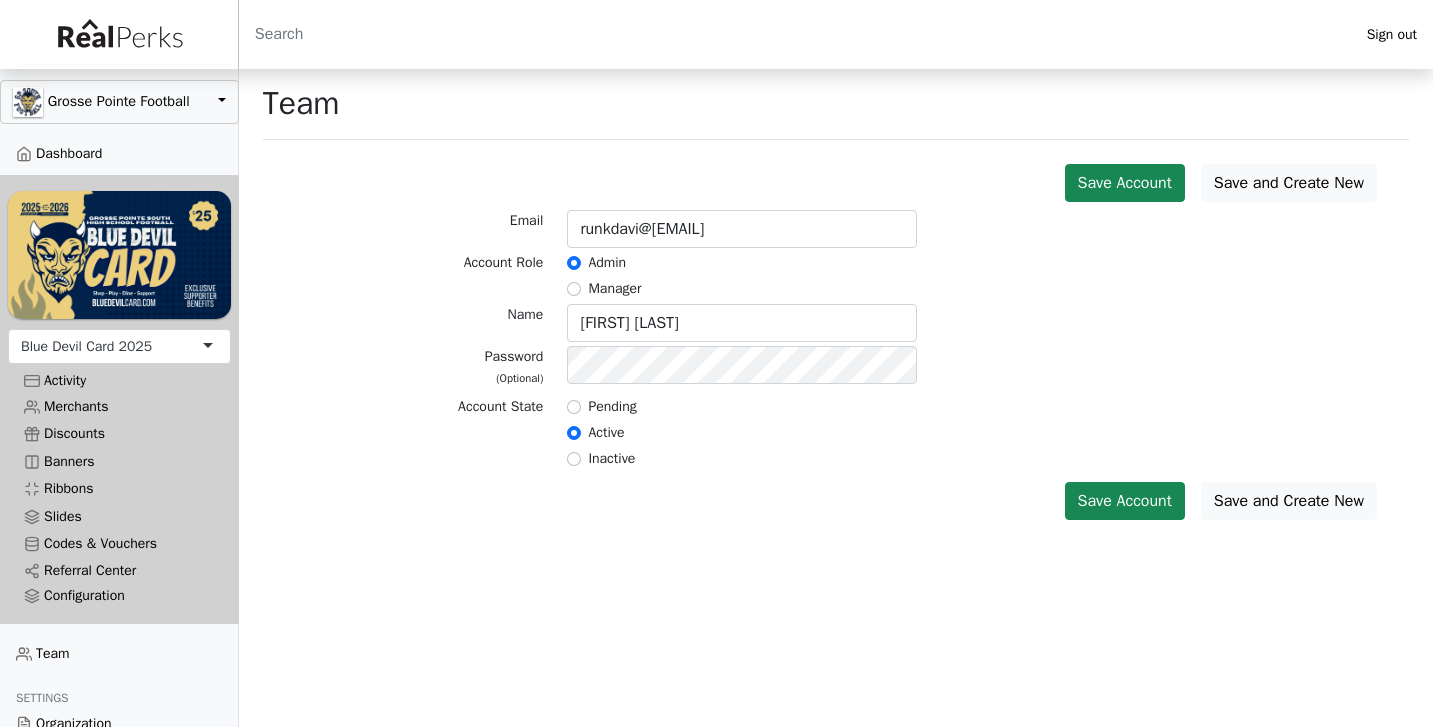 scroll, scrollTop: 0, scrollLeft: 0, axis: both 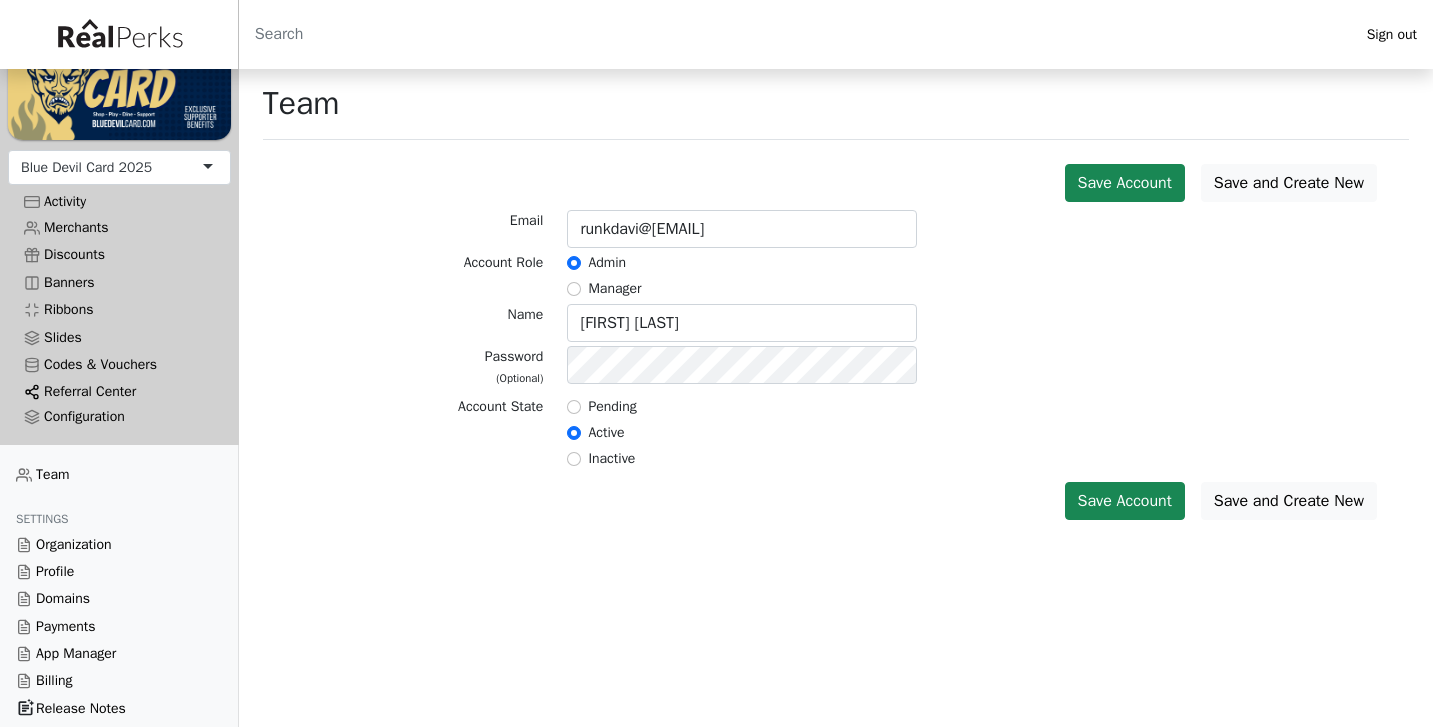 click on "Referral Center" at bounding box center (119, 391) 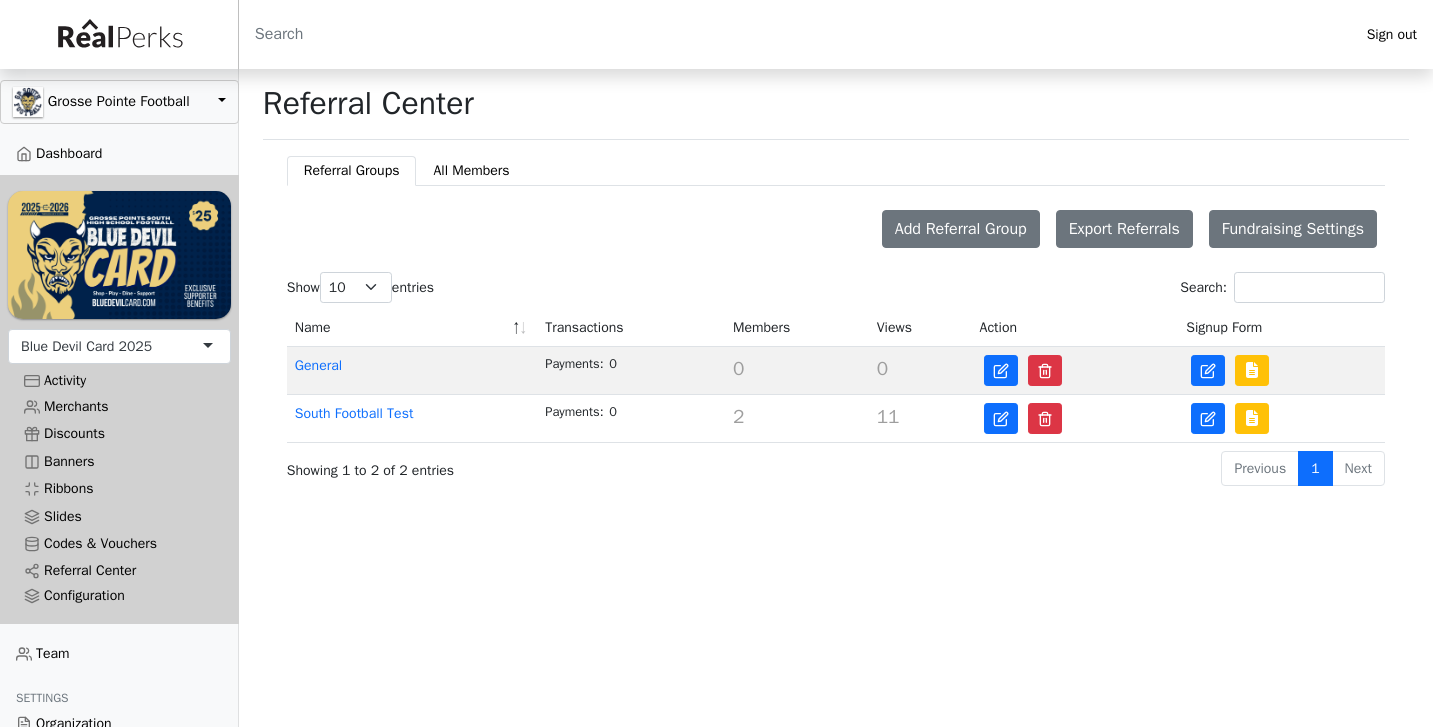 scroll, scrollTop: 0, scrollLeft: 0, axis: both 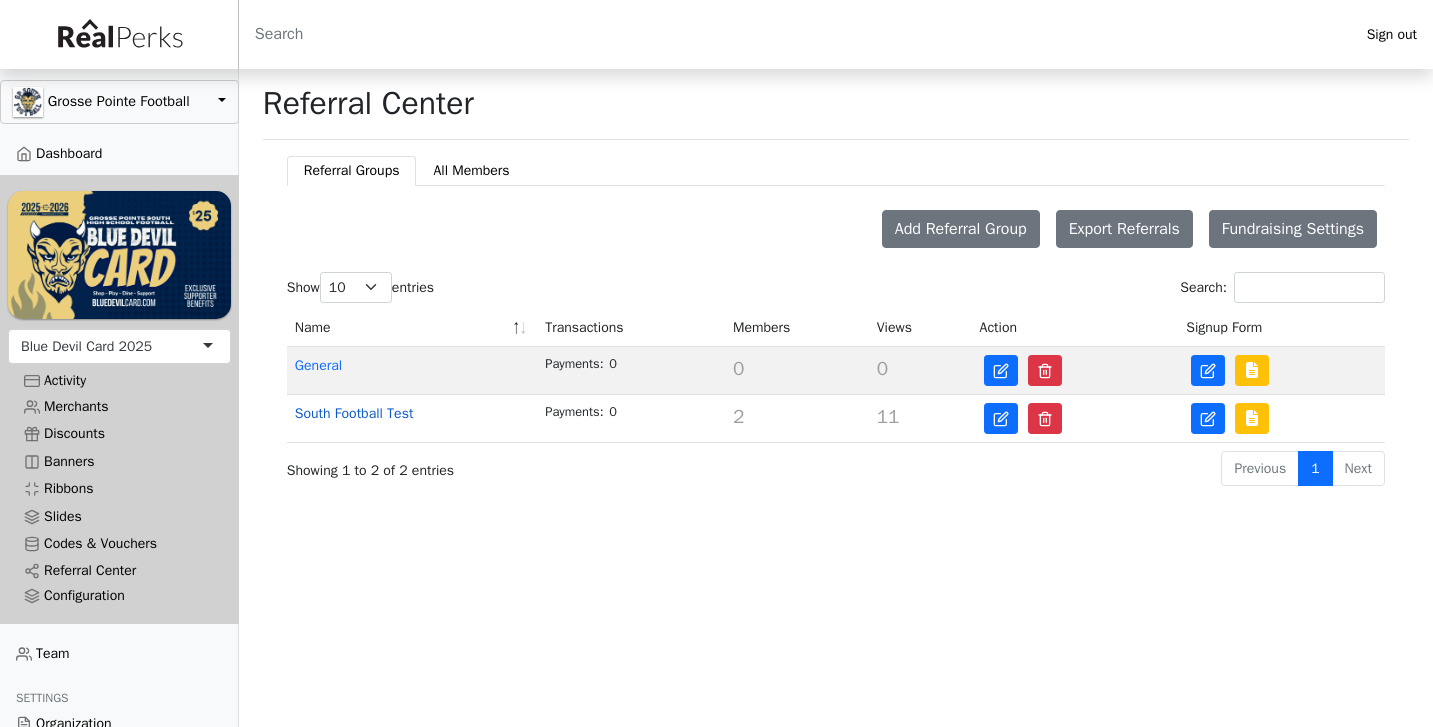 click on "South Football Test" at bounding box center (354, 413) 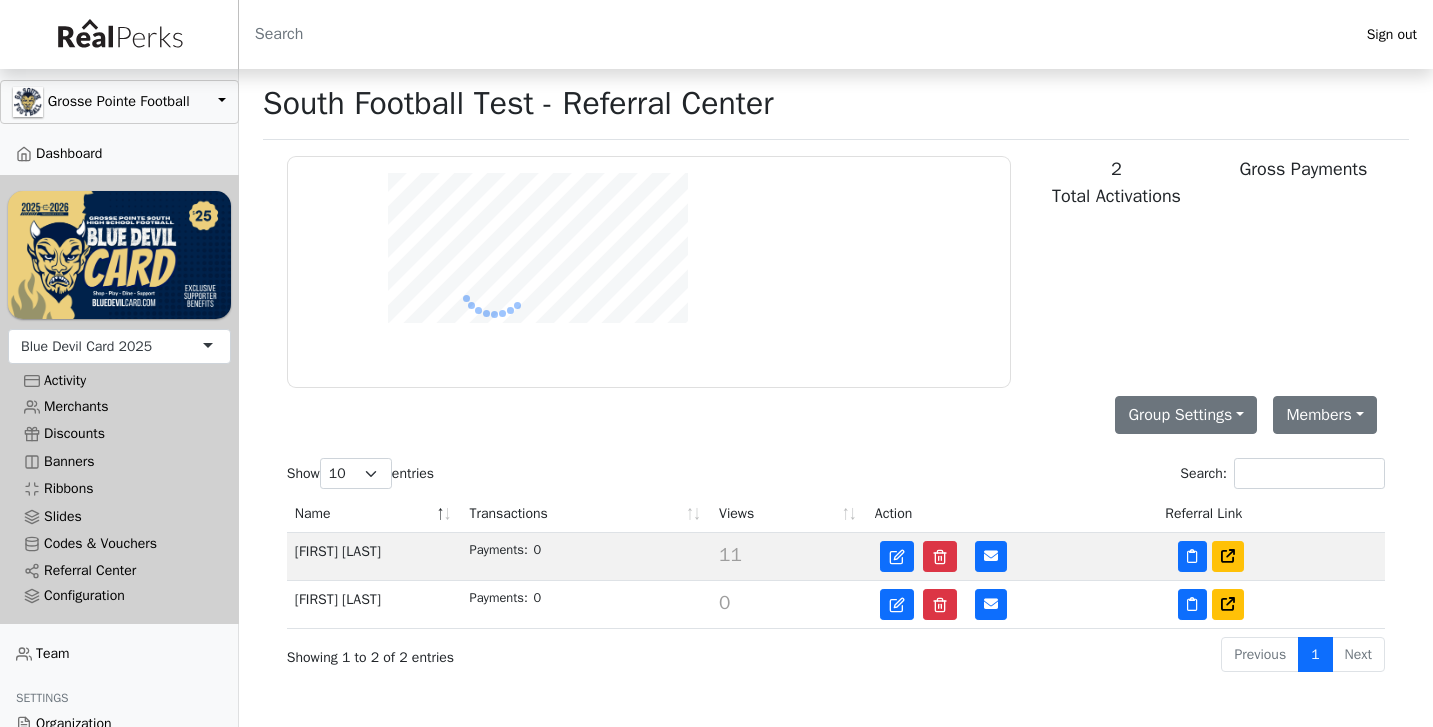 scroll, scrollTop: 0, scrollLeft: 0, axis: both 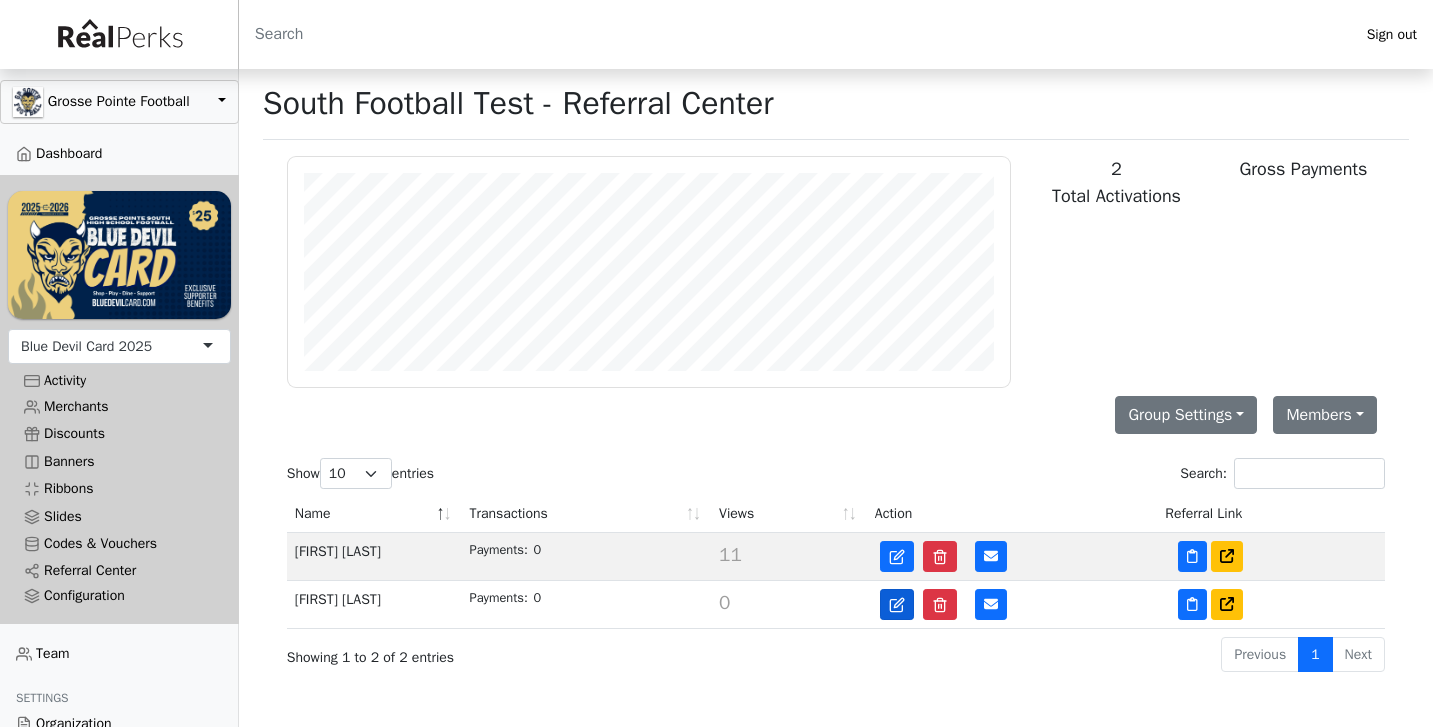 click 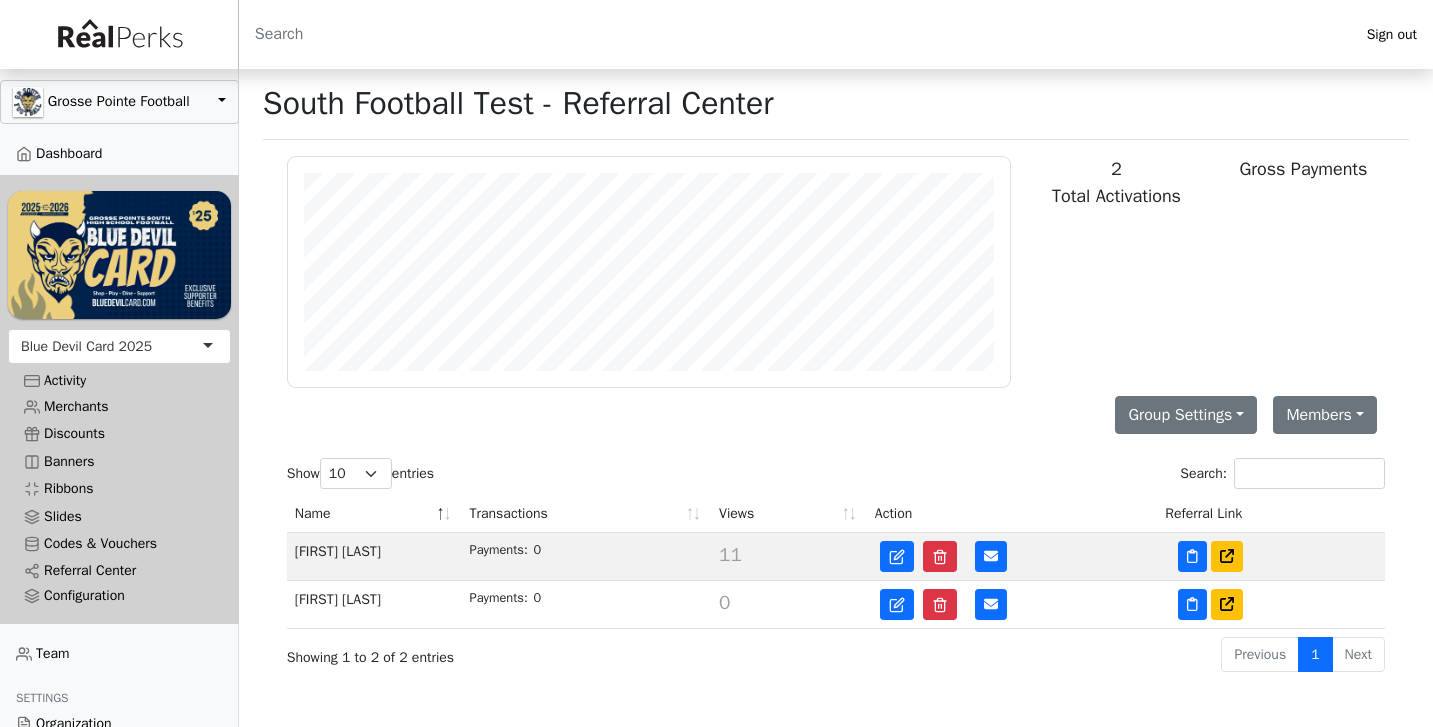 click on "David Runk" at bounding box center (374, 557) 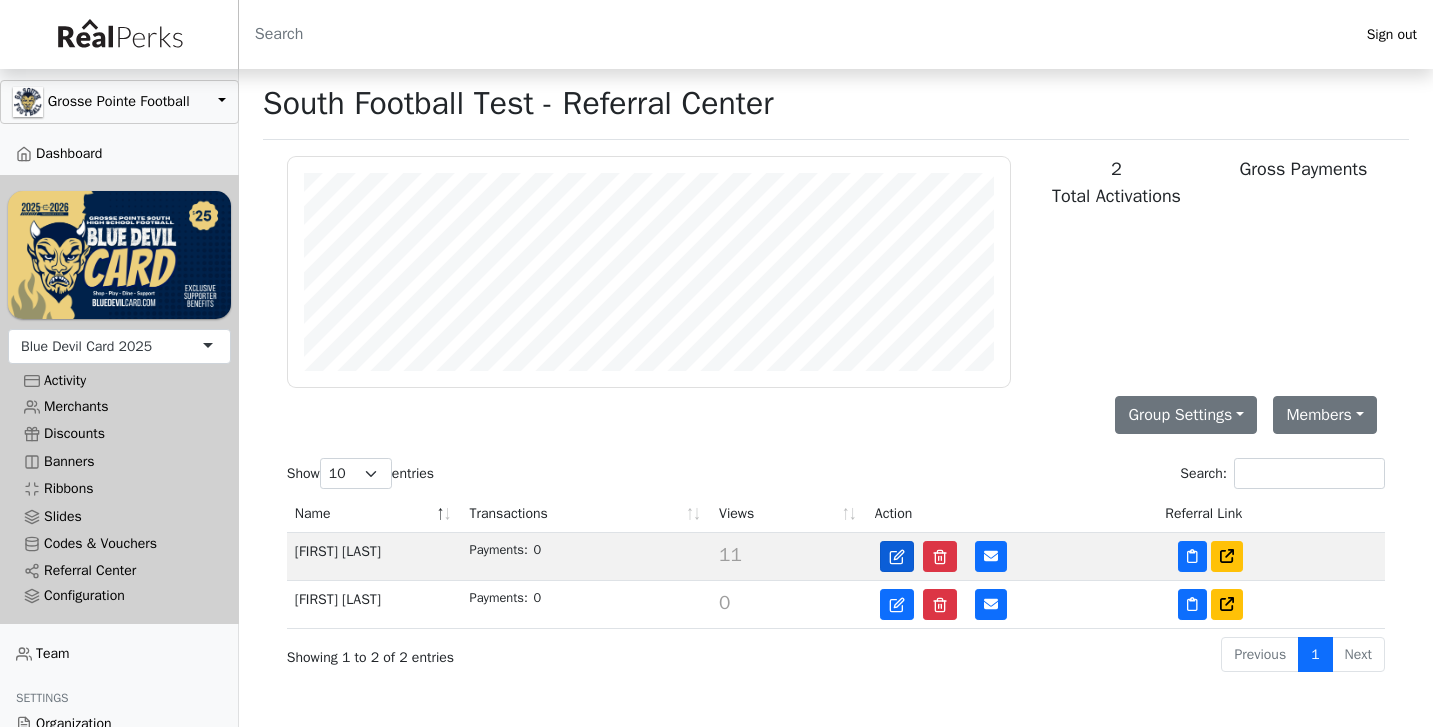 click 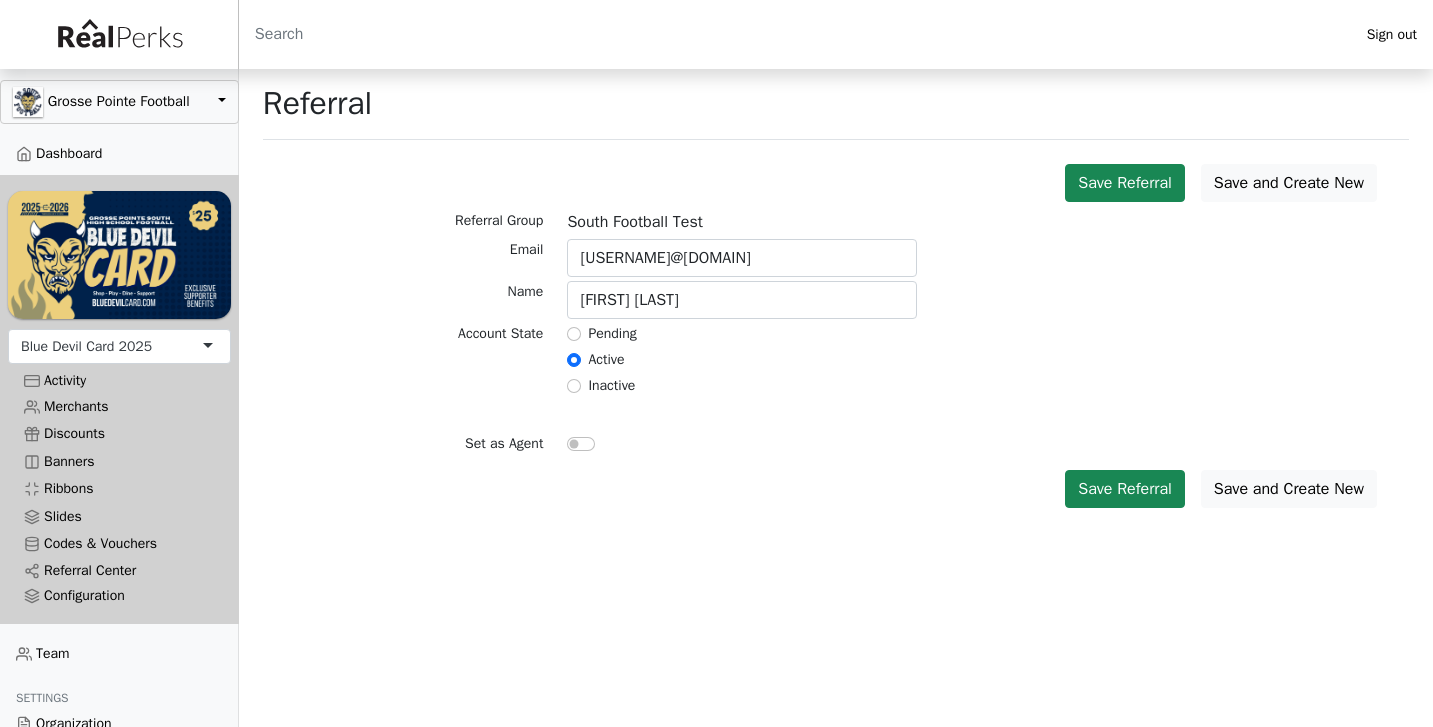 scroll, scrollTop: 0, scrollLeft: 0, axis: both 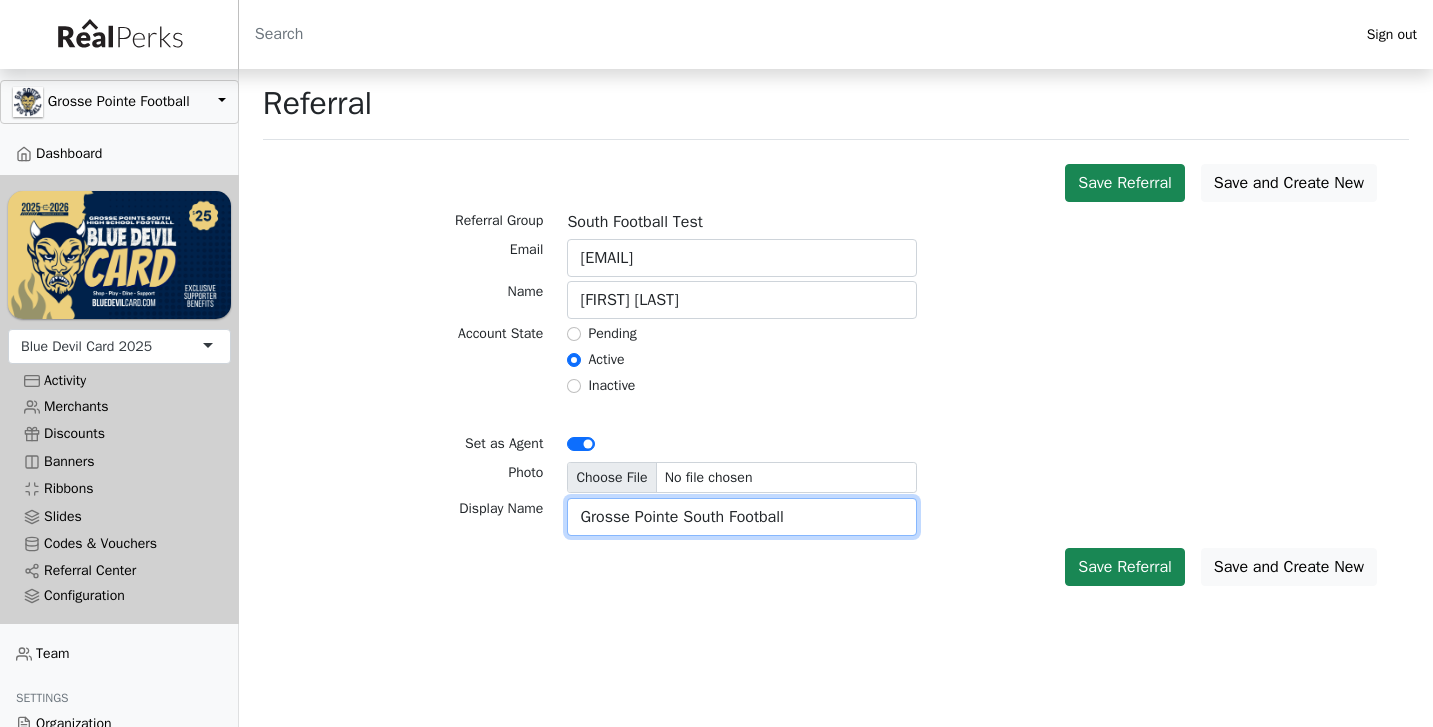 click on "Grosse Pointe South Football" at bounding box center [742, 517] 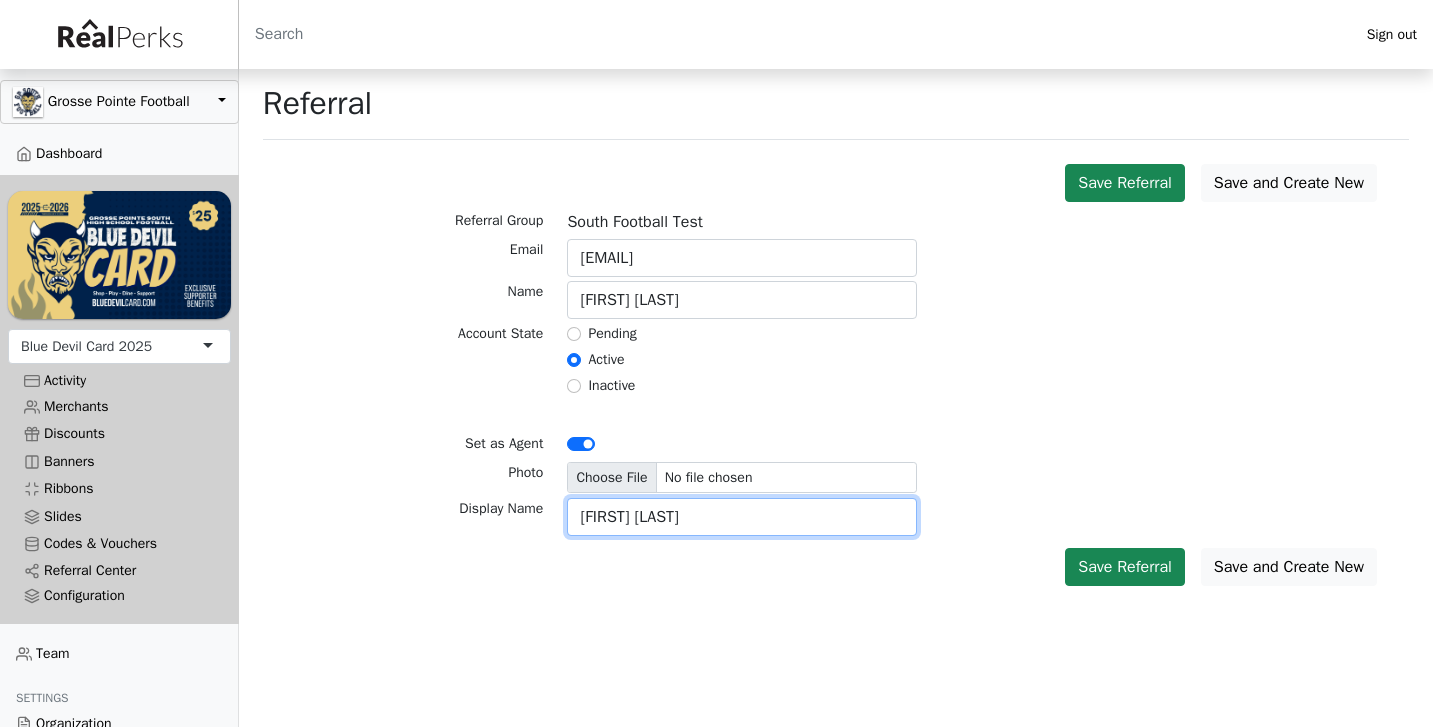 type on "David Runk" 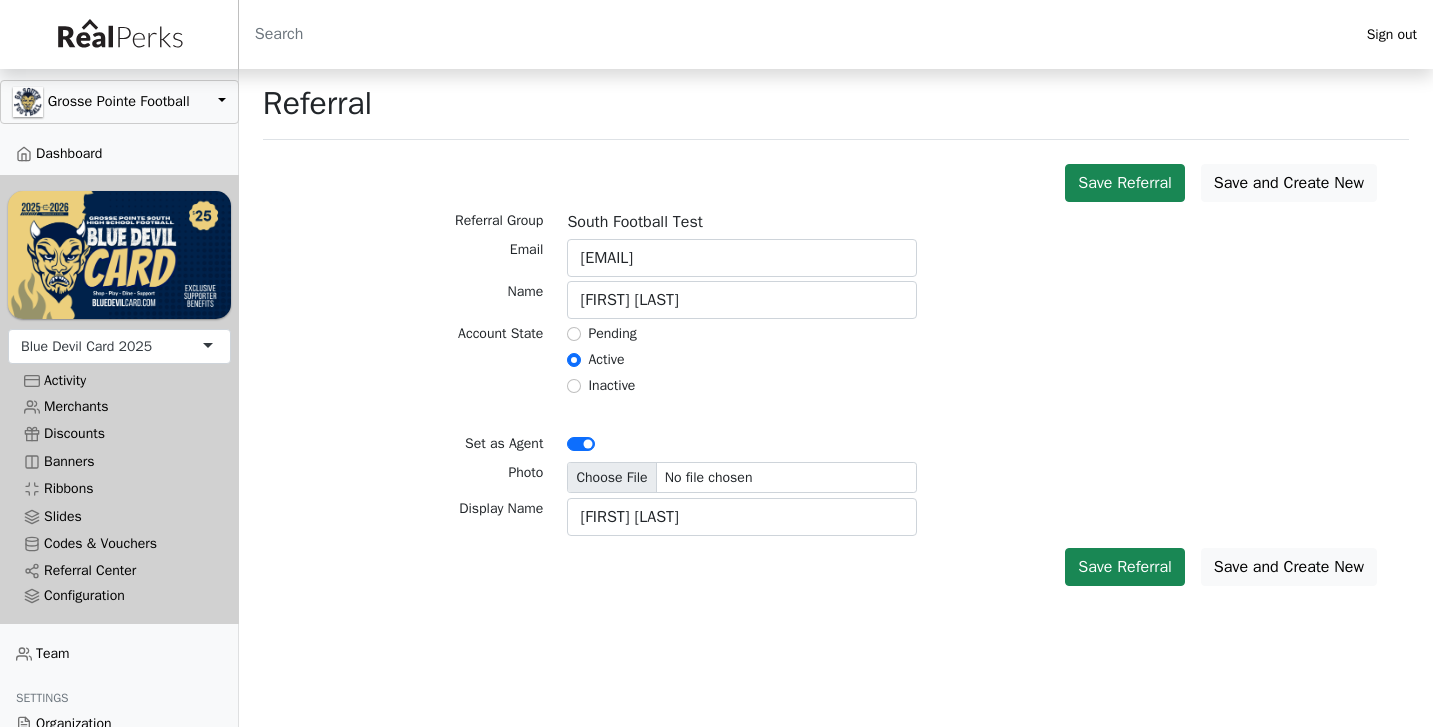 click on "Save and Create New
Save Referral" at bounding box center [836, 567] 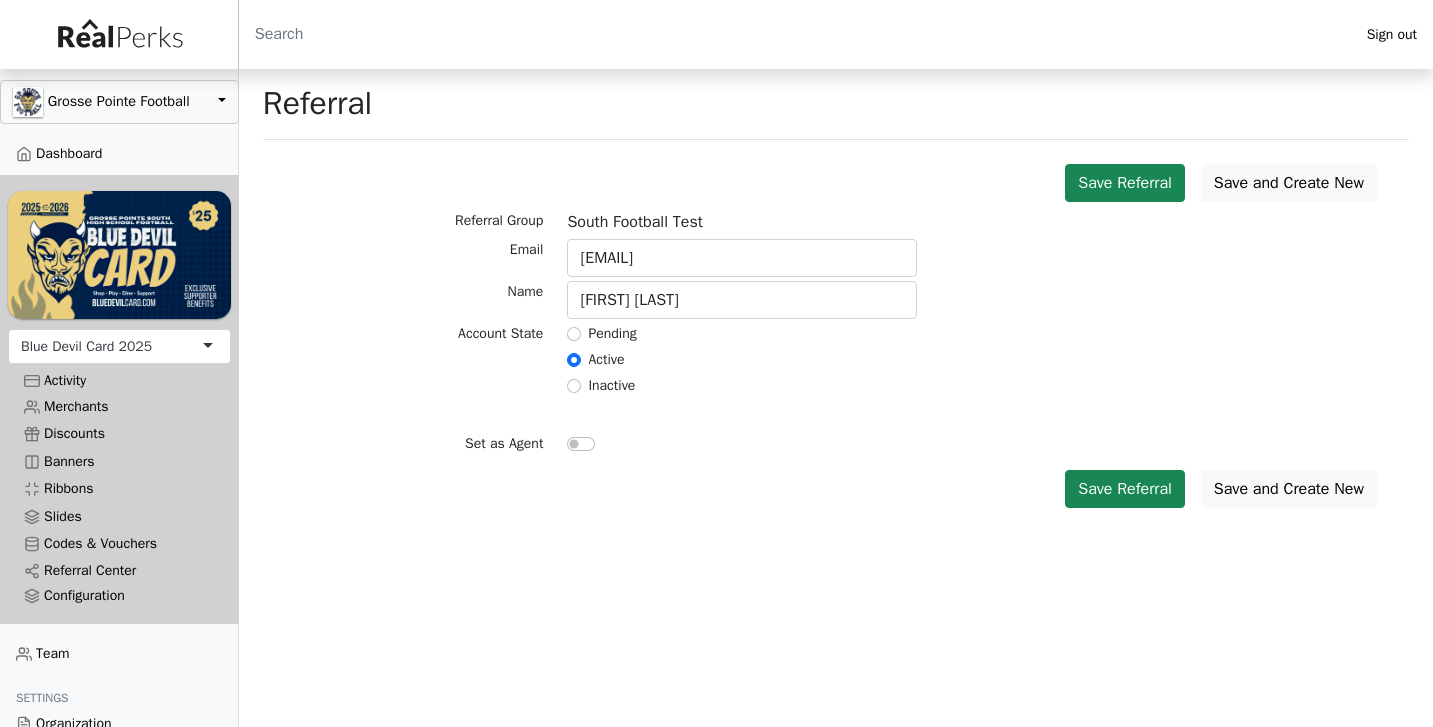 click on "Save and Create New
Save Referral" at bounding box center (836, 489) 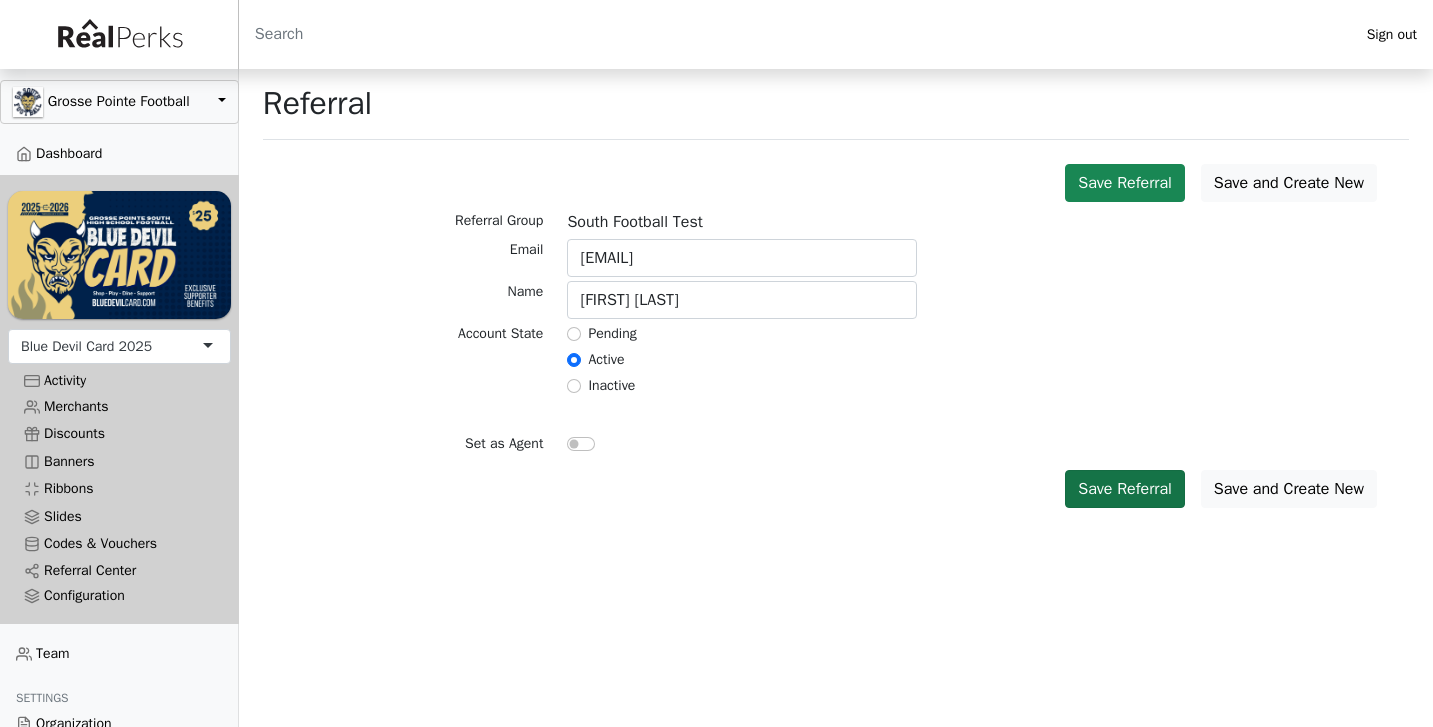click on "Save Referral" at bounding box center [1125, 489] 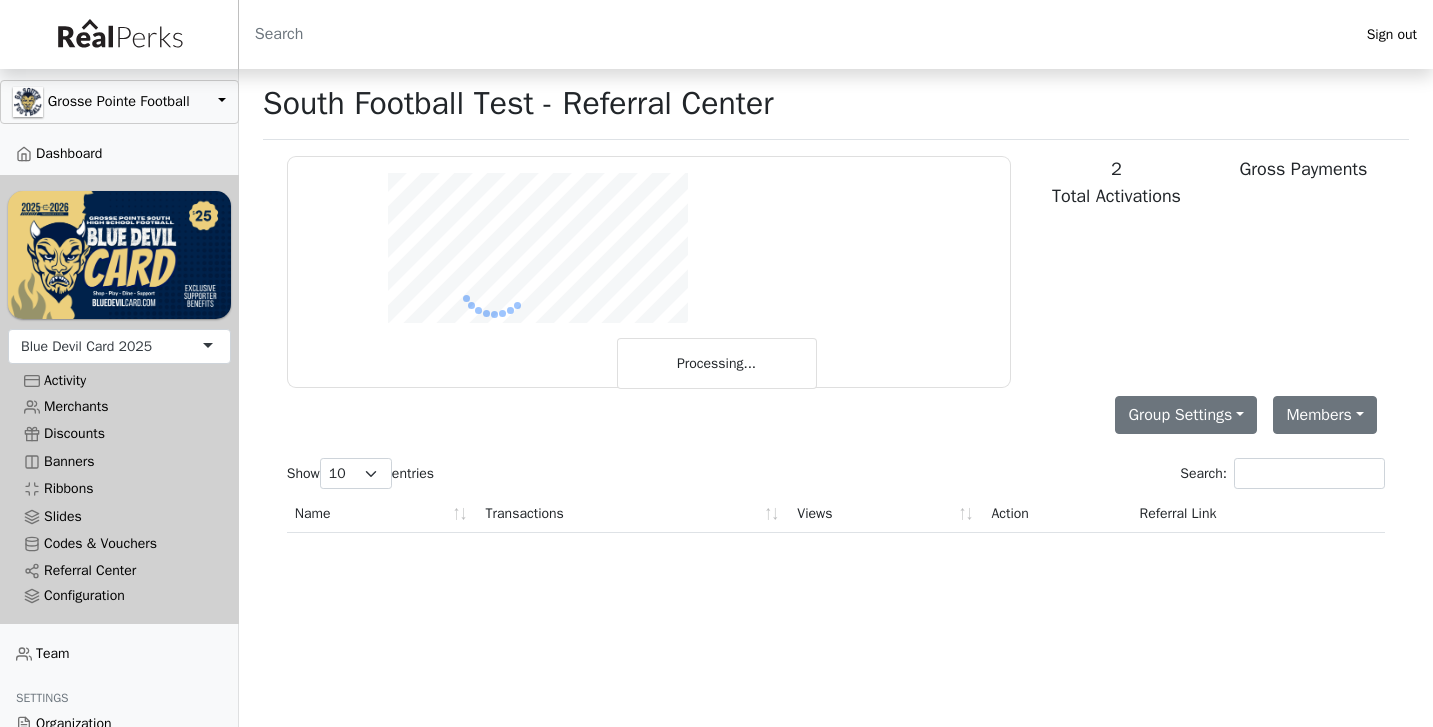scroll, scrollTop: 0, scrollLeft: 0, axis: both 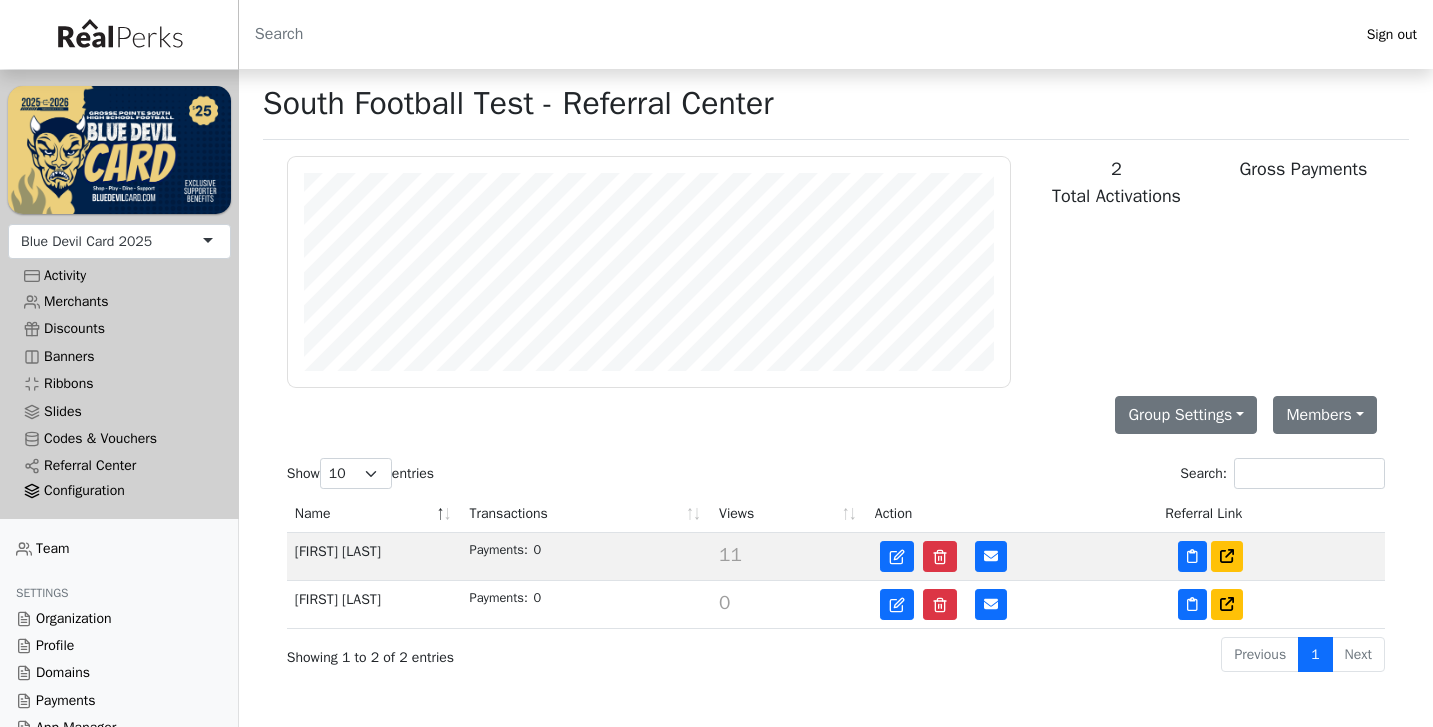 click on "Configuration" at bounding box center (119, 491) 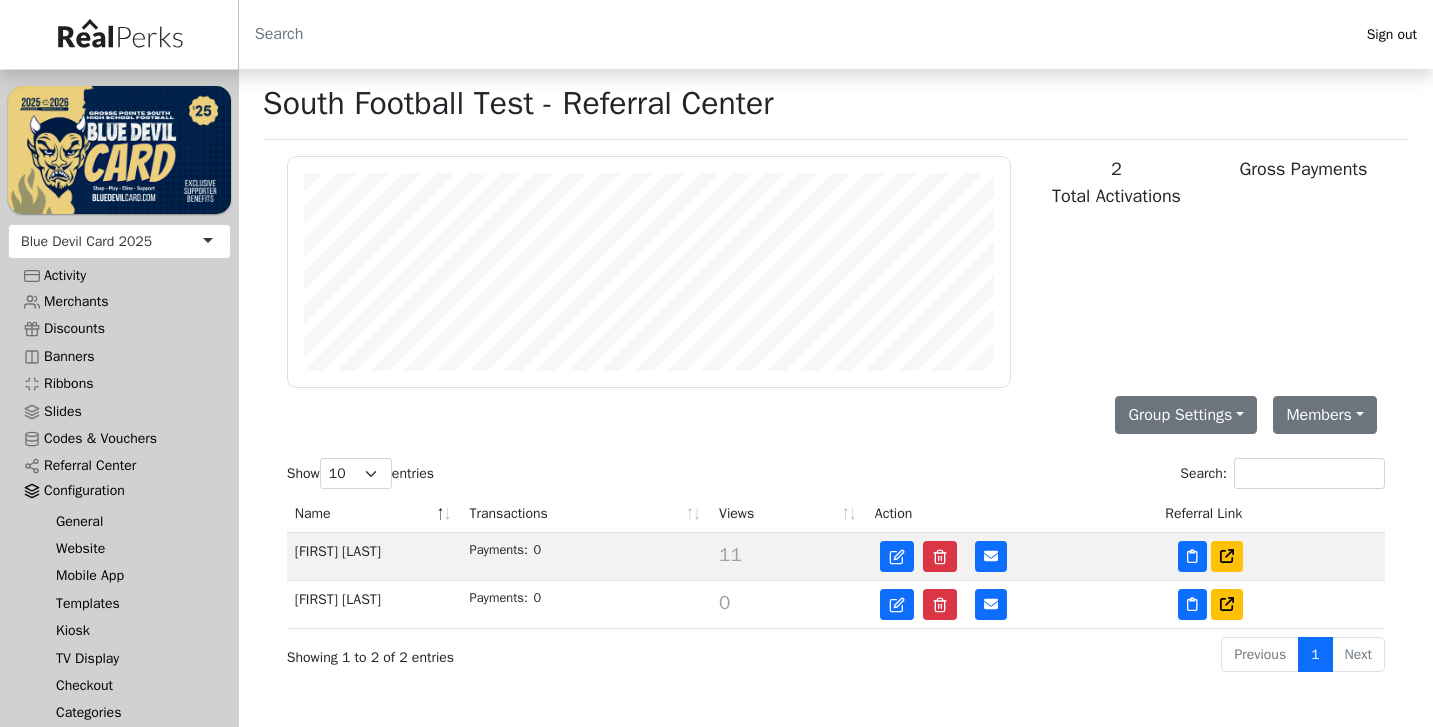click on "Website" at bounding box center (127, 548) 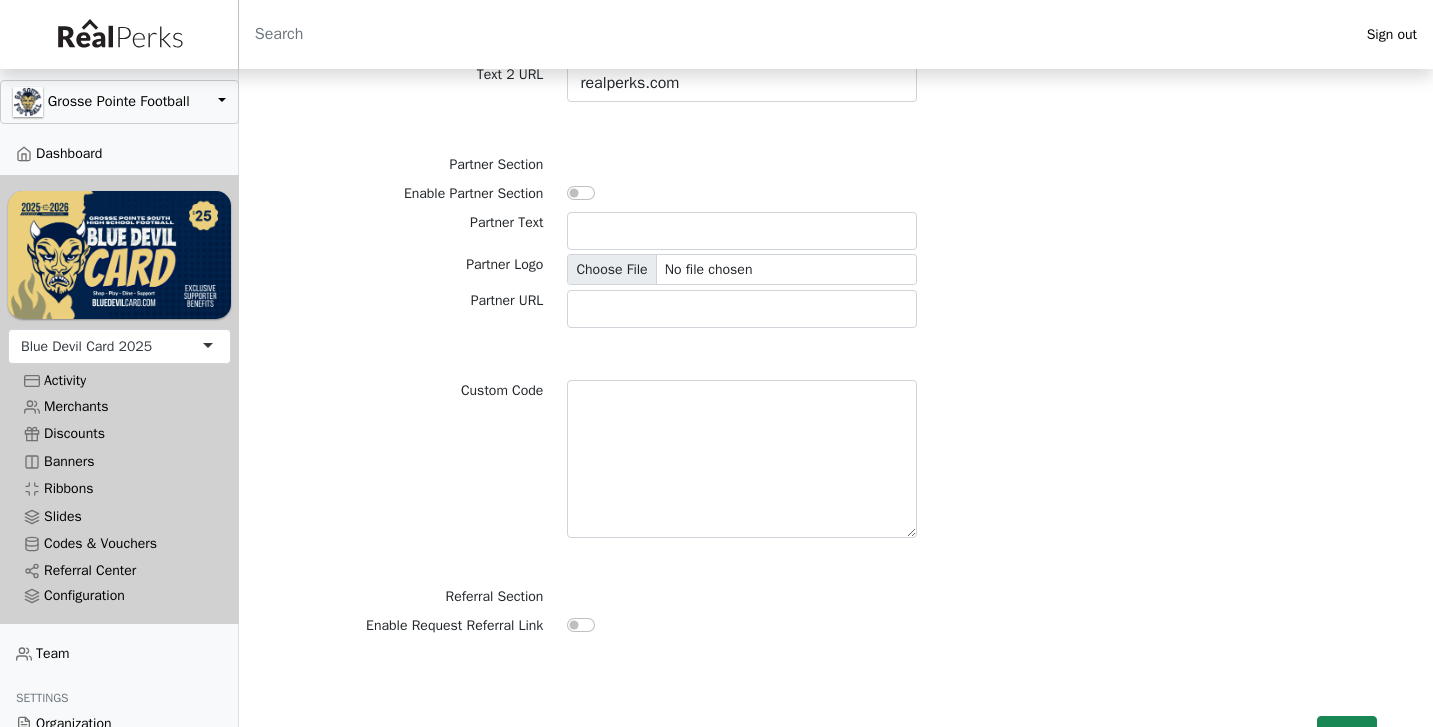 scroll, scrollTop: 5420, scrollLeft: 0, axis: vertical 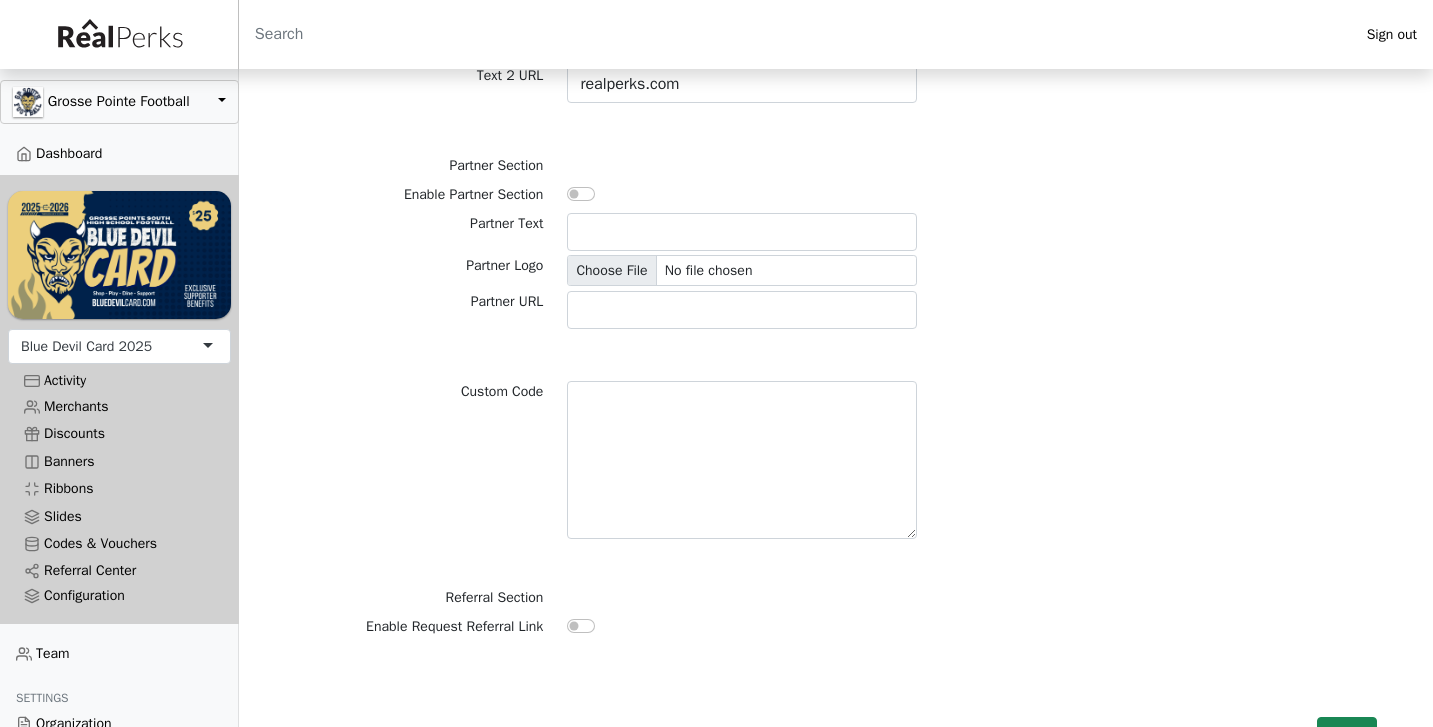 click at bounding box center [581, 626] 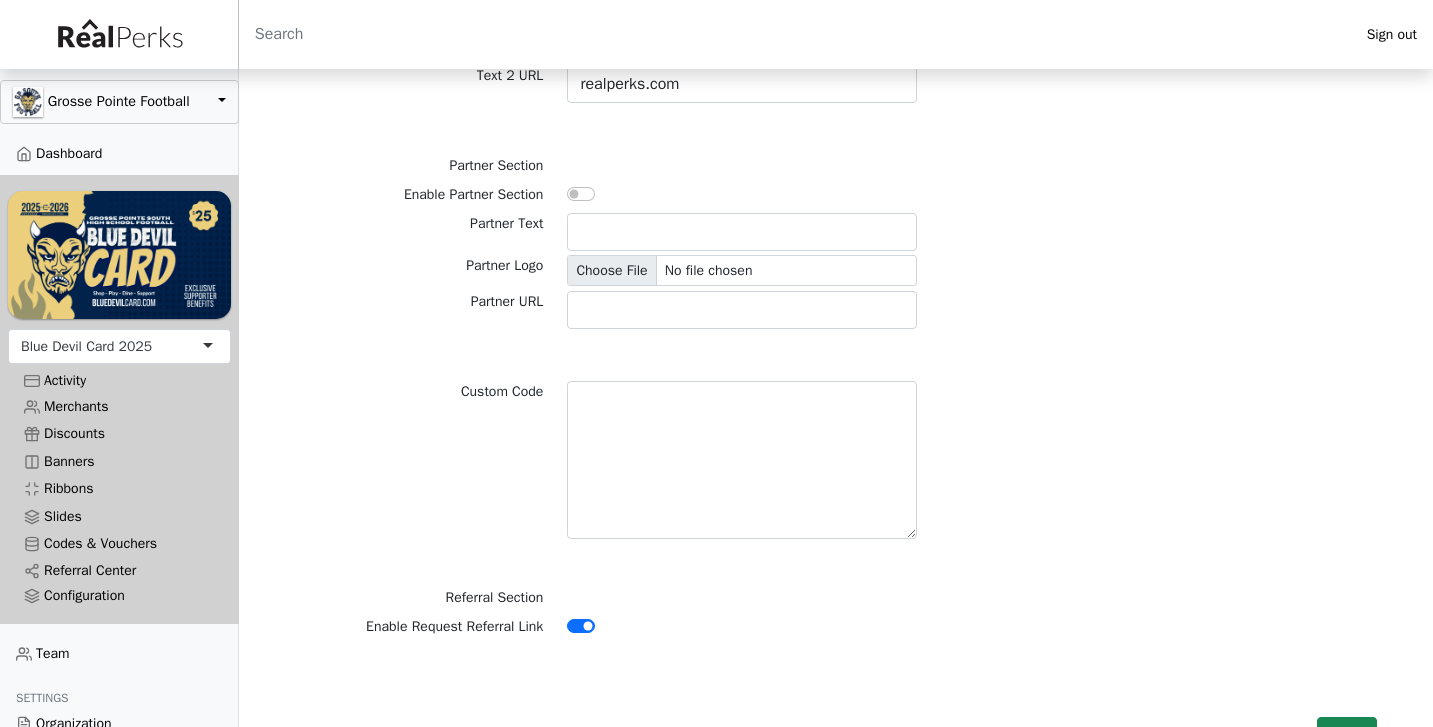 click at bounding box center (581, 626) 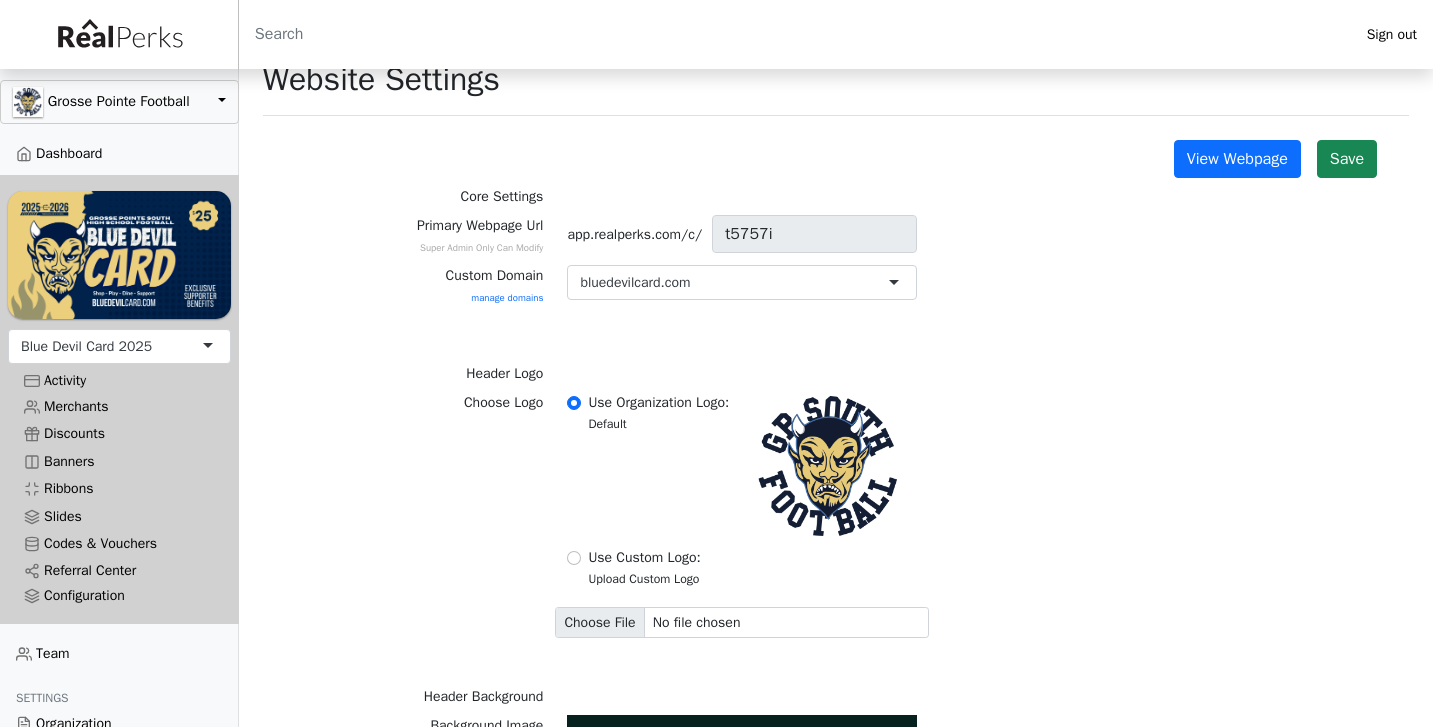 scroll, scrollTop: 23, scrollLeft: 0, axis: vertical 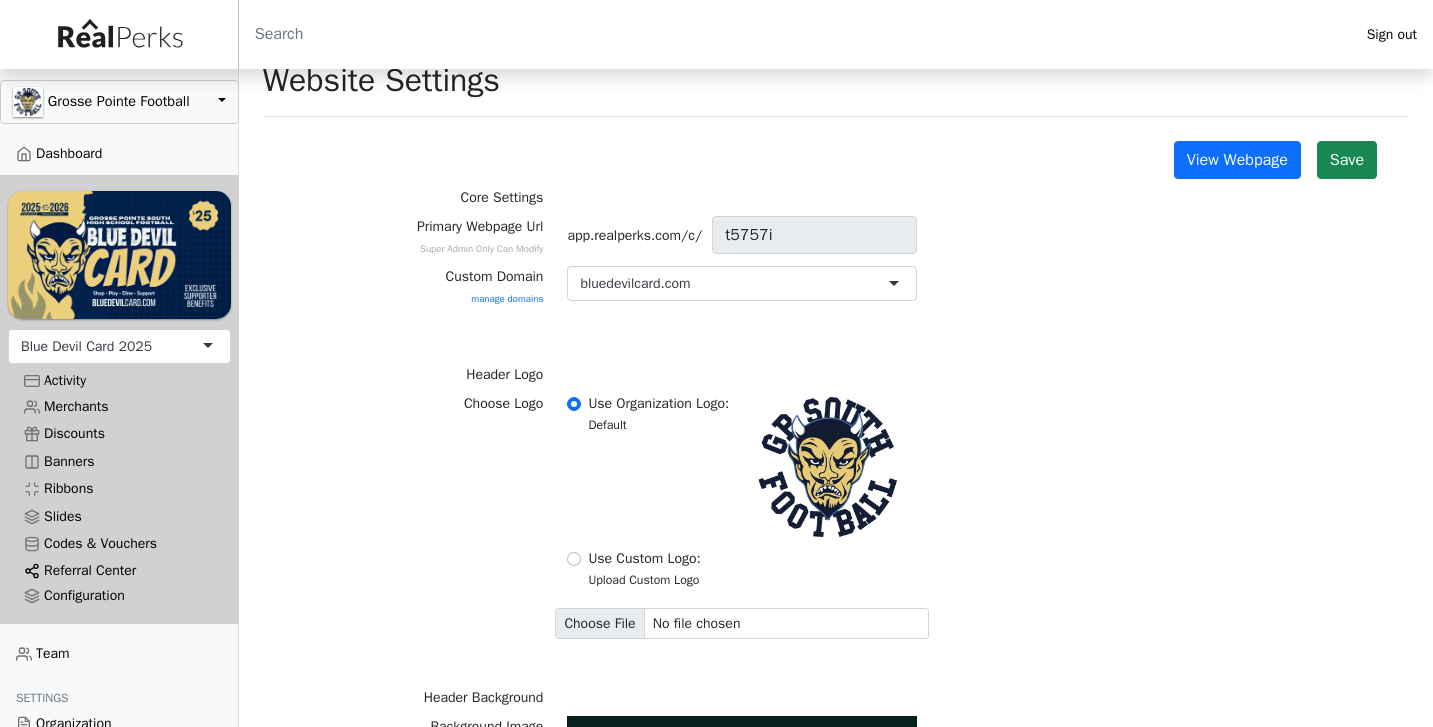 click on "Referral Center" at bounding box center (119, 570) 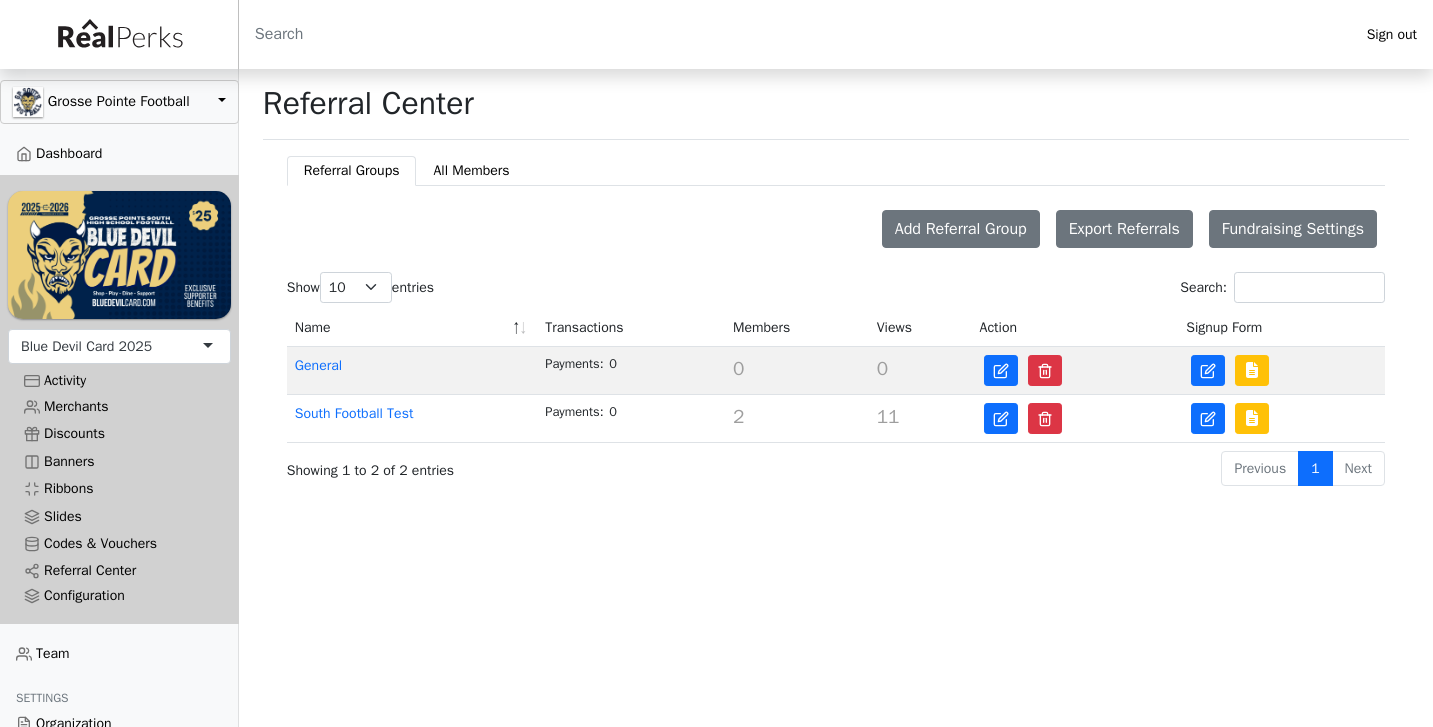 scroll, scrollTop: 0, scrollLeft: 0, axis: both 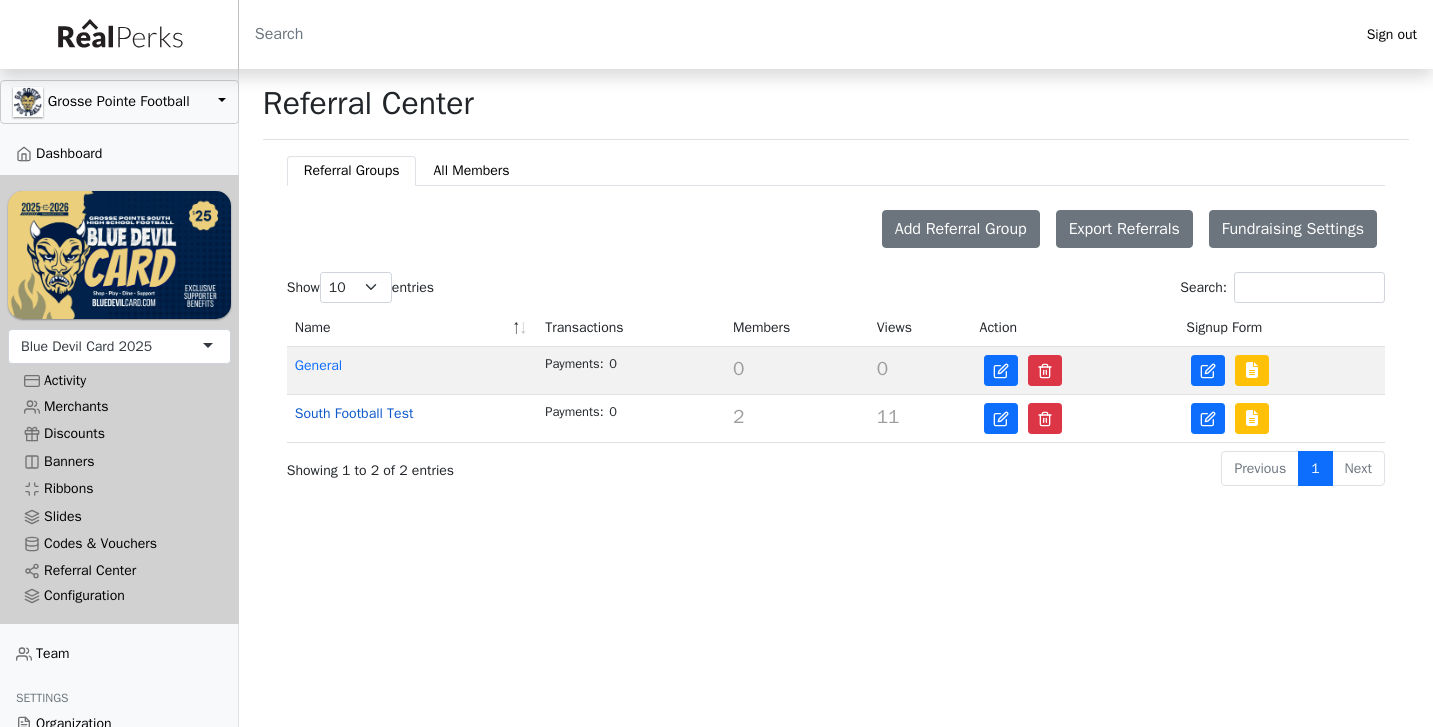 click on "South Football Test" at bounding box center (354, 413) 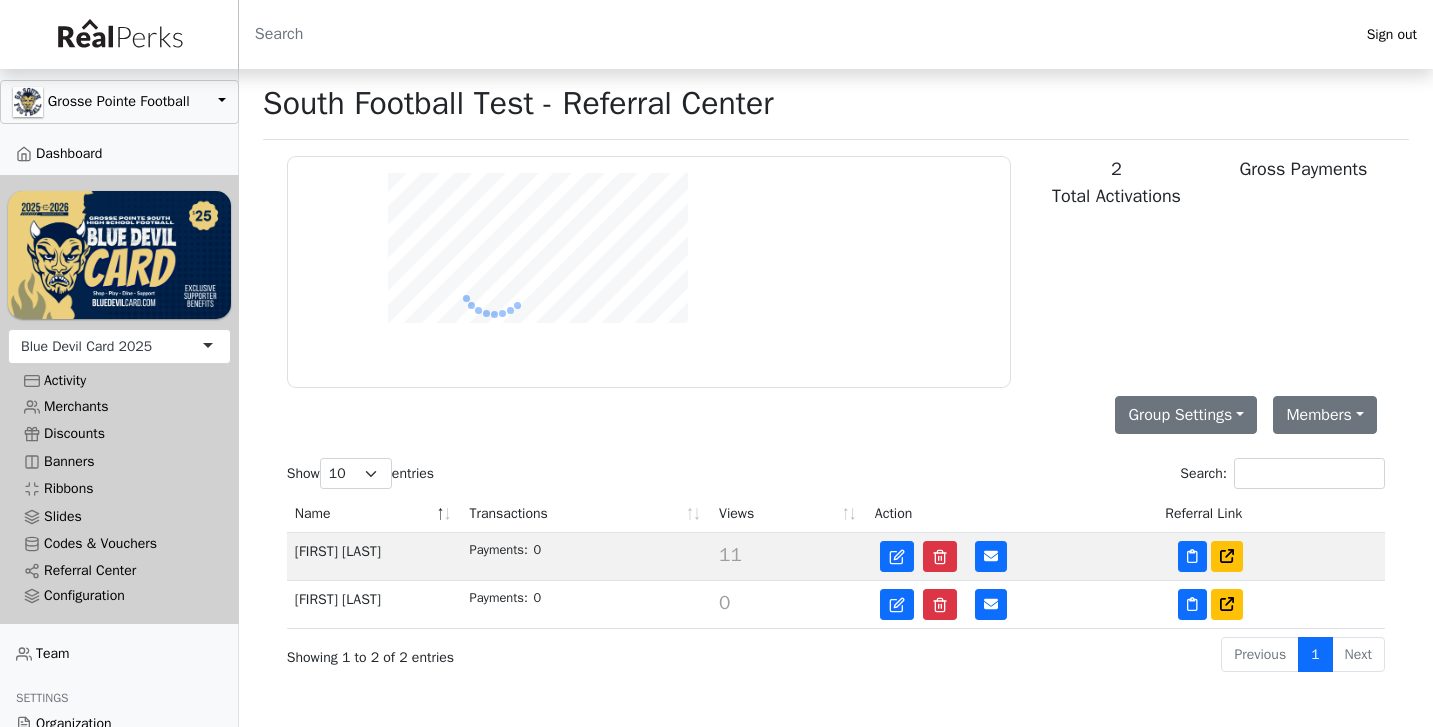 scroll, scrollTop: 0, scrollLeft: 0, axis: both 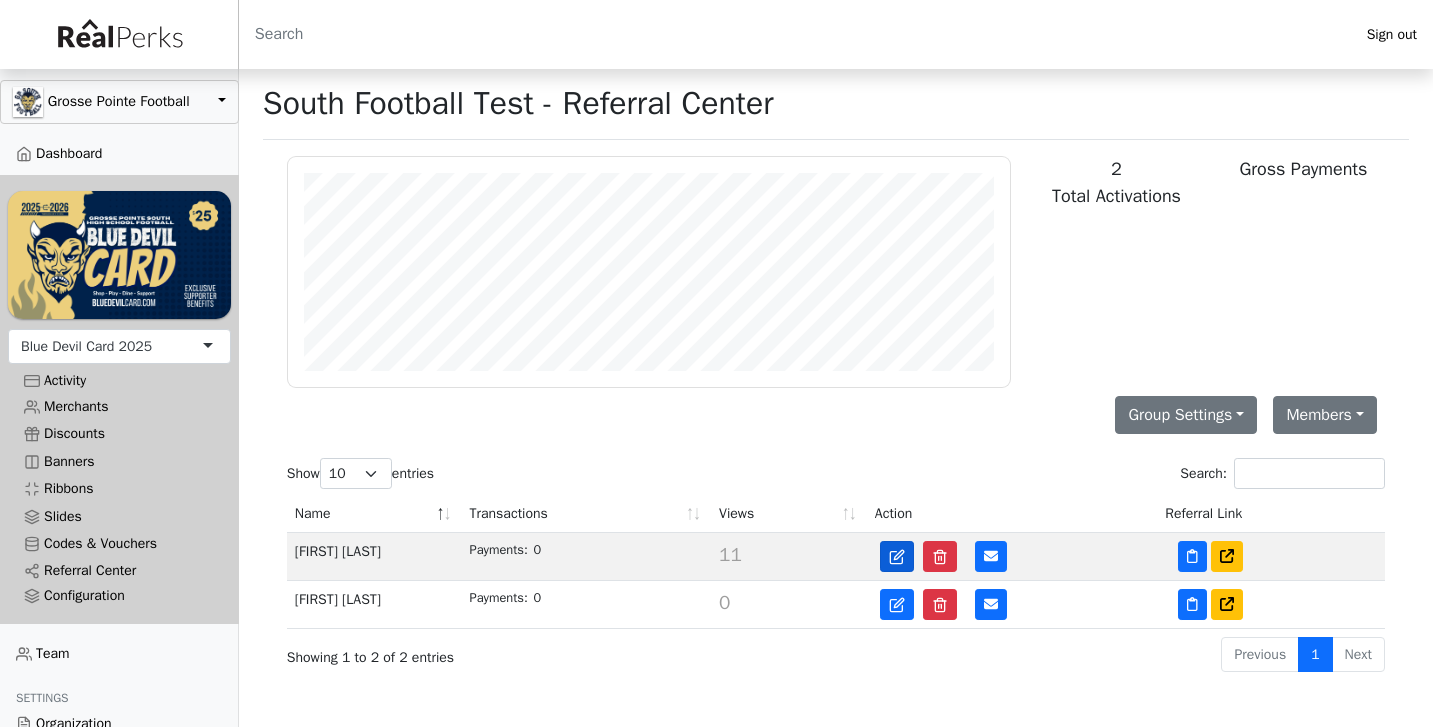 click 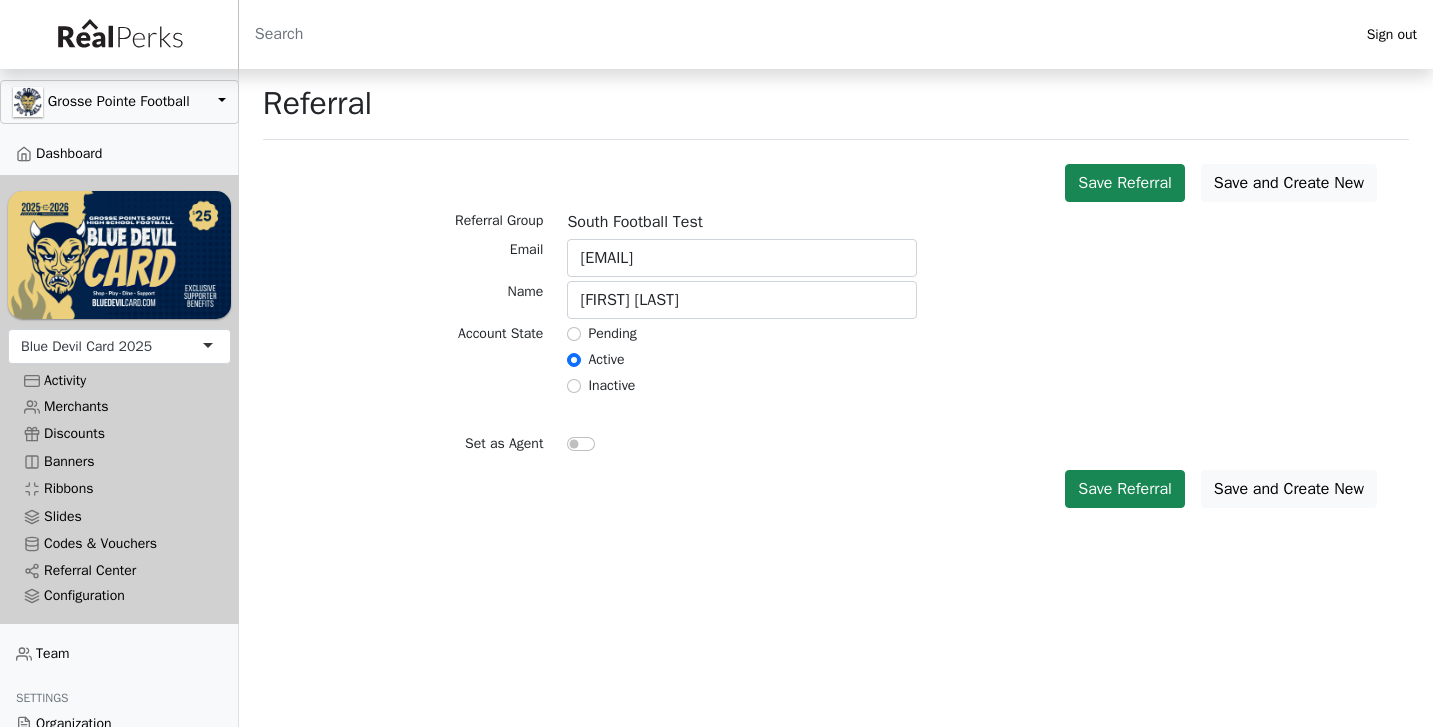 scroll, scrollTop: 0, scrollLeft: 0, axis: both 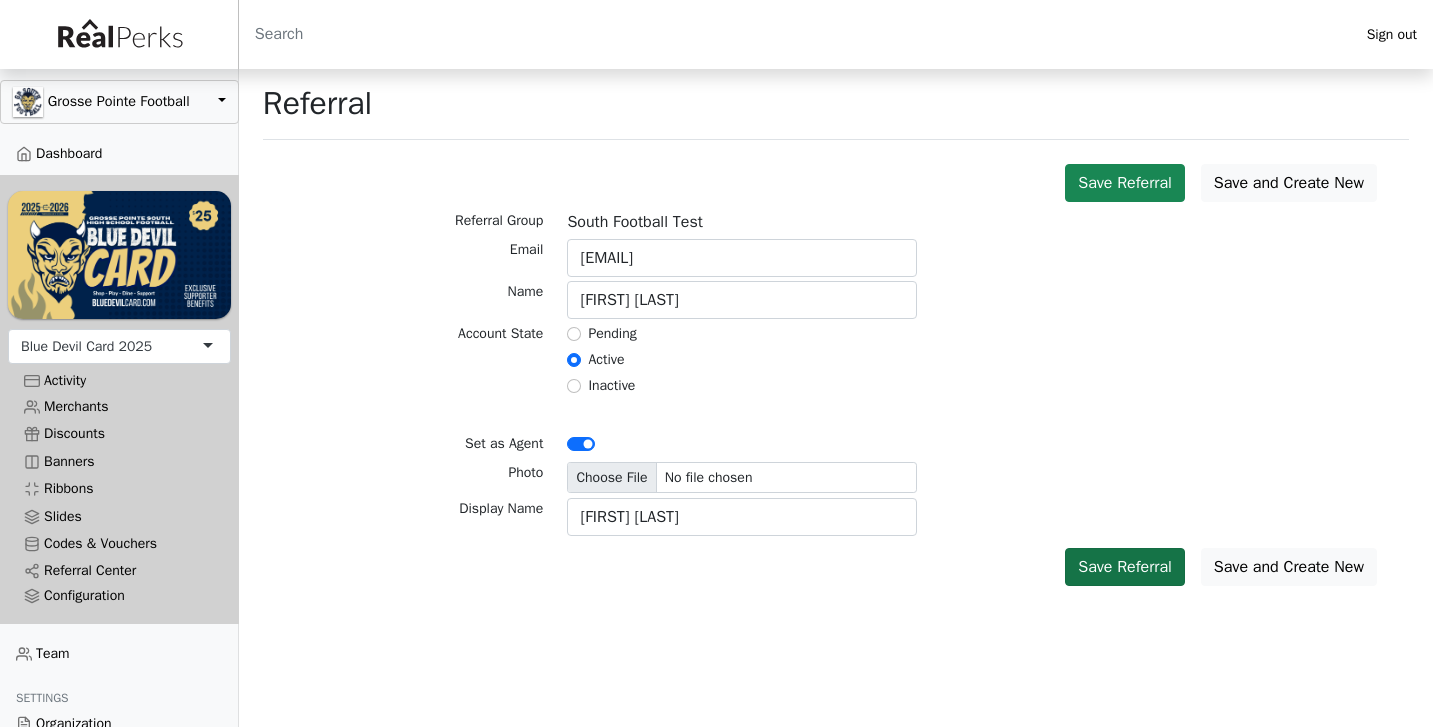 click on "Save Referral" at bounding box center [1125, 567] 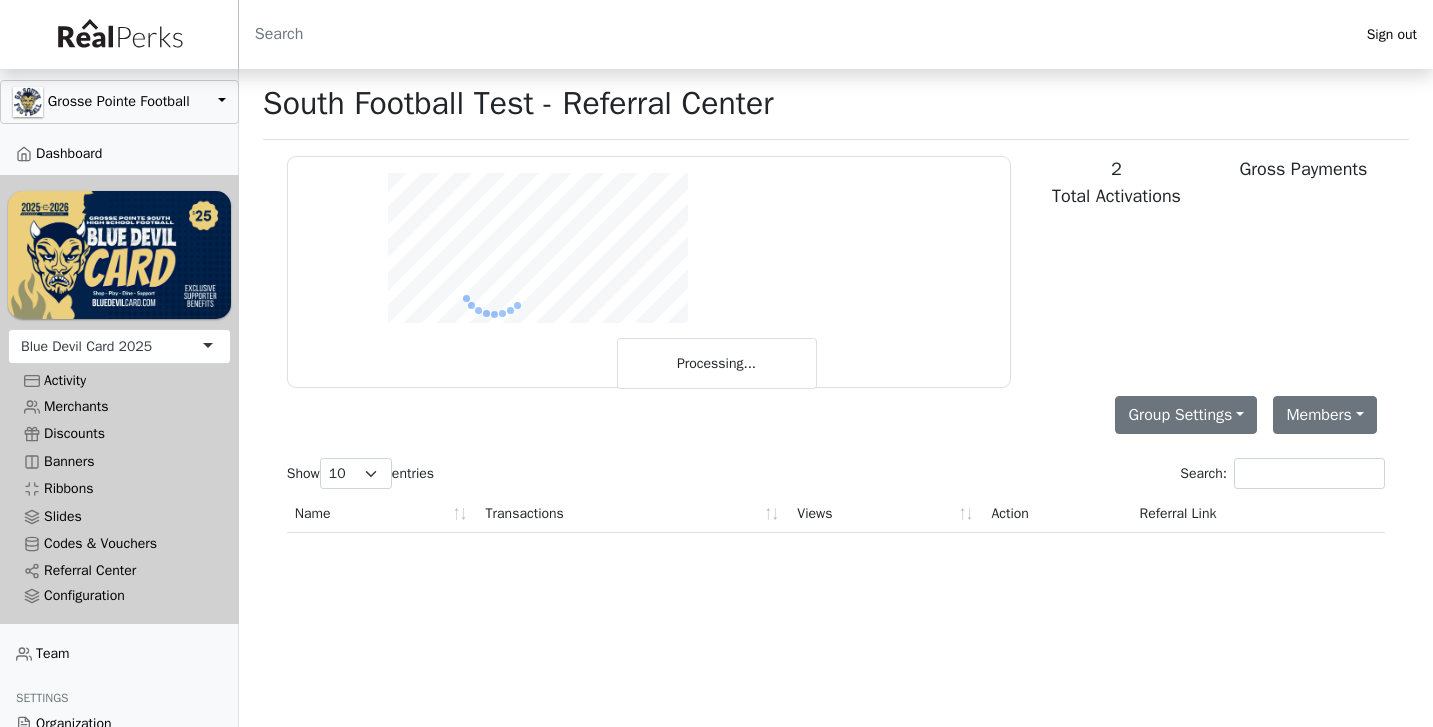 scroll, scrollTop: 0, scrollLeft: 0, axis: both 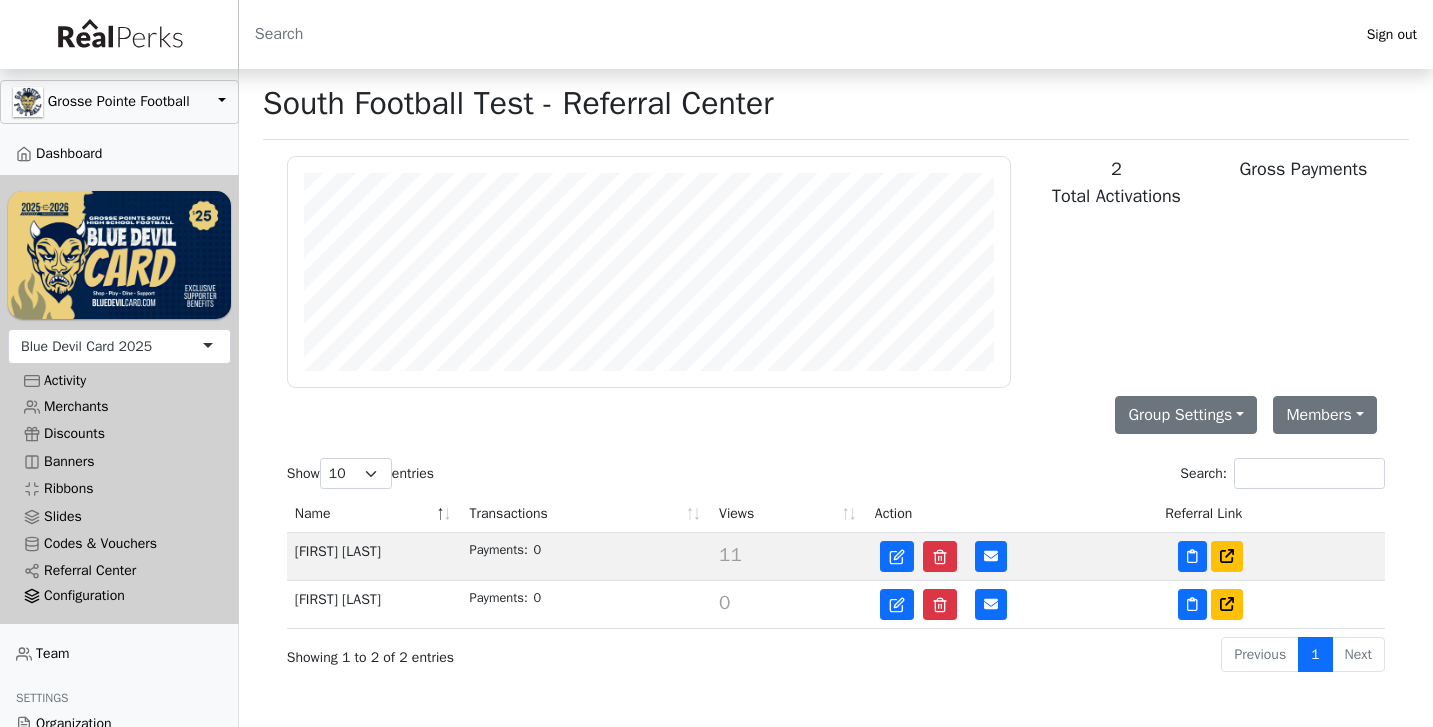 click on "Configuration" at bounding box center (119, 596) 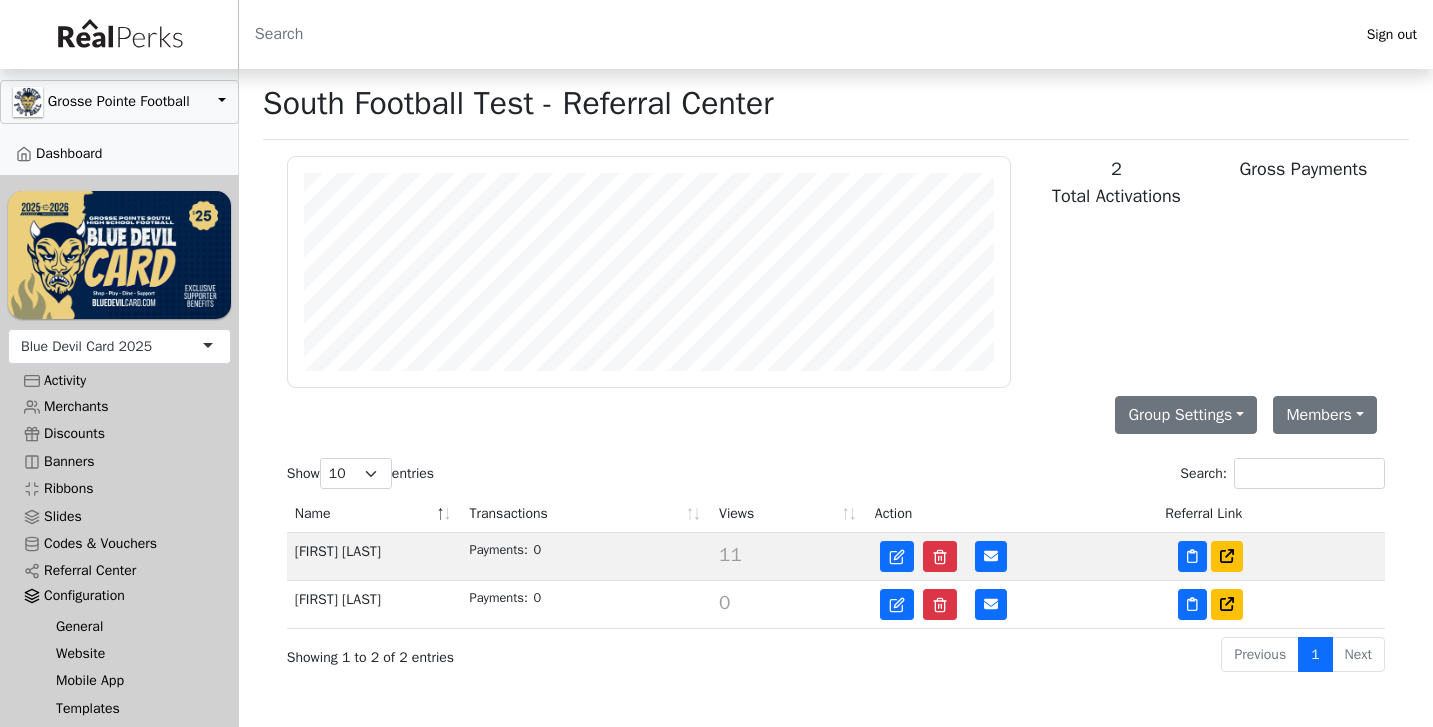 click on "Website" at bounding box center (127, 653) 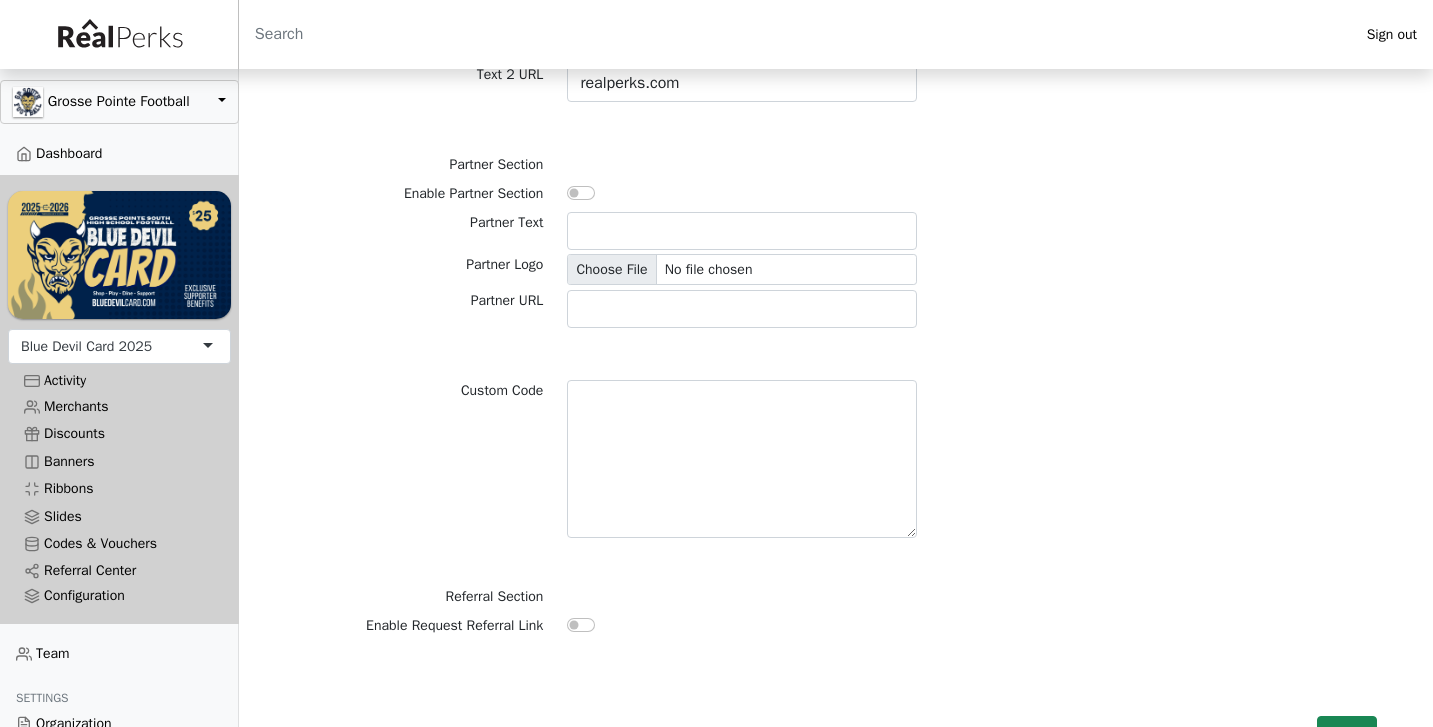 scroll, scrollTop: 5420, scrollLeft: 0, axis: vertical 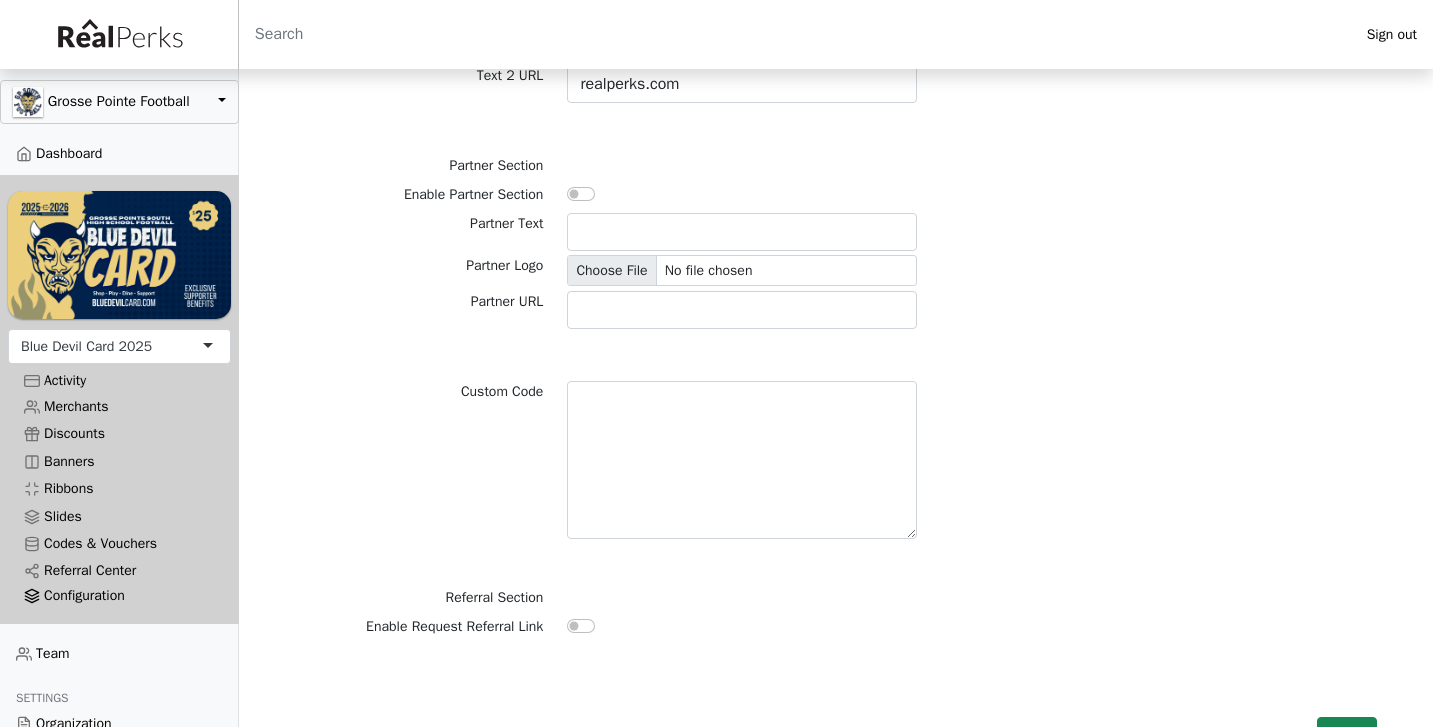 click on "Configuration" at bounding box center (119, 596) 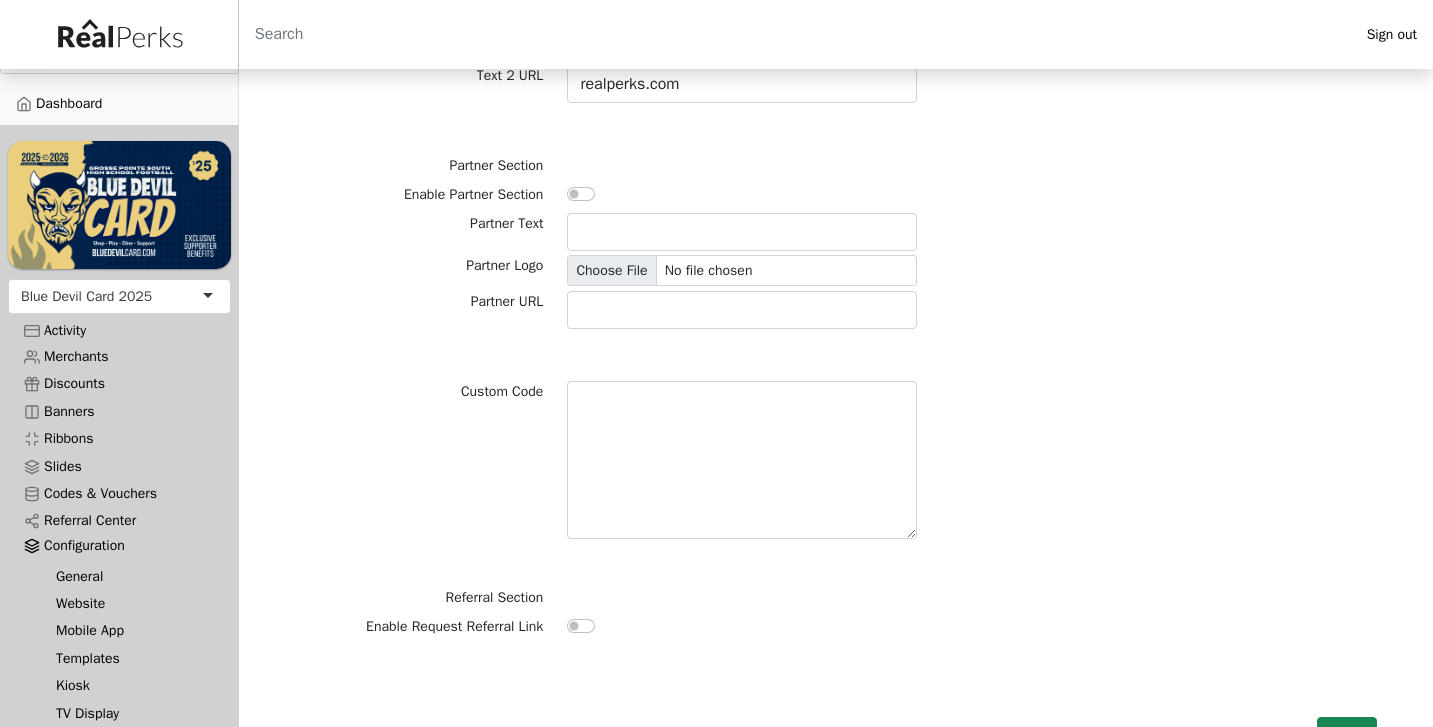 scroll, scrollTop: 55, scrollLeft: 0, axis: vertical 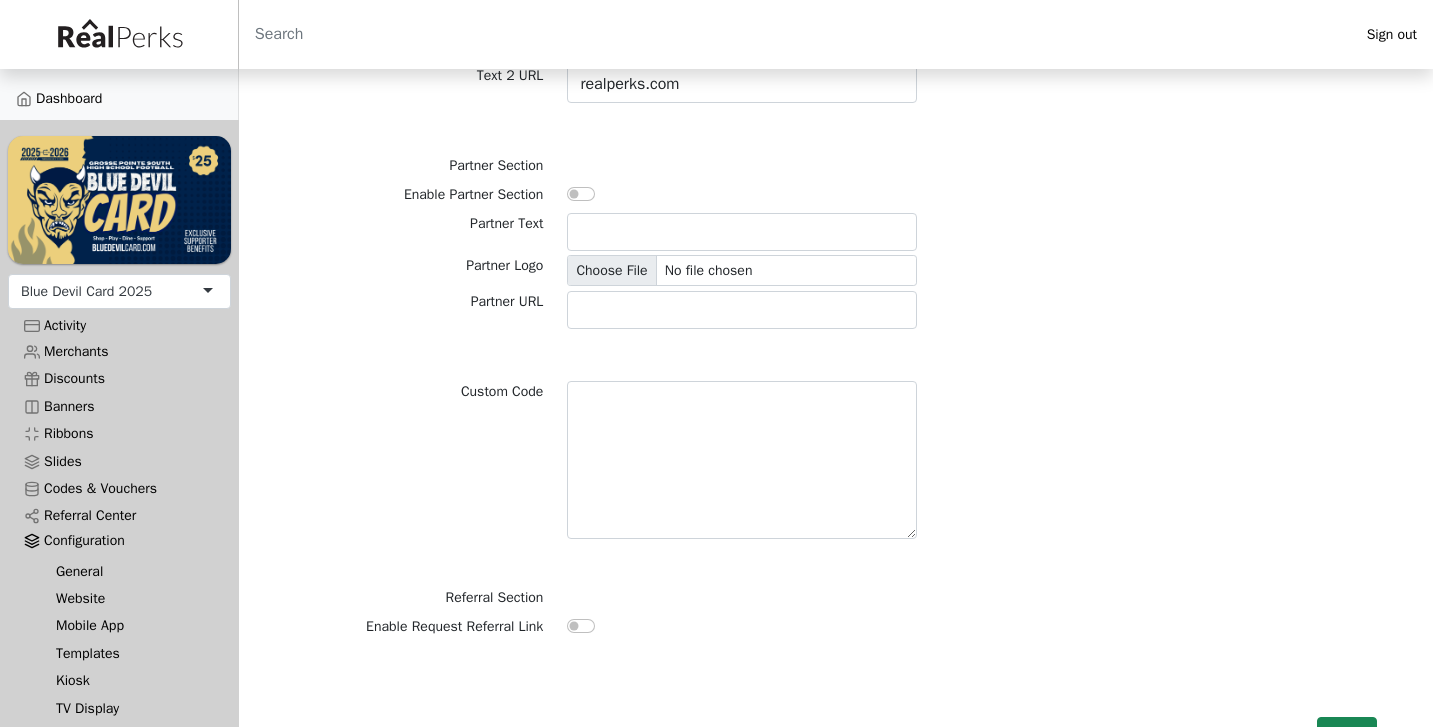click on "Mobile App" at bounding box center [127, 625] 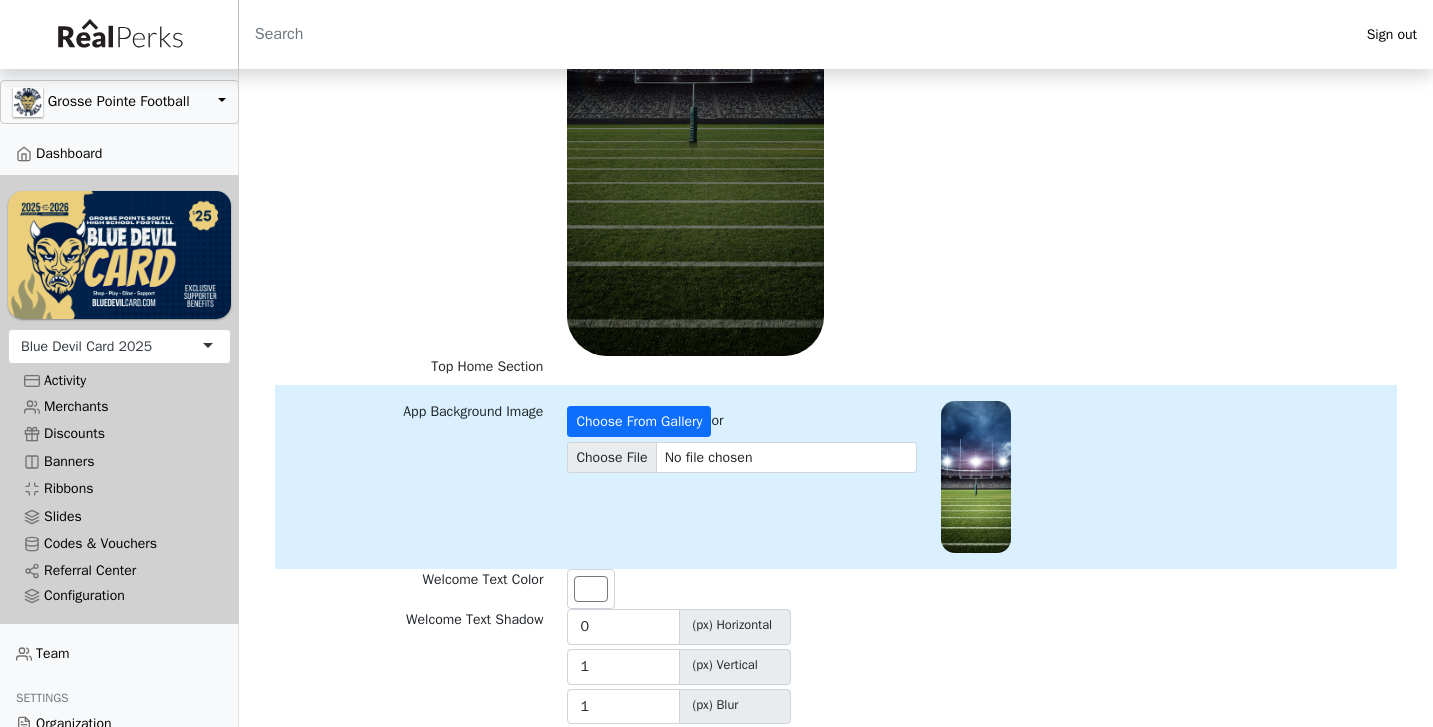 scroll, scrollTop: 410, scrollLeft: 0, axis: vertical 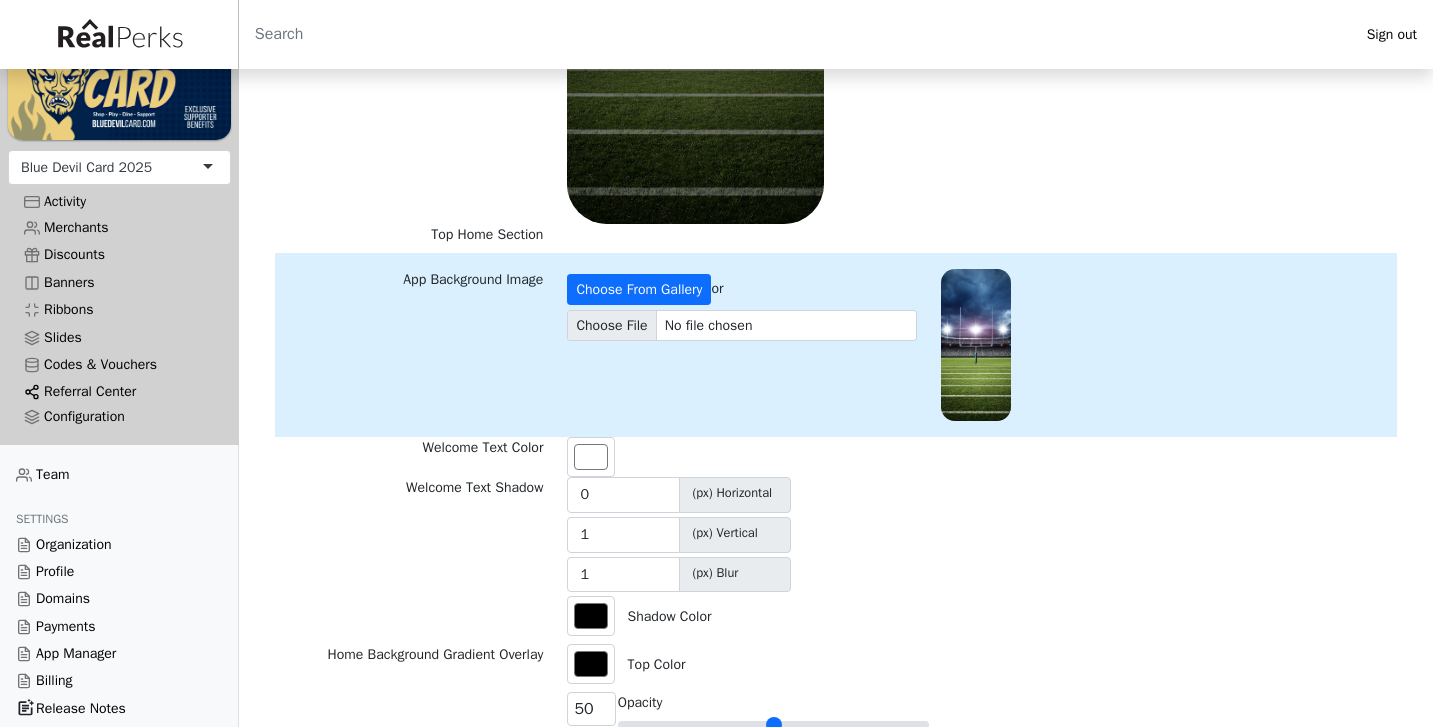 click on "Referral Center" at bounding box center (119, 391) 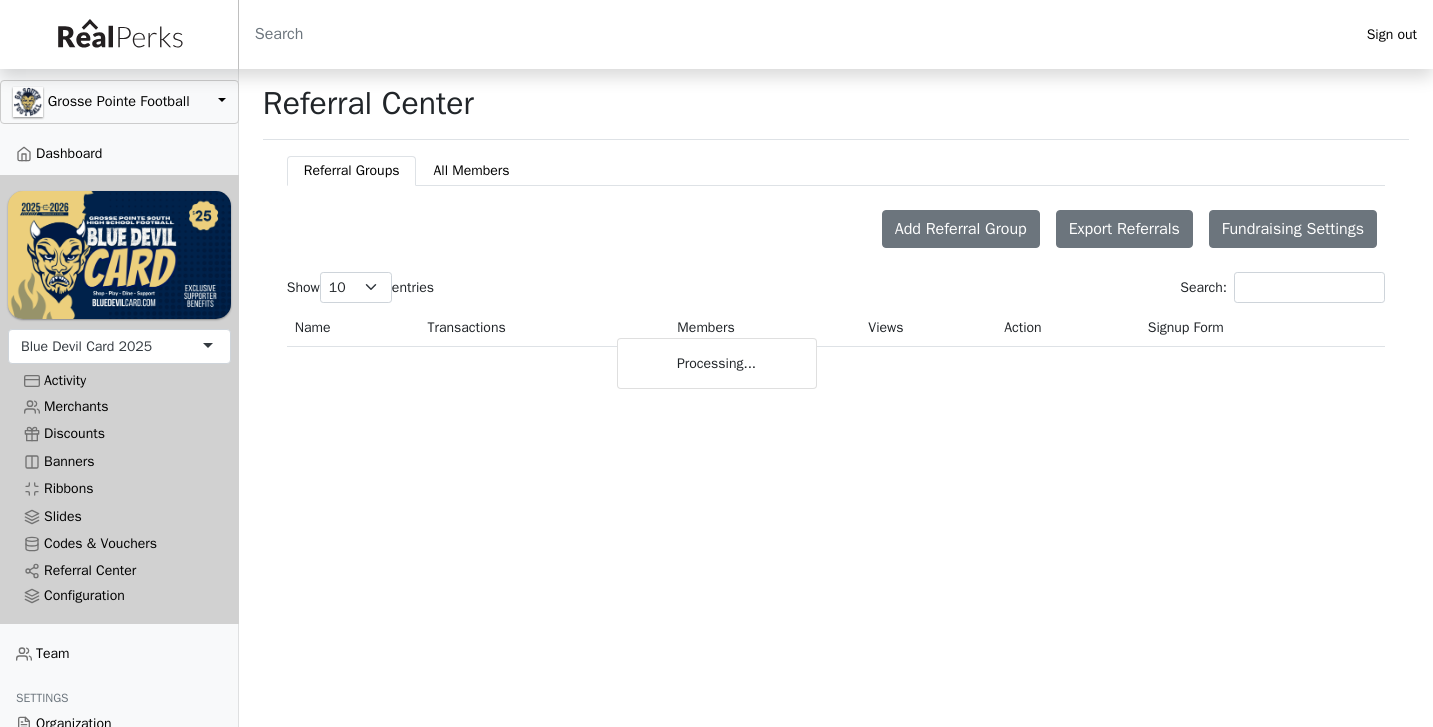 scroll, scrollTop: 0, scrollLeft: 0, axis: both 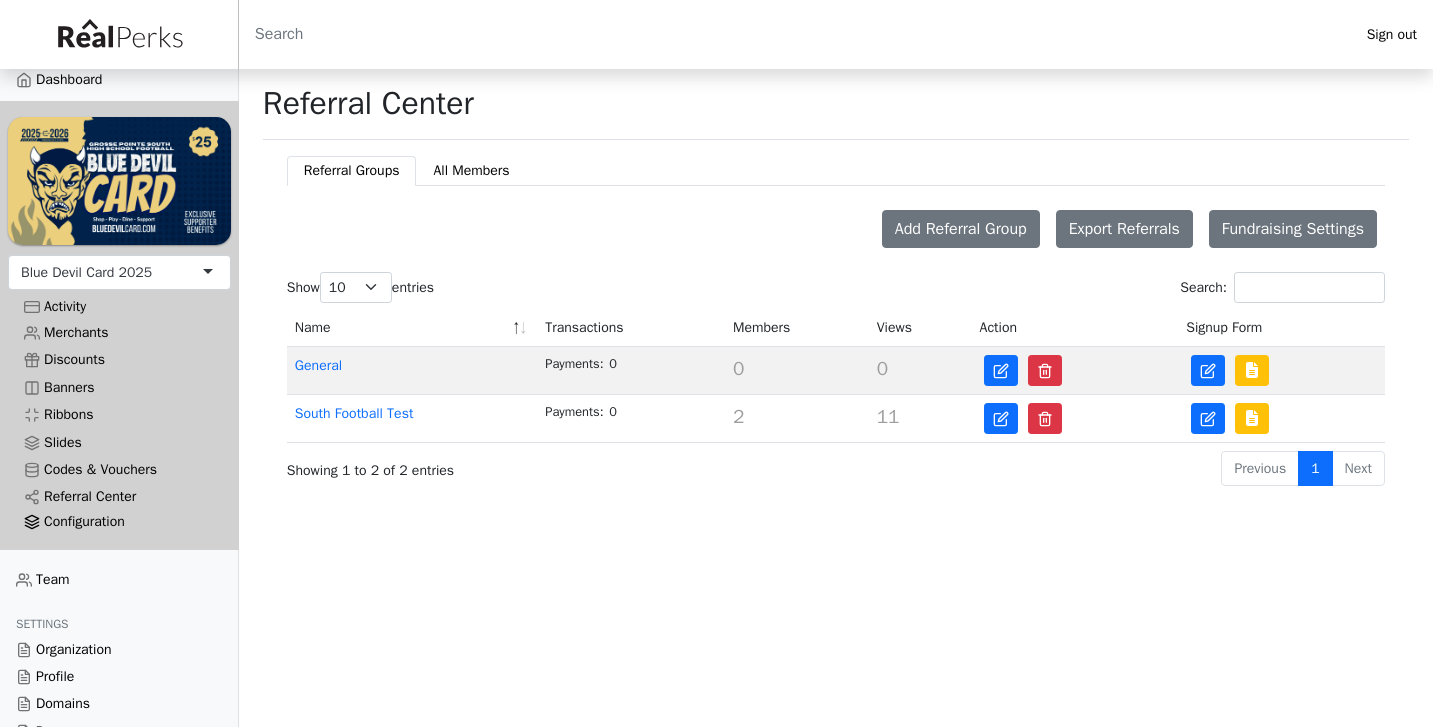 click on "Configuration" at bounding box center [119, 522] 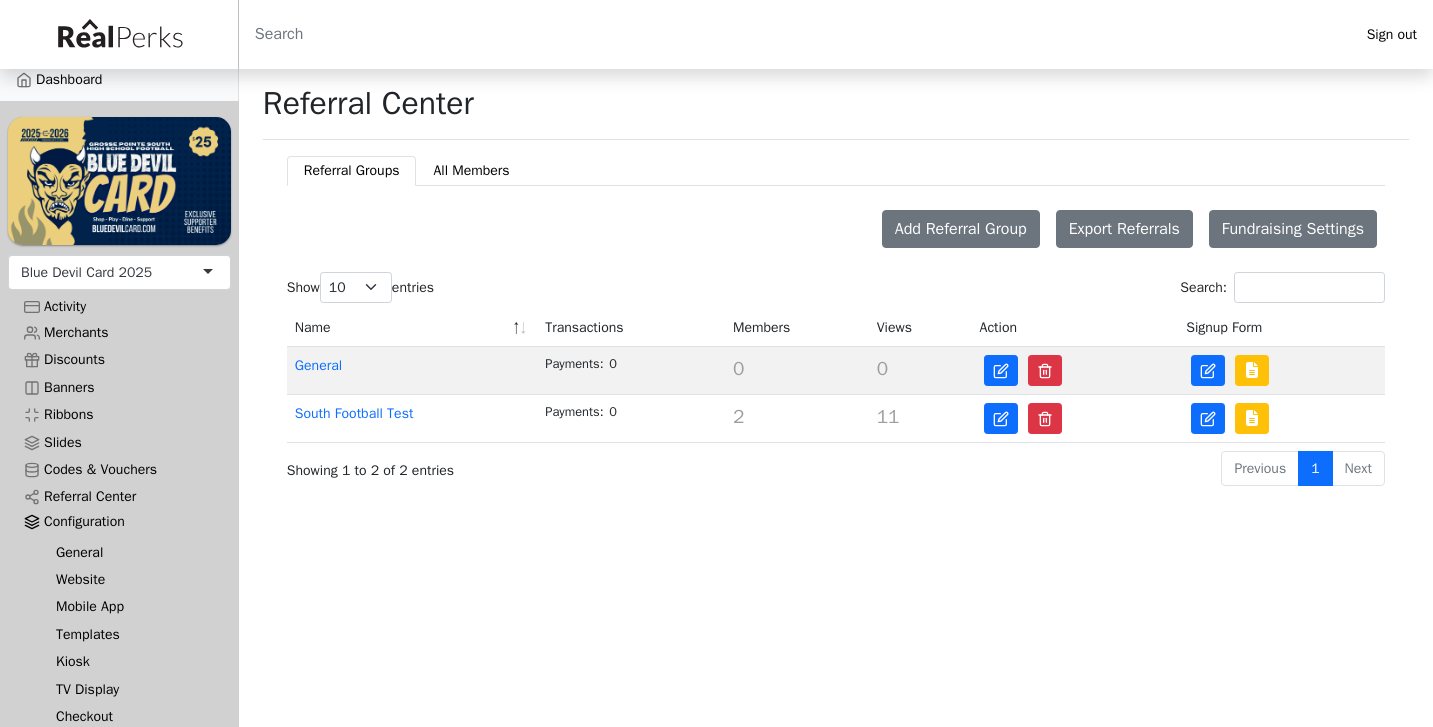 click on "Mobile App" at bounding box center [127, 606] 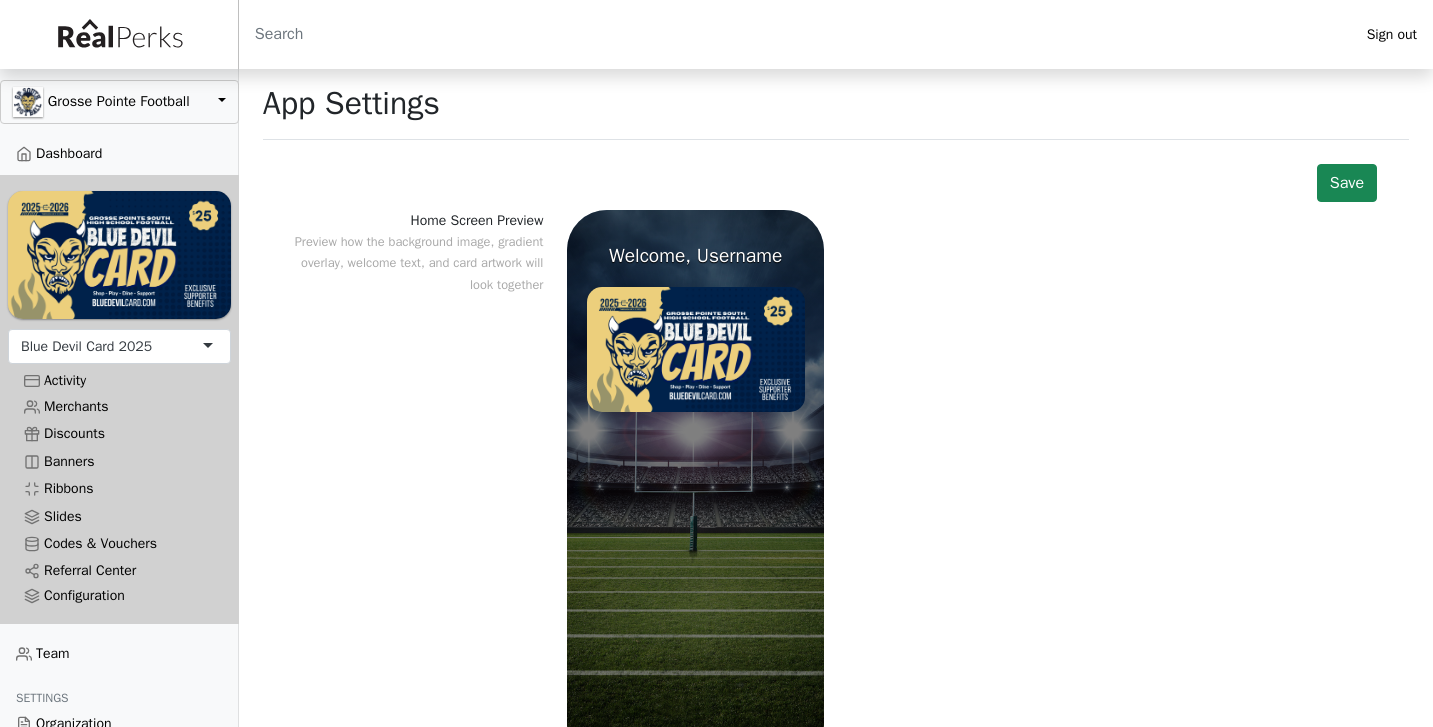 scroll, scrollTop: 0, scrollLeft: 0, axis: both 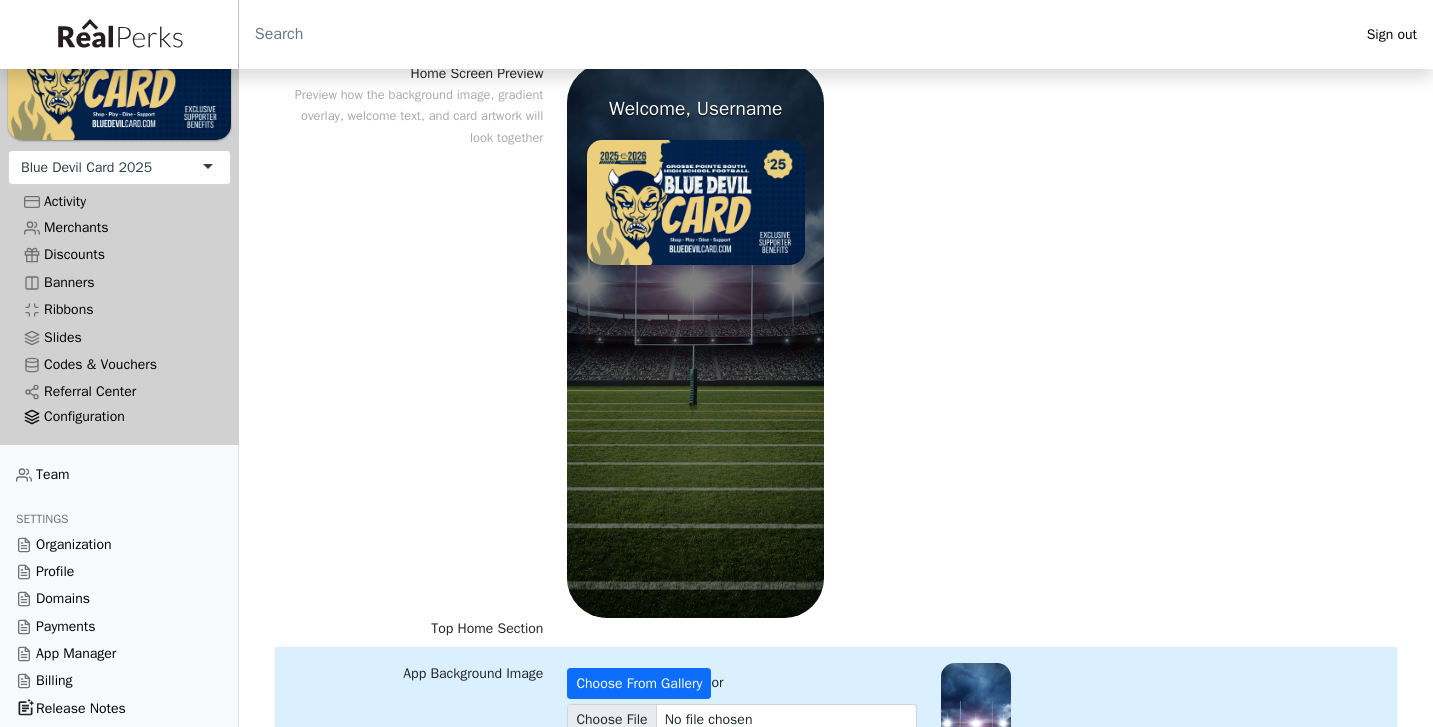 click on "Configuration" at bounding box center (119, 417) 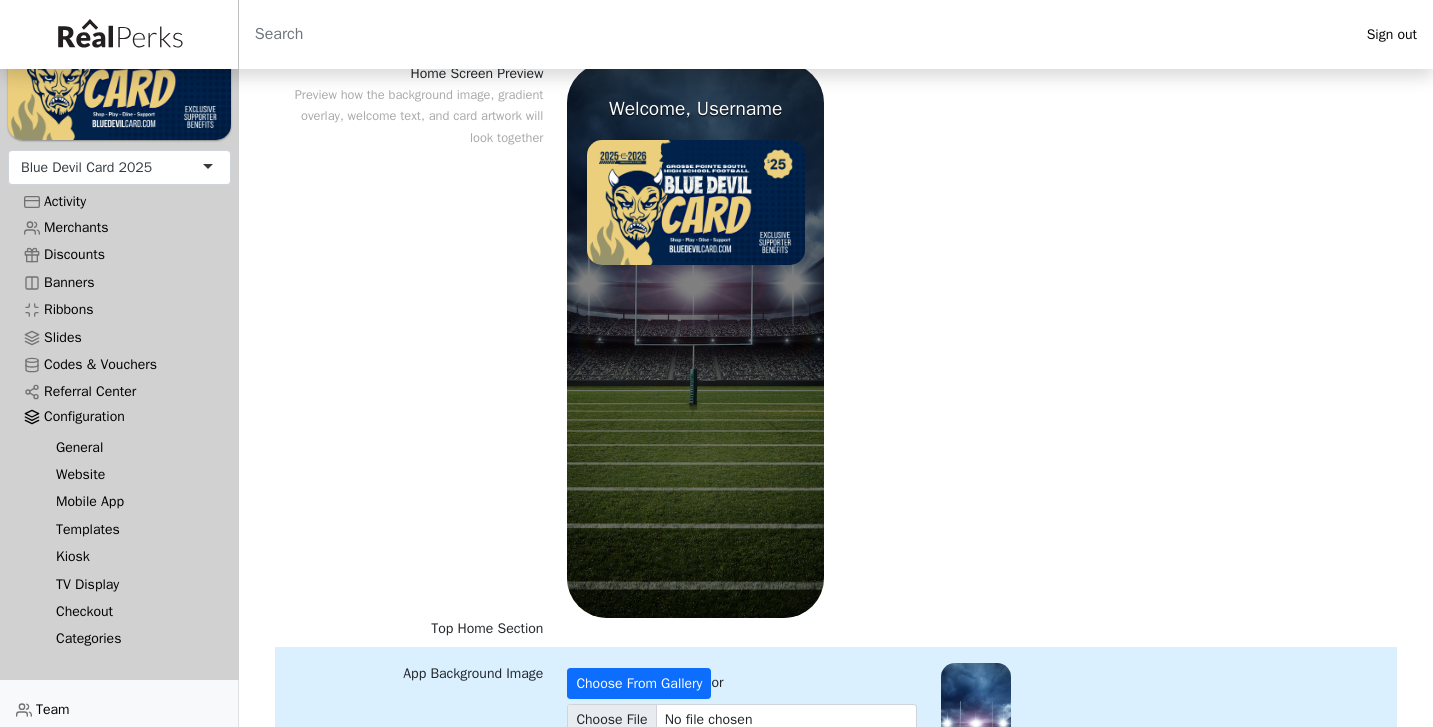 click on "Mobile App" at bounding box center [127, 501] 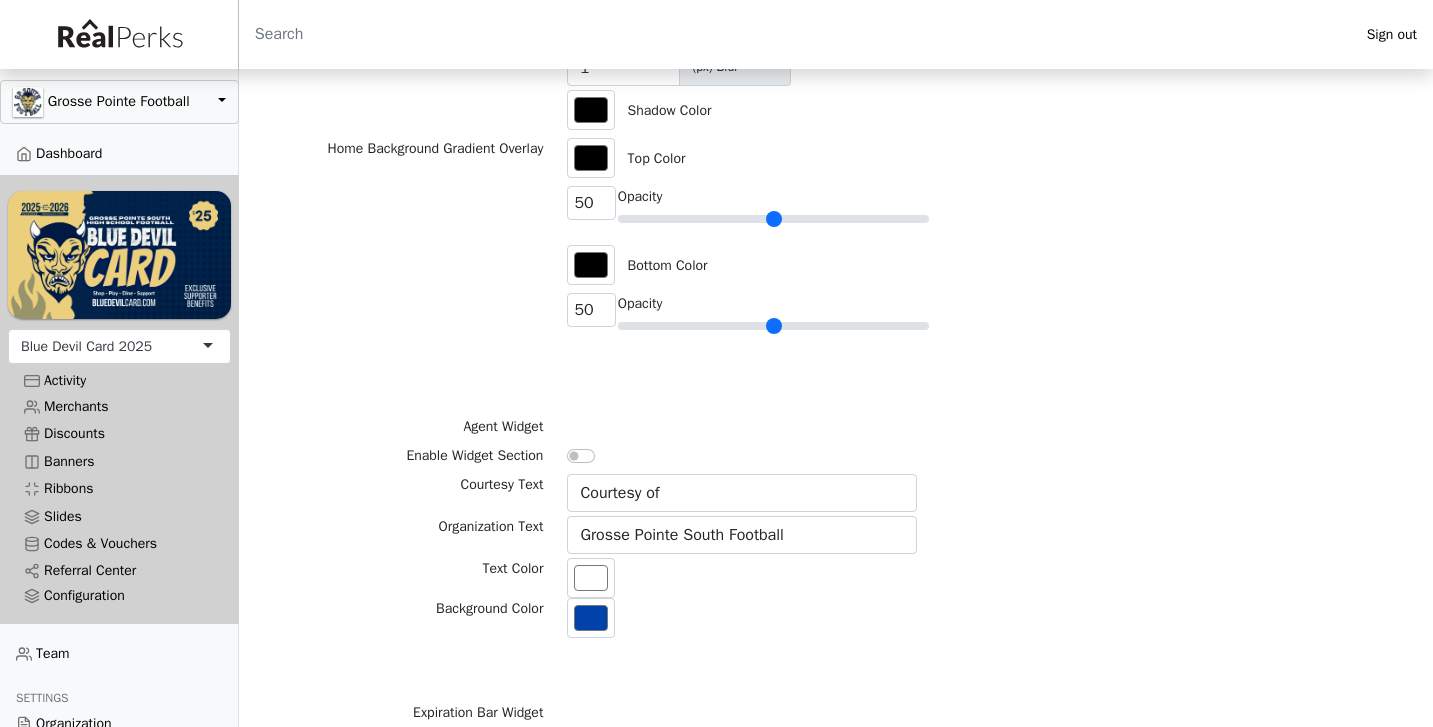 scroll, scrollTop: 1051, scrollLeft: 0, axis: vertical 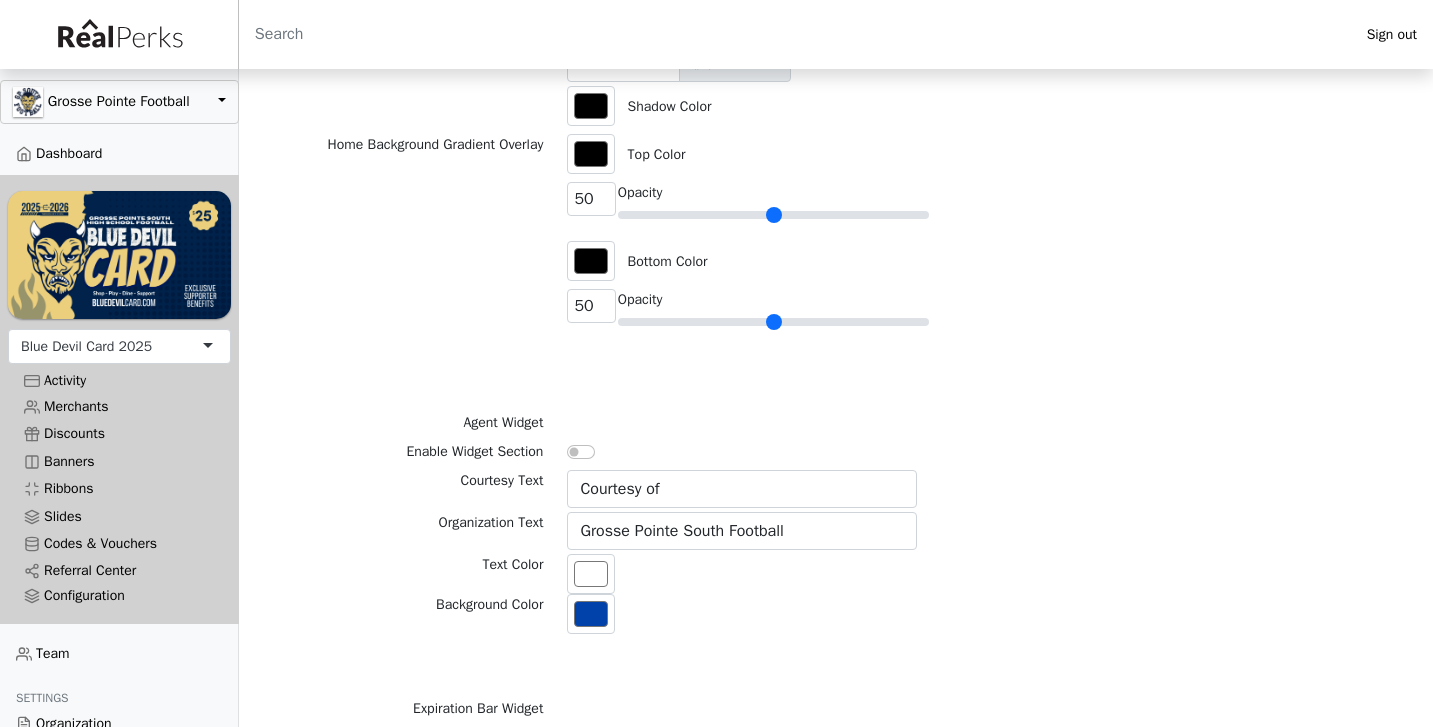 click at bounding box center (581, 452) 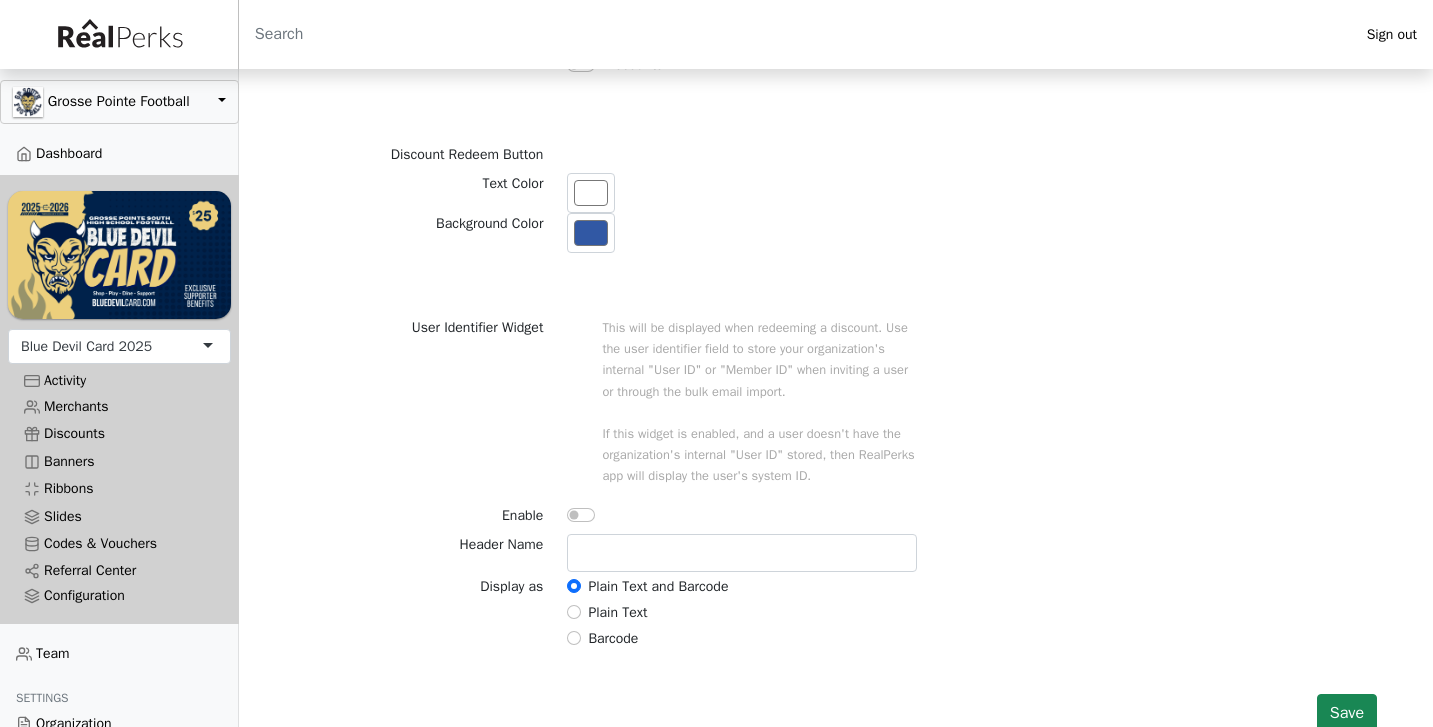 scroll, scrollTop: 2620, scrollLeft: 0, axis: vertical 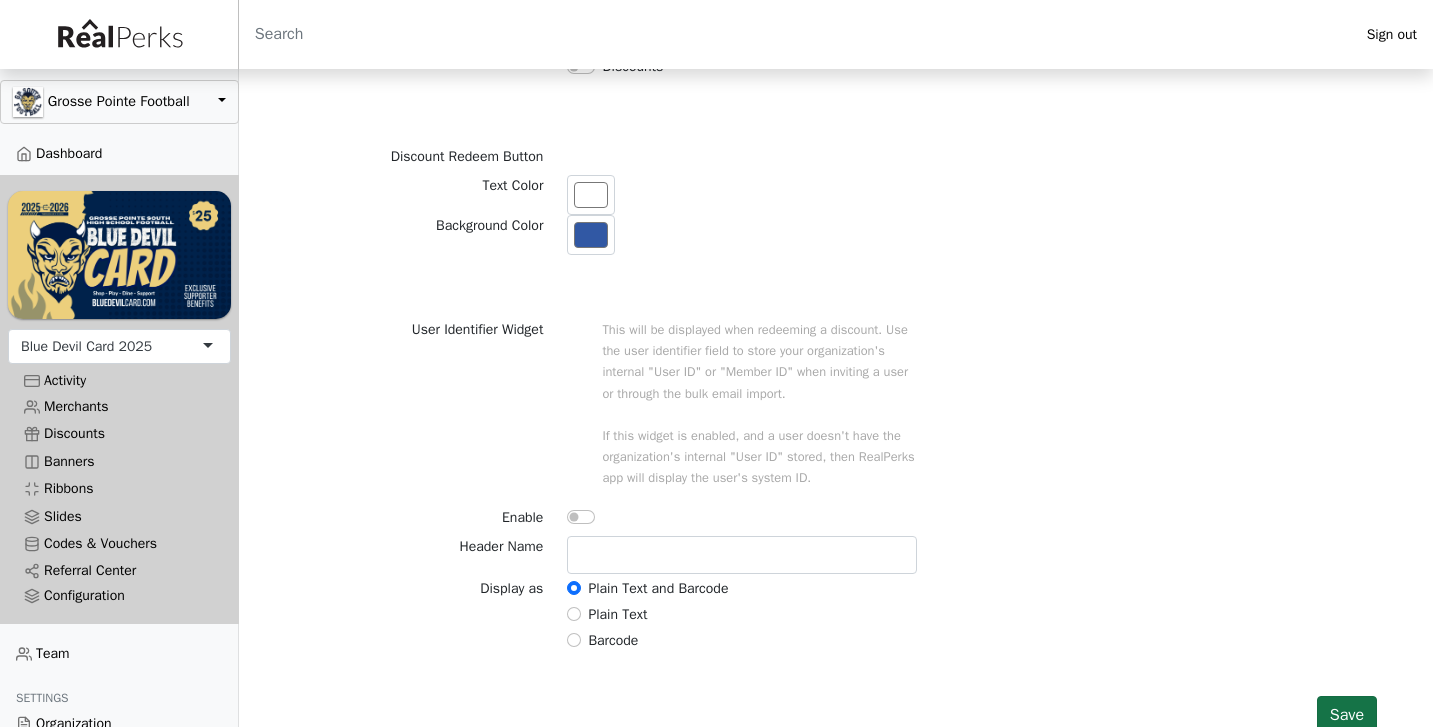 click on "Save" at bounding box center [1347, 715] 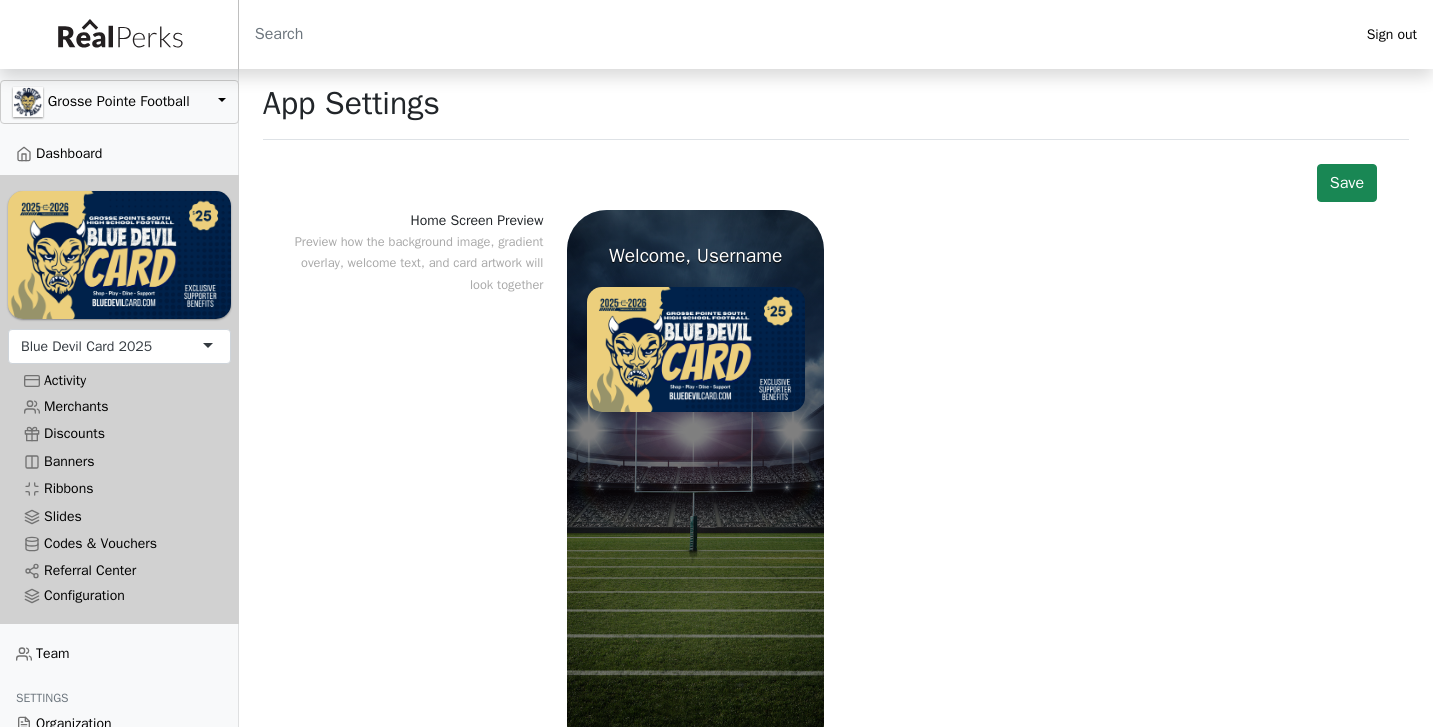 scroll, scrollTop: 0, scrollLeft: 0, axis: both 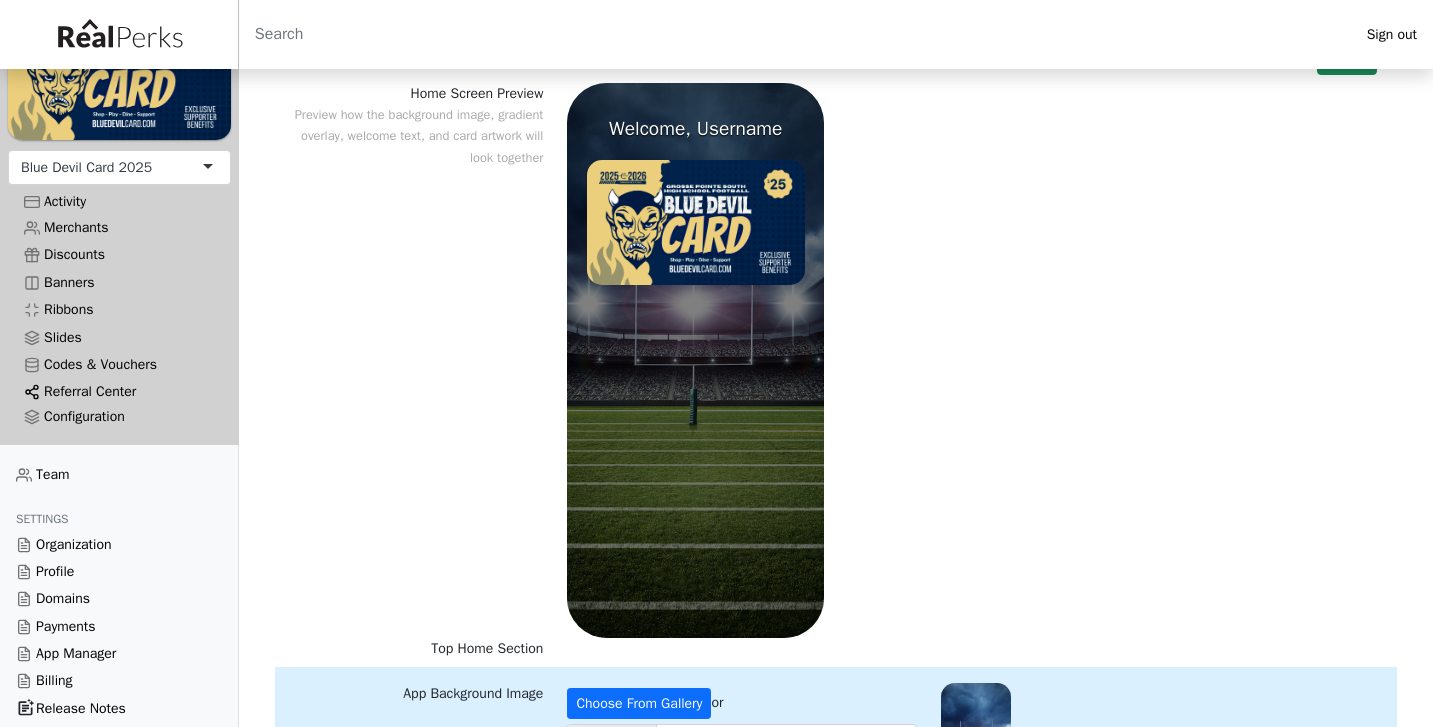 click on "Referral Center" at bounding box center [119, 391] 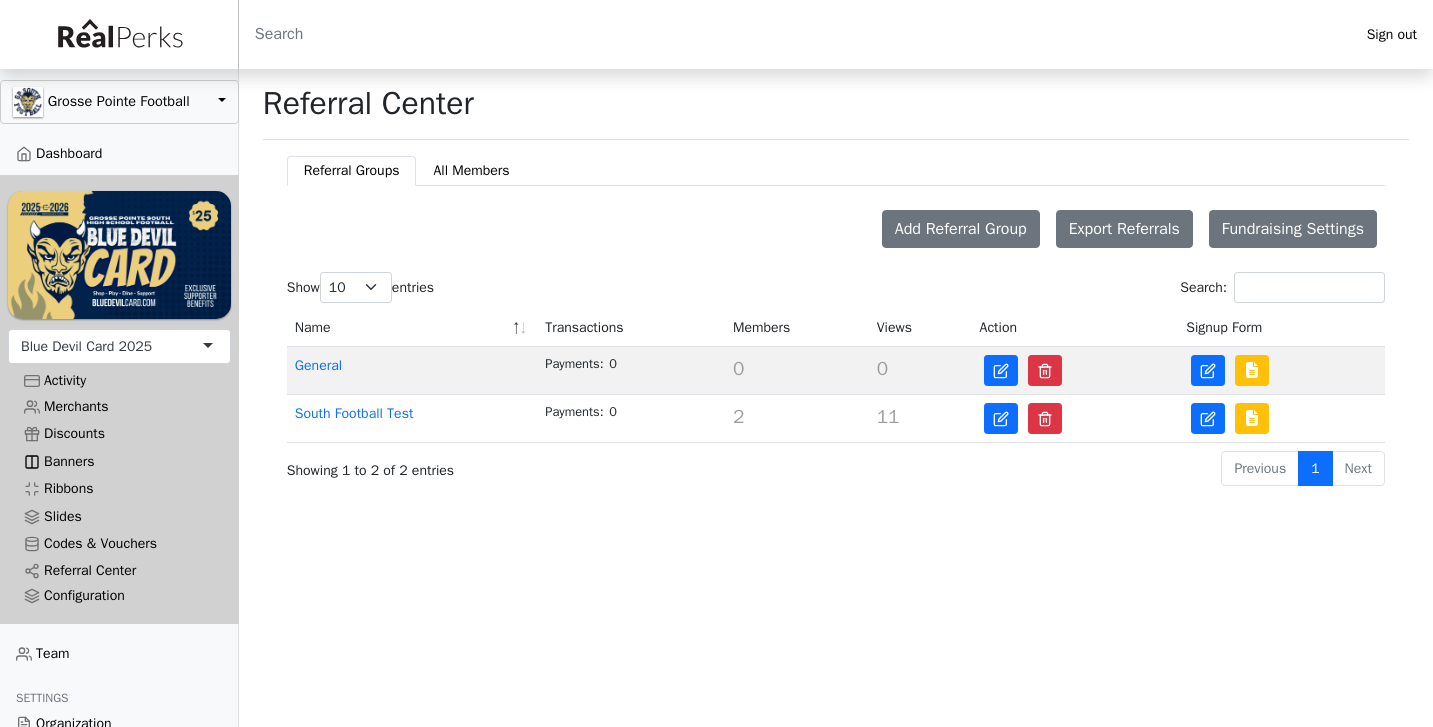 scroll, scrollTop: 0, scrollLeft: 0, axis: both 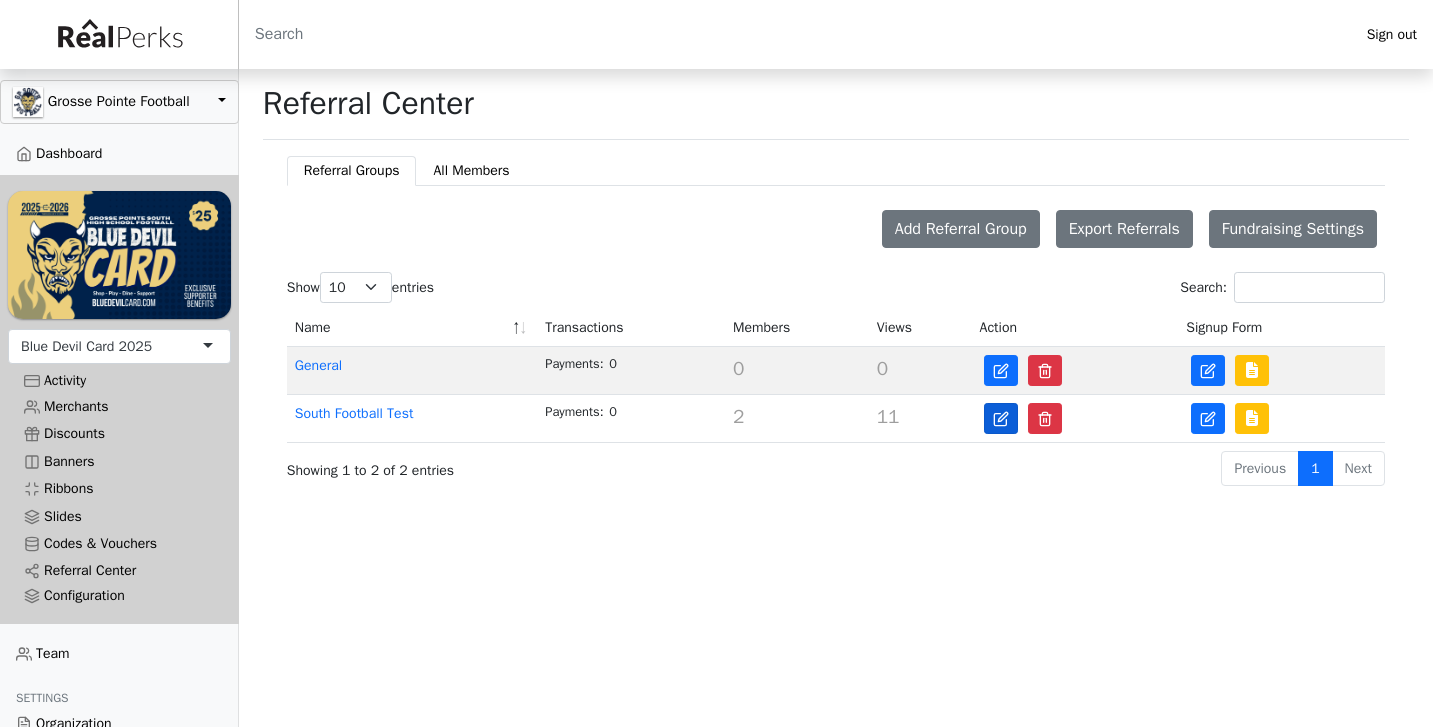 click at bounding box center (1001, 418) 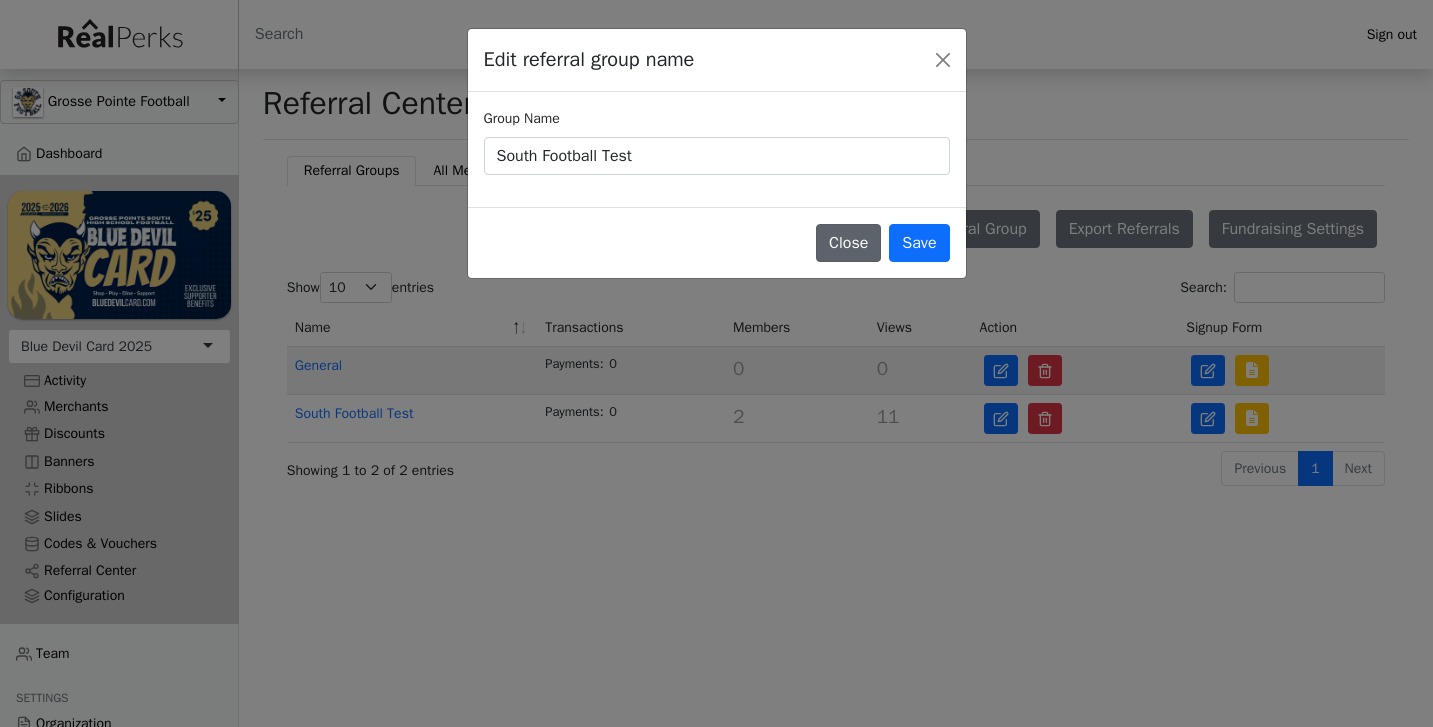 click on "Close" at bounding box center [848, 243] 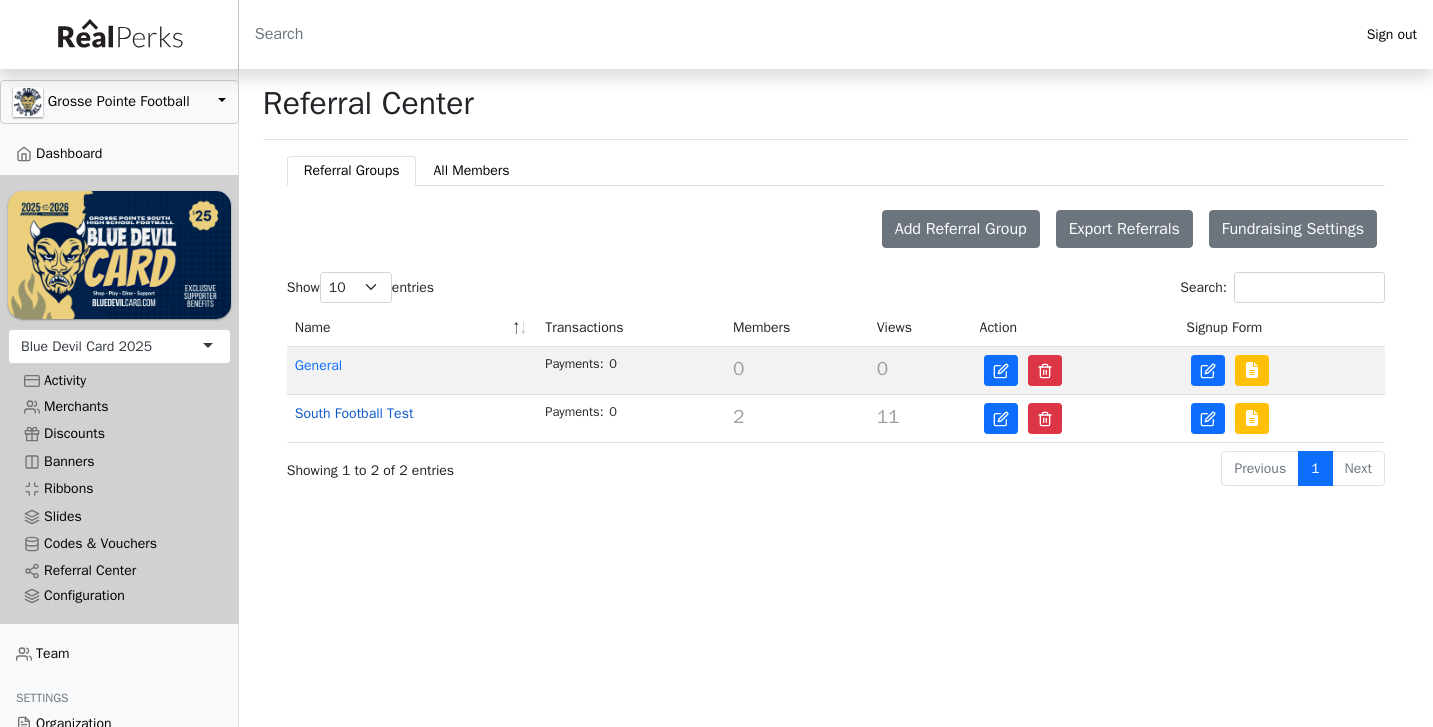 click on "South Football Test" at bounding box center [354, 413] 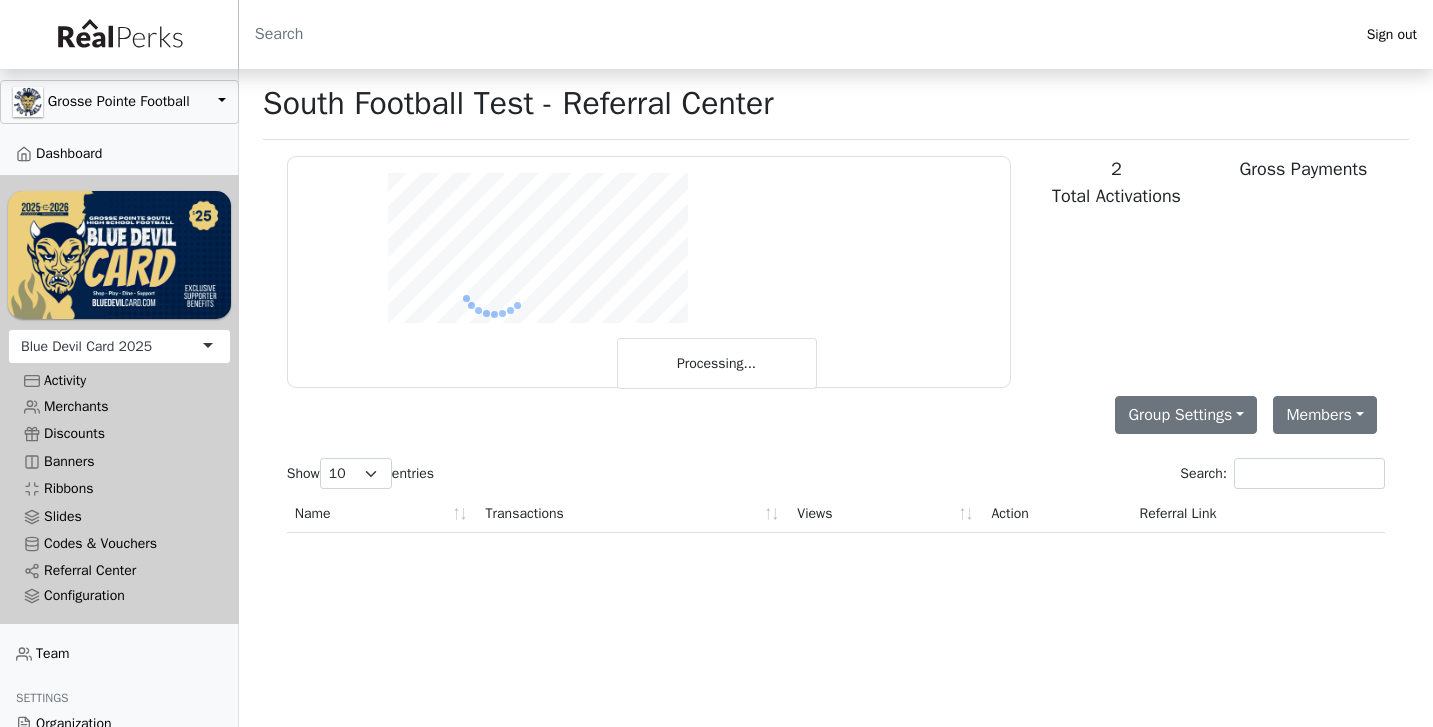 scroll, scrollTop: 0, scrollLeft: 0, axis: both 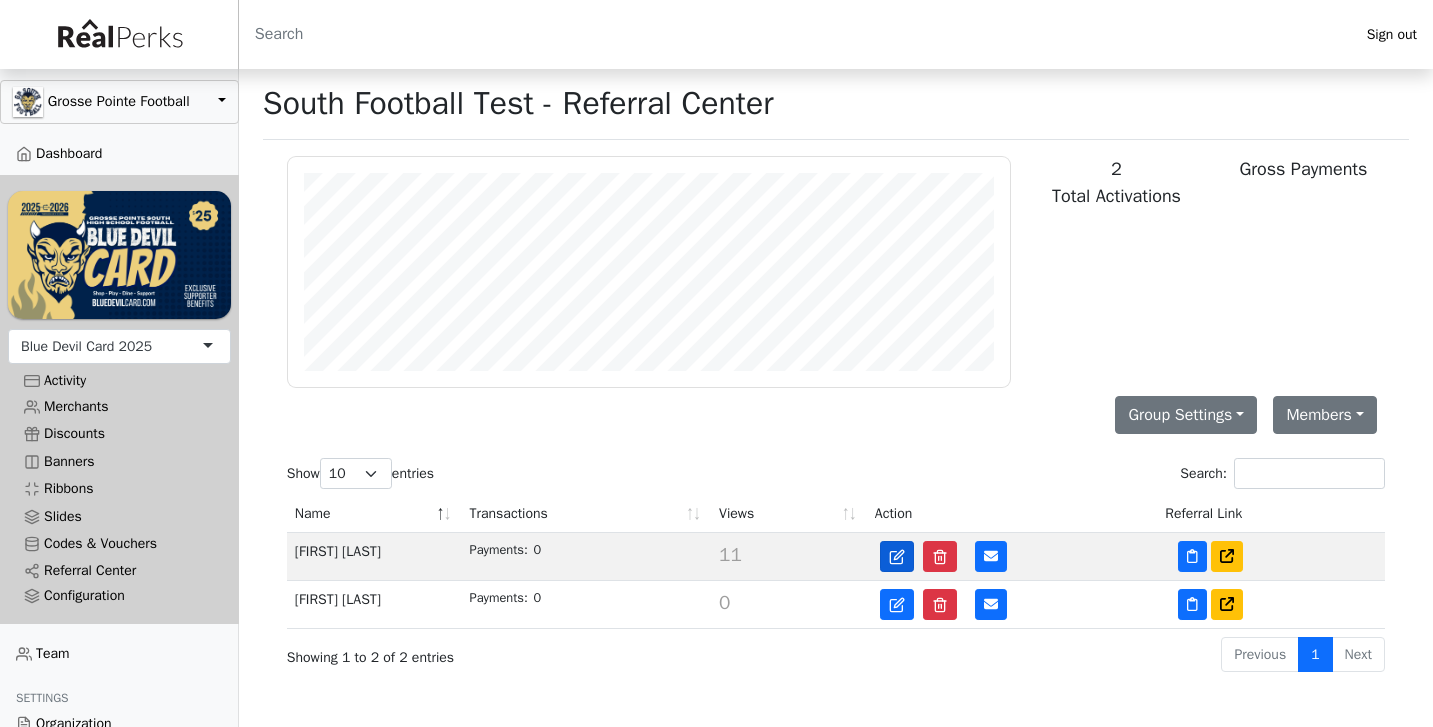 click 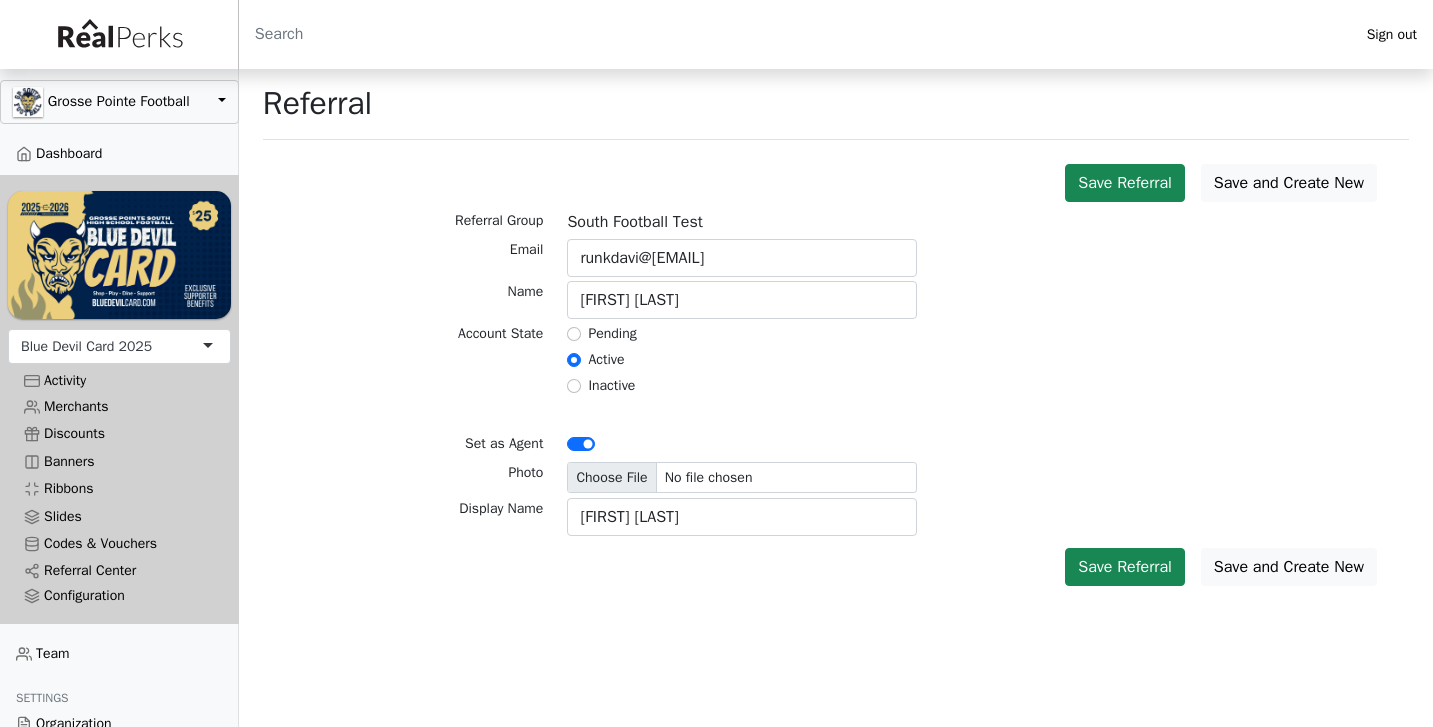 scroll, scrollTop: 0, scrollLeft: 0, axis: both 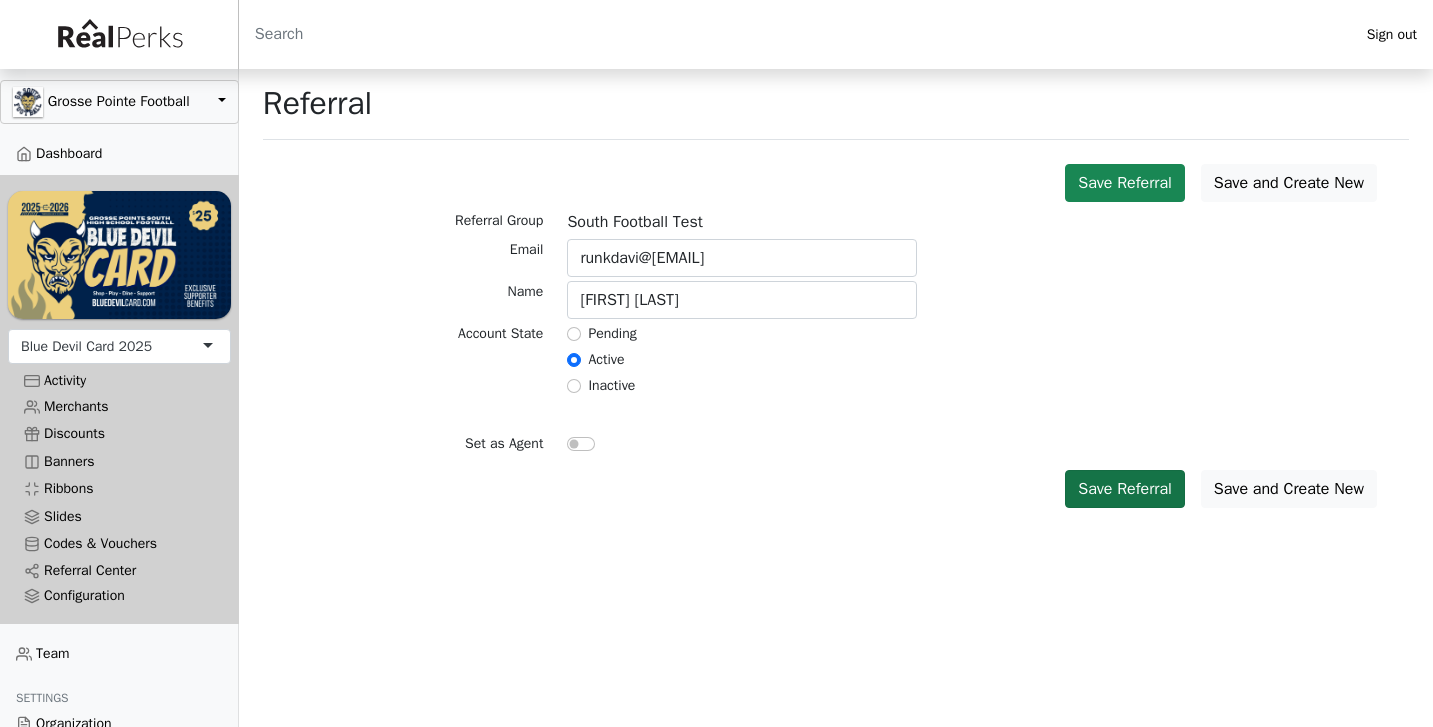 click on "Save Referral" at bounding box center (1125, 489) 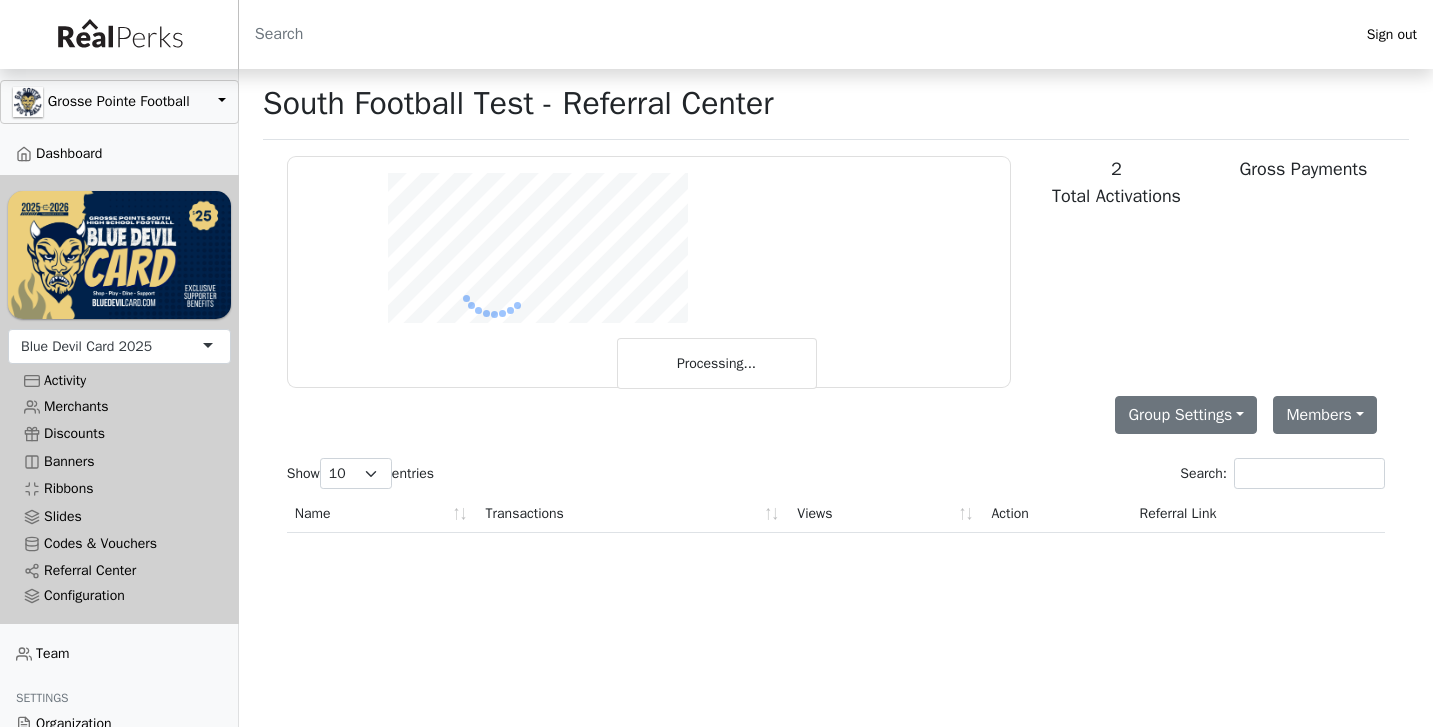 scroll, scrollTop: 0, scrollLeft: 0, axis: both 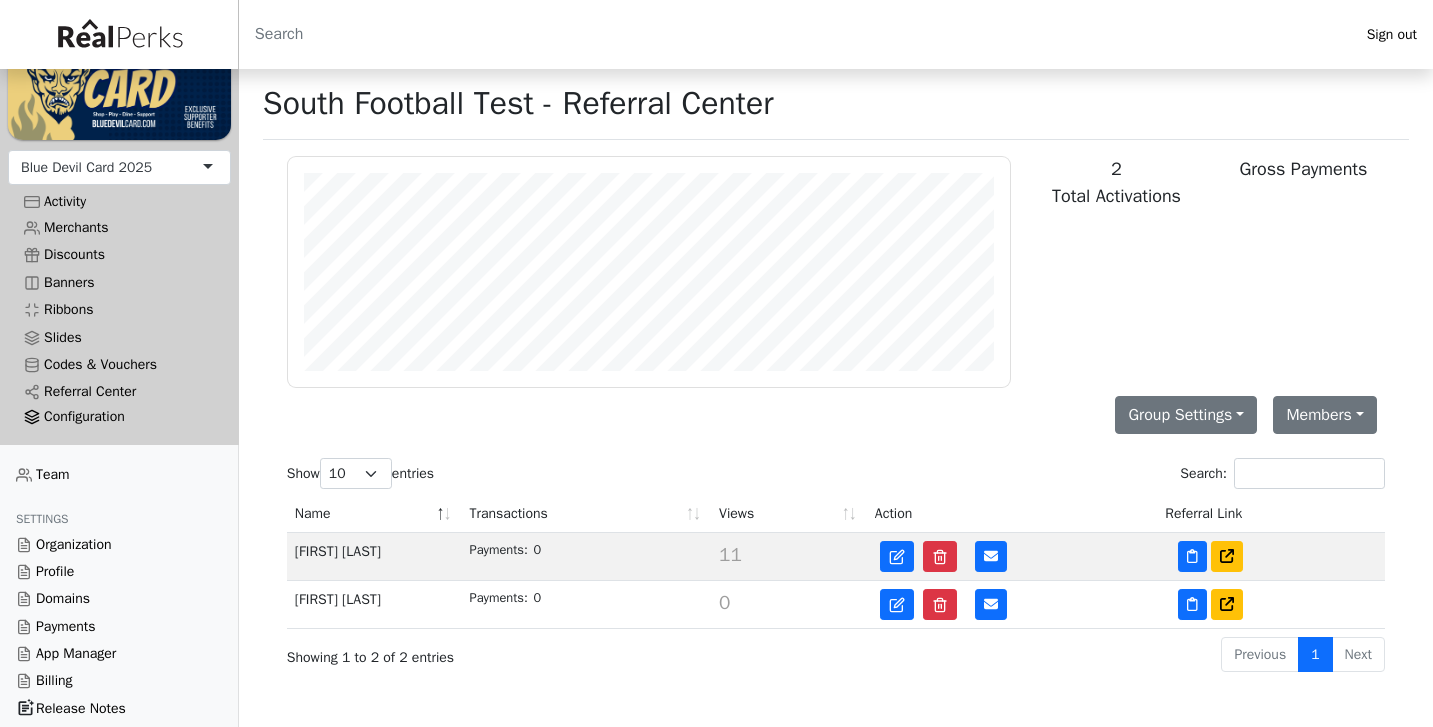 click on "Configuration" at bounding box center (119, 417) 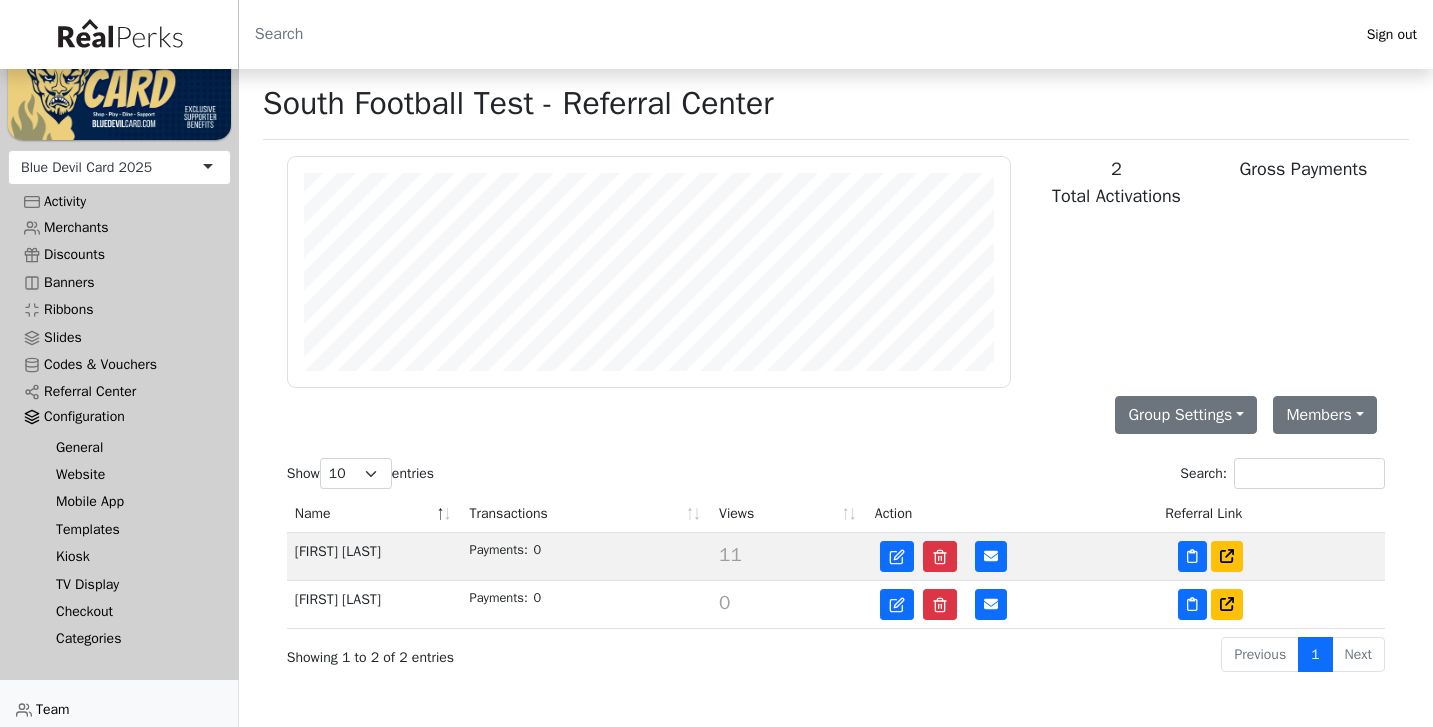 click on "Website" at bounding box center [127, 474] 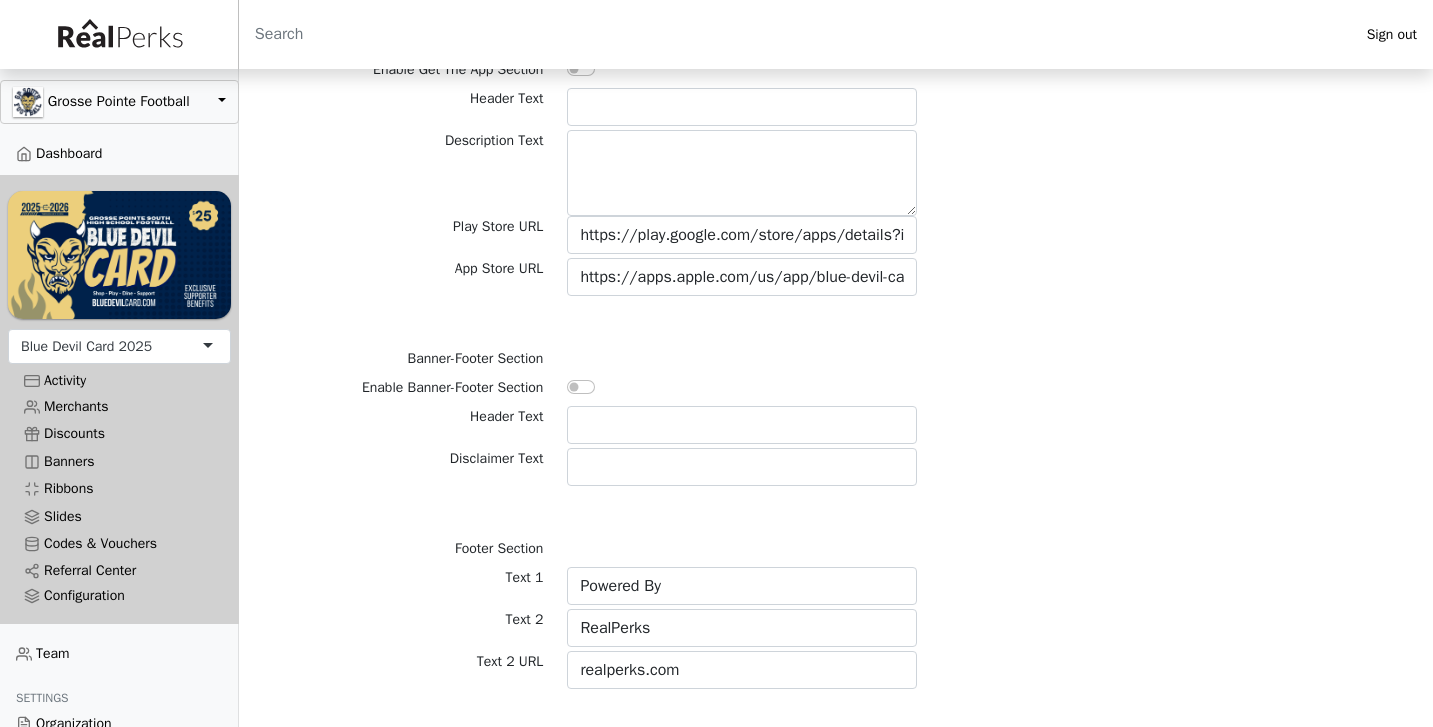 scroll, scrollTop: 4978, scrollLeft: 0, axis: vertical 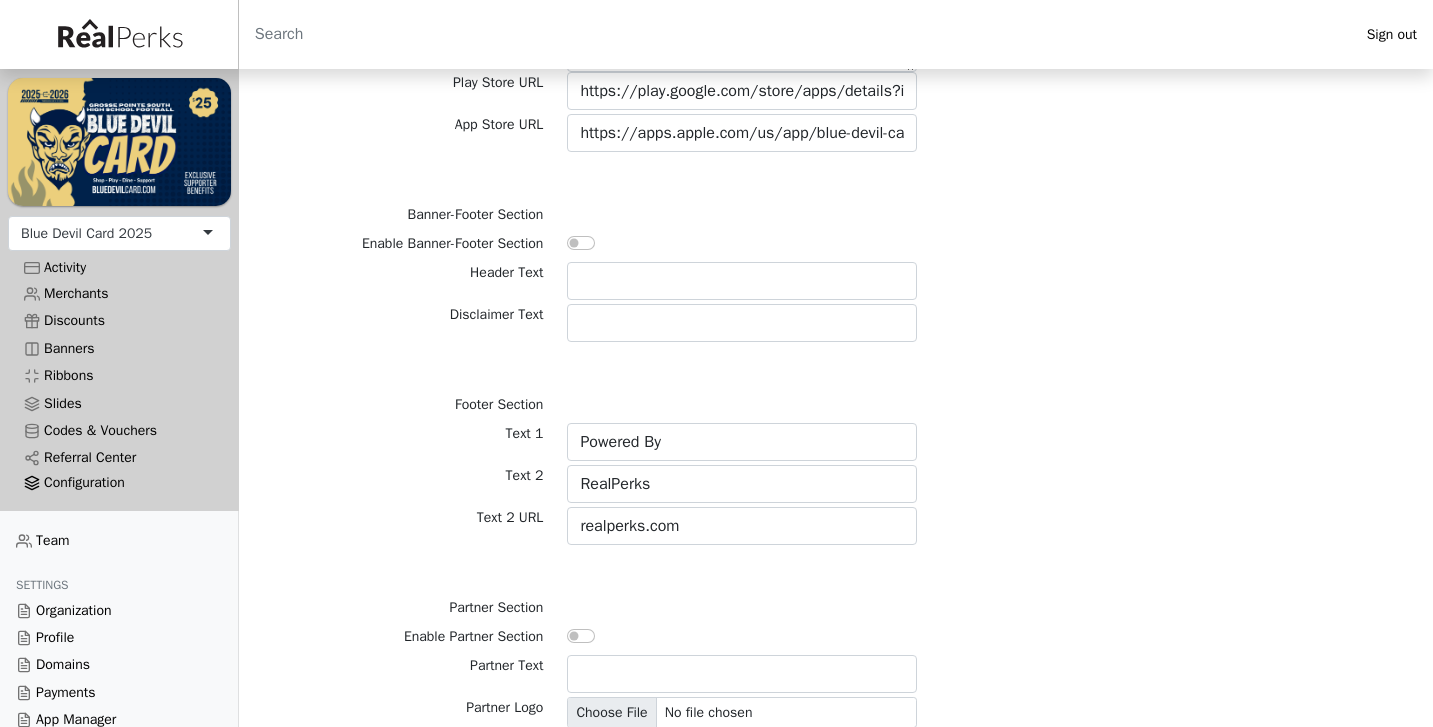 click on "Configuration" at bounding box center (119, 483) 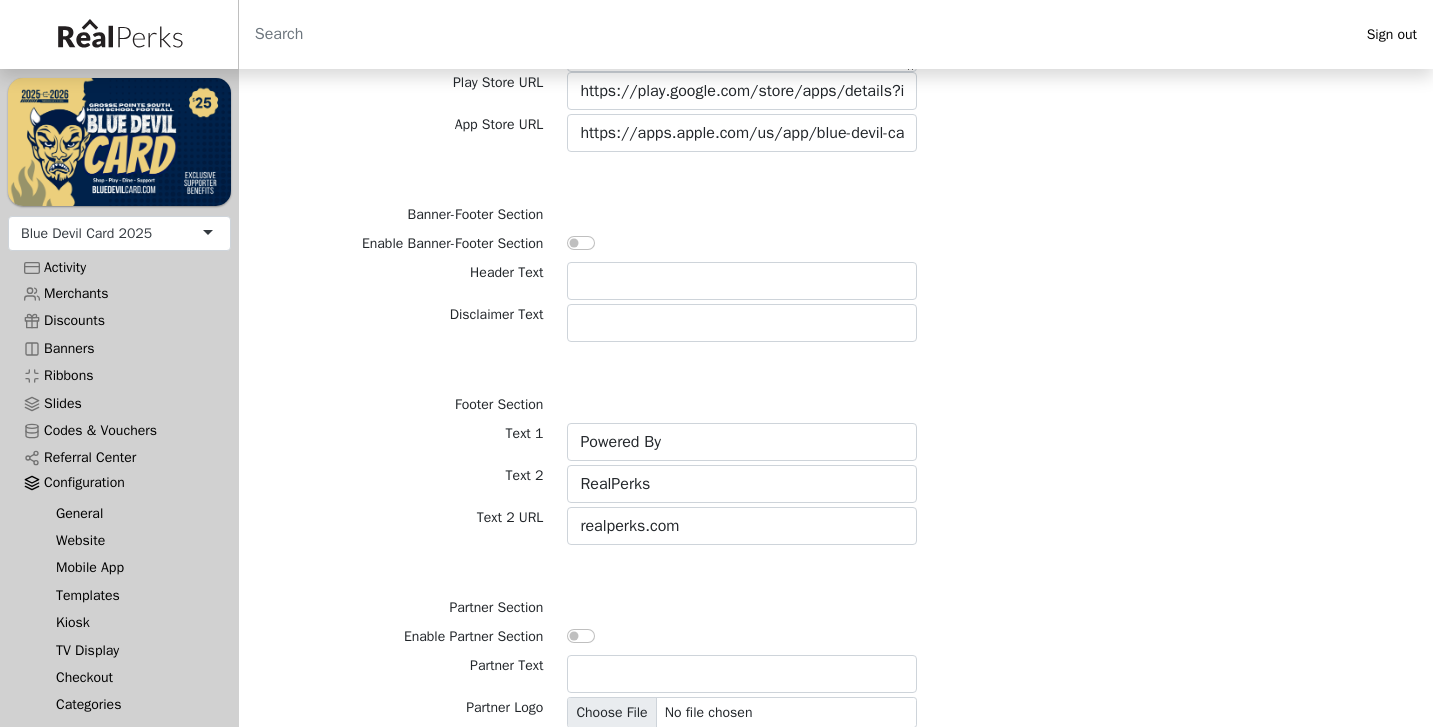click on "Mobile App" at bounding box center [127, 567] 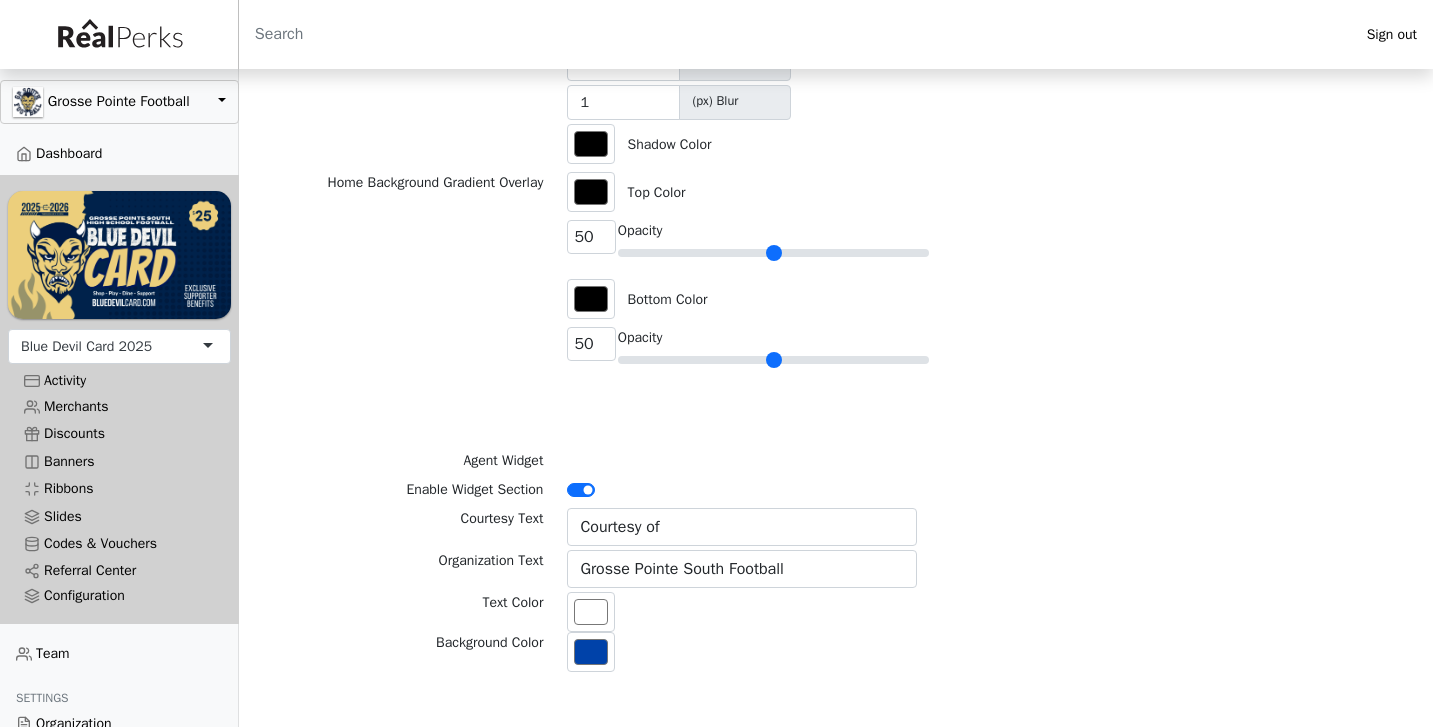 scroll, scrollTop: 1015, scrollLeft: 0, axis: vertical 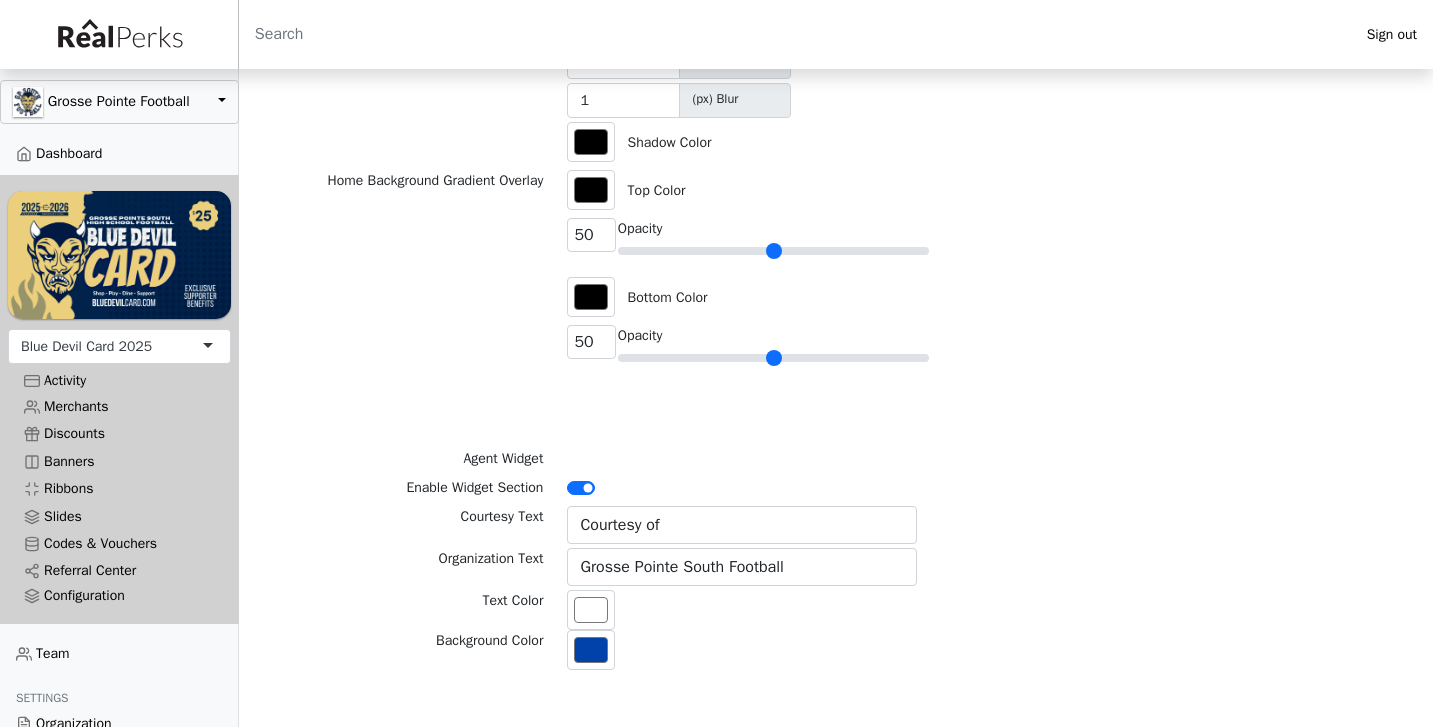 click at bounding box center [581, 488] 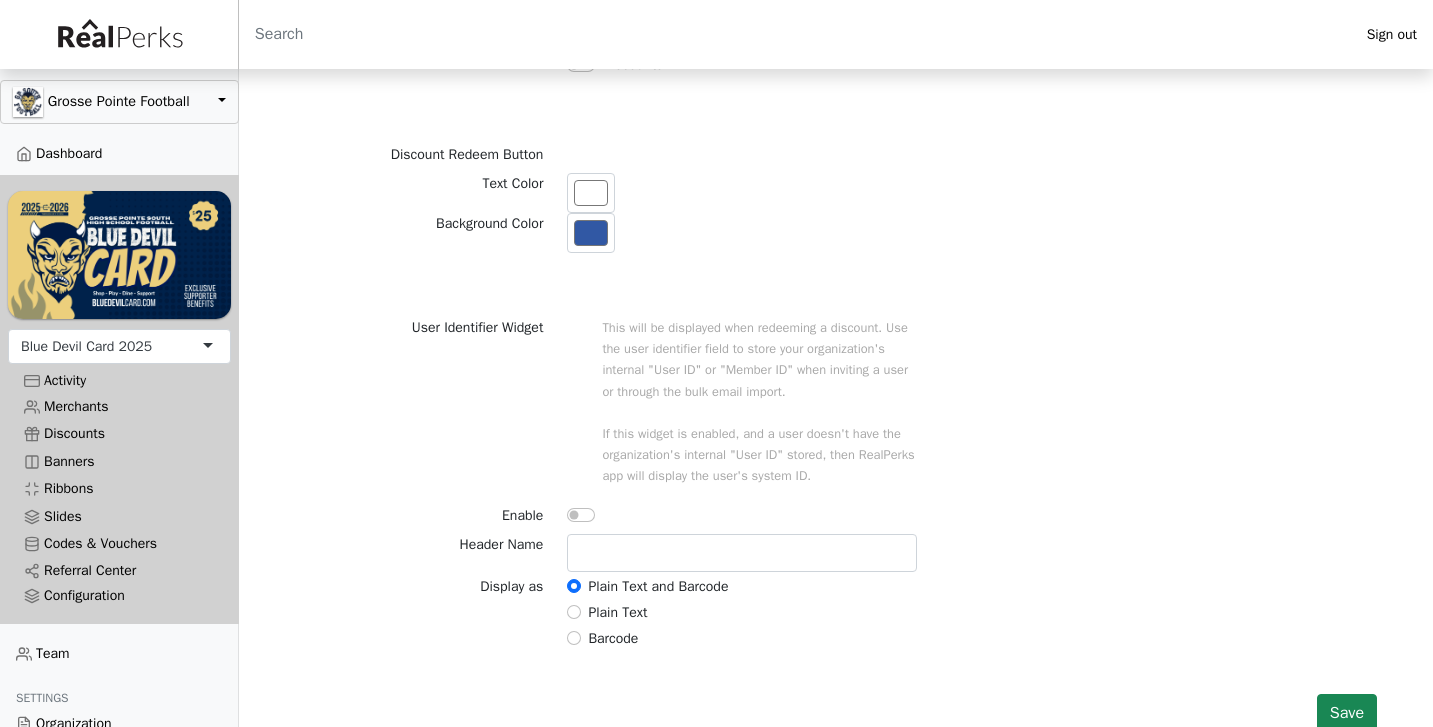 scroll, scrollTop: 2620, scrollLeft: 0, axis: vertical 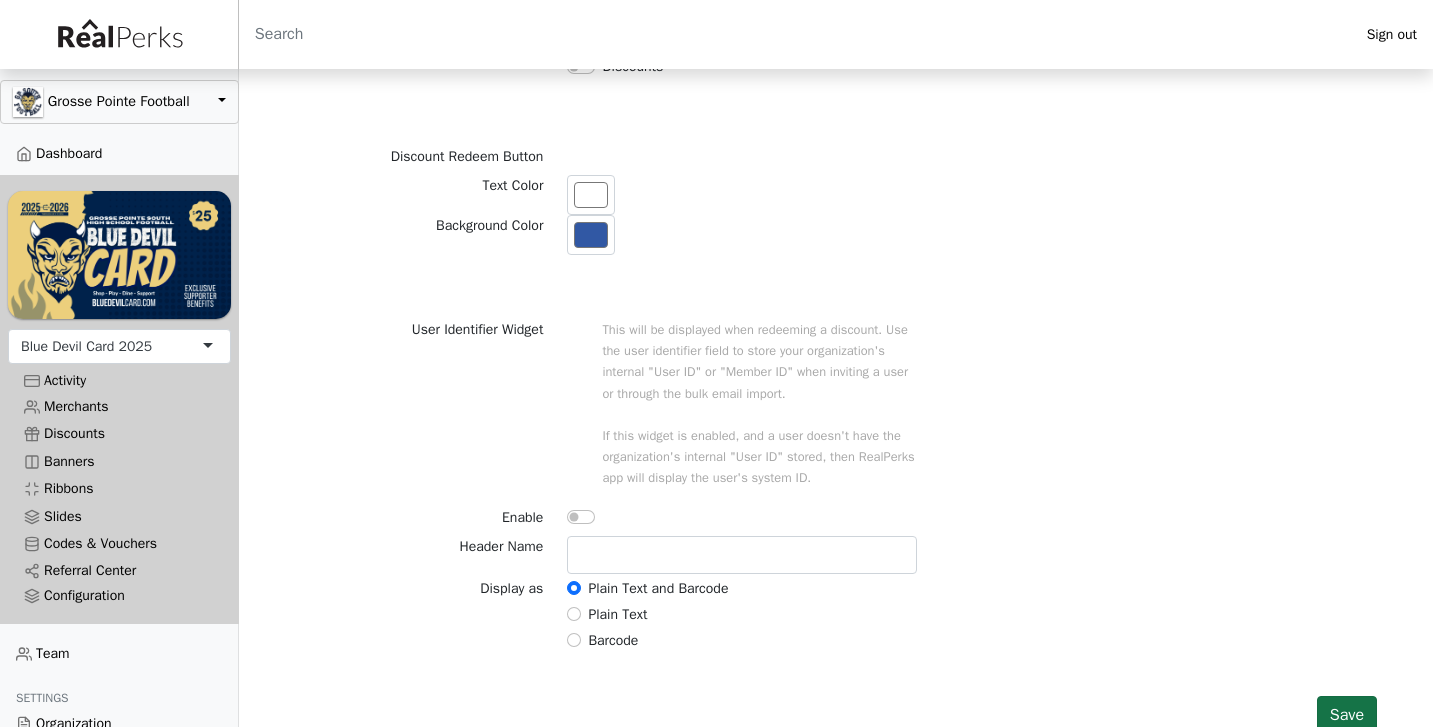 click on "Save" at bounding box center (1347, 715) 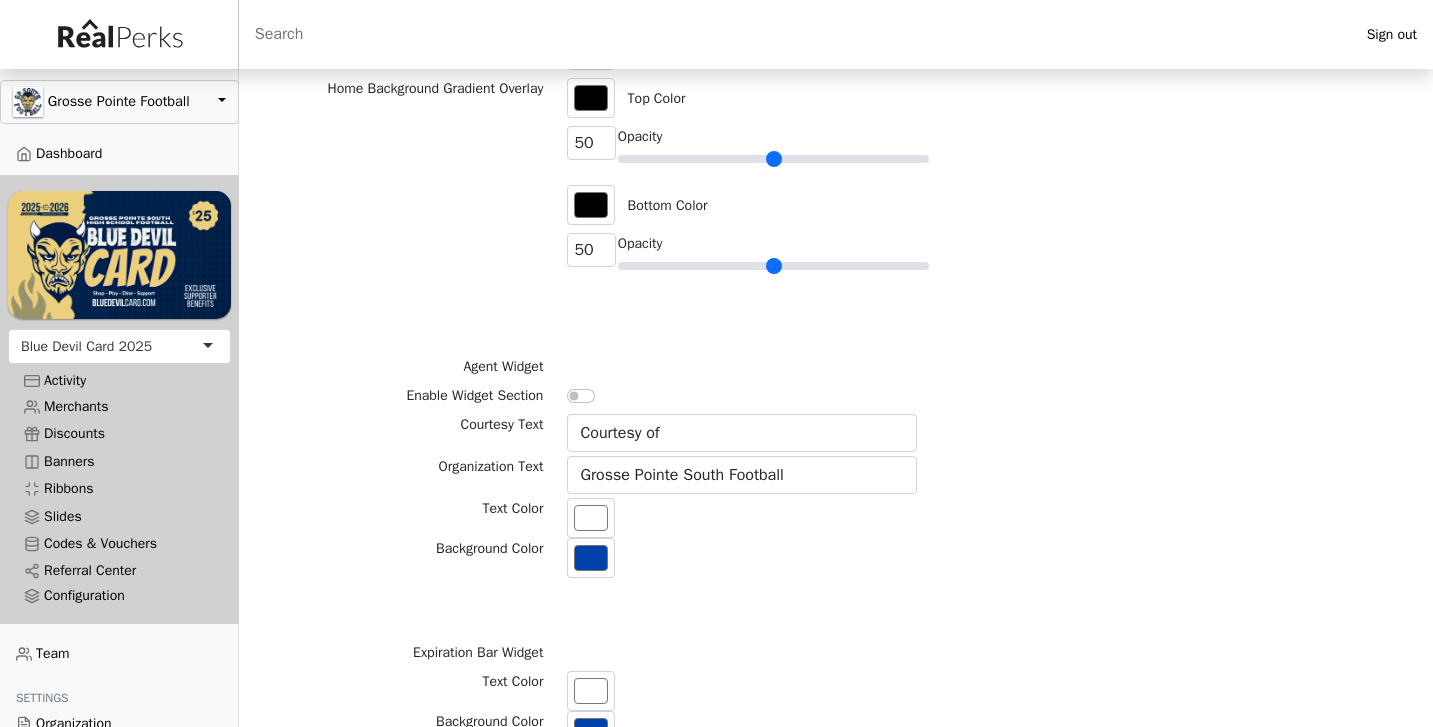 scroll, scrollTop: 1363, scrollLeft: 0, axis: vertical 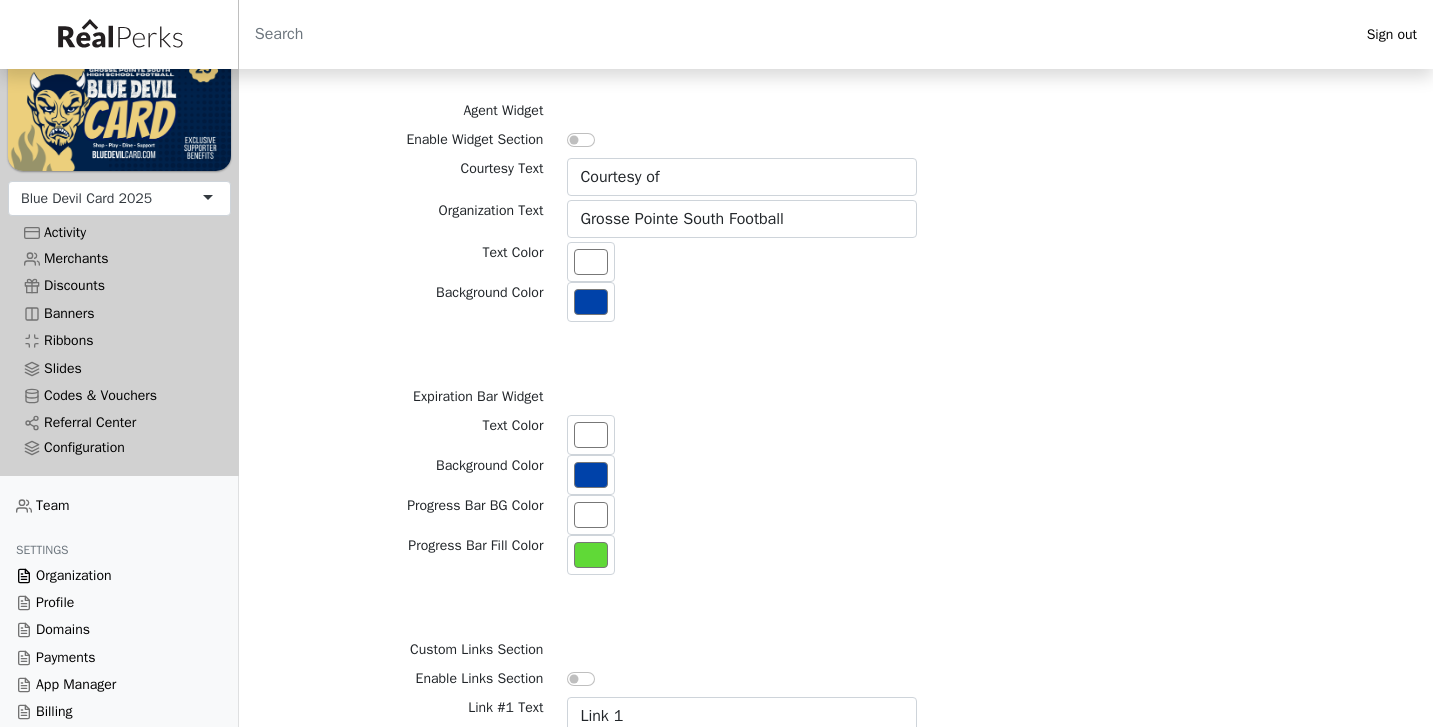 click on "Organization" at bounding box center (119, 574) 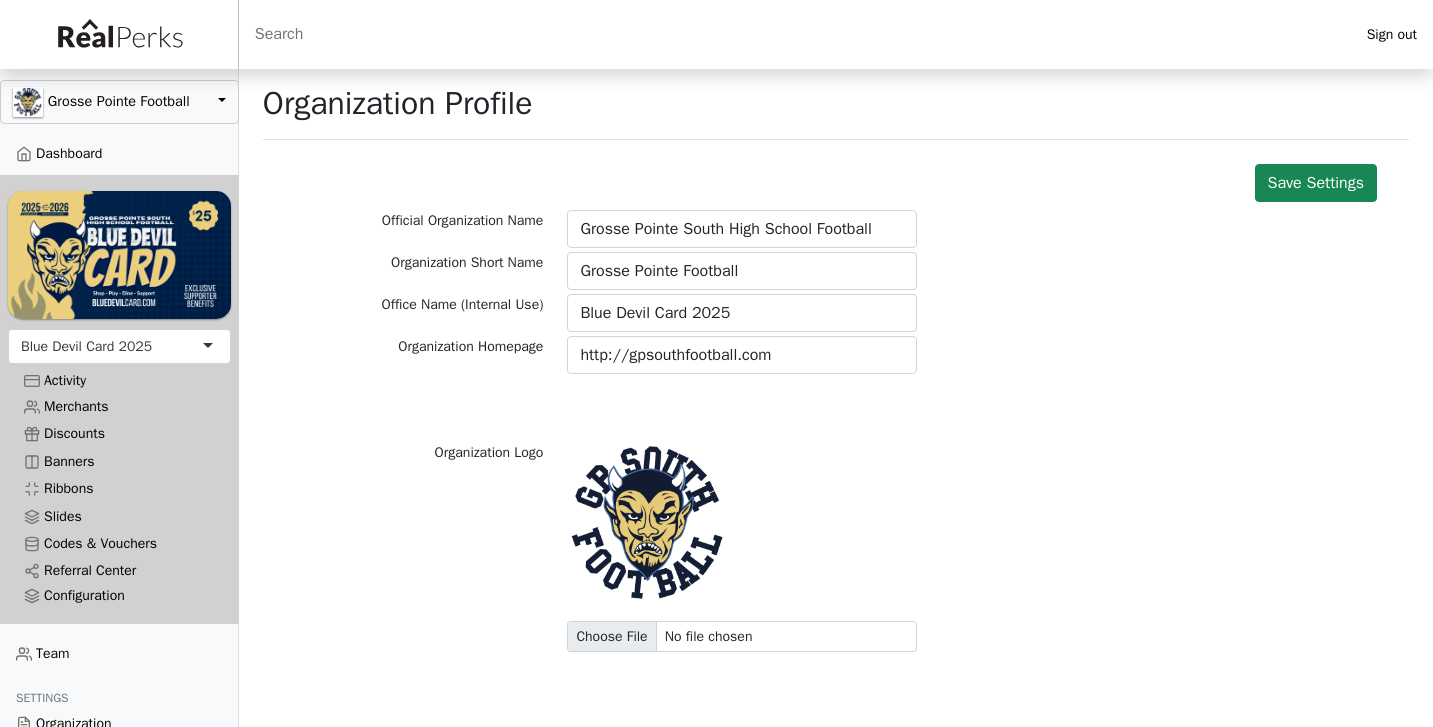 scroll, scrollTop: 0, scrollLeft: 0, axis: both 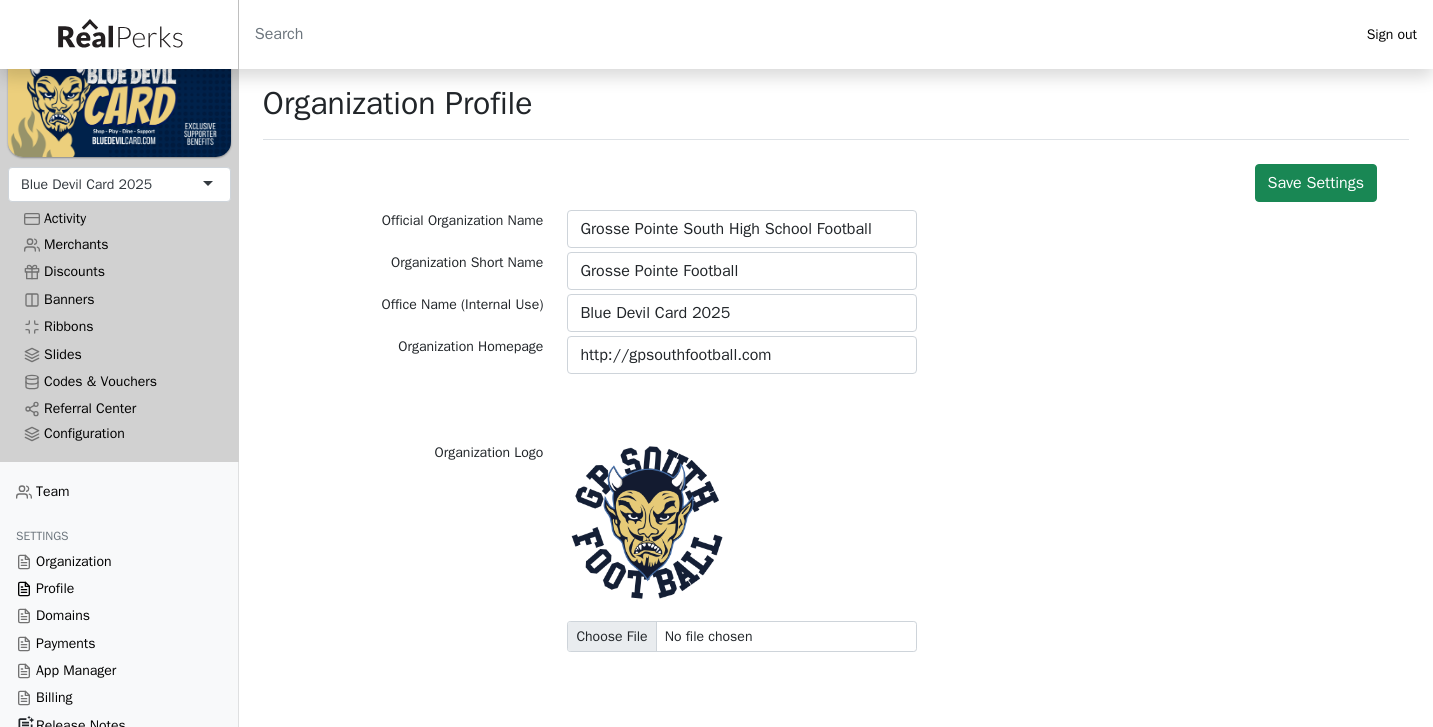 click on "Profile" at bounding box center [119, 588] 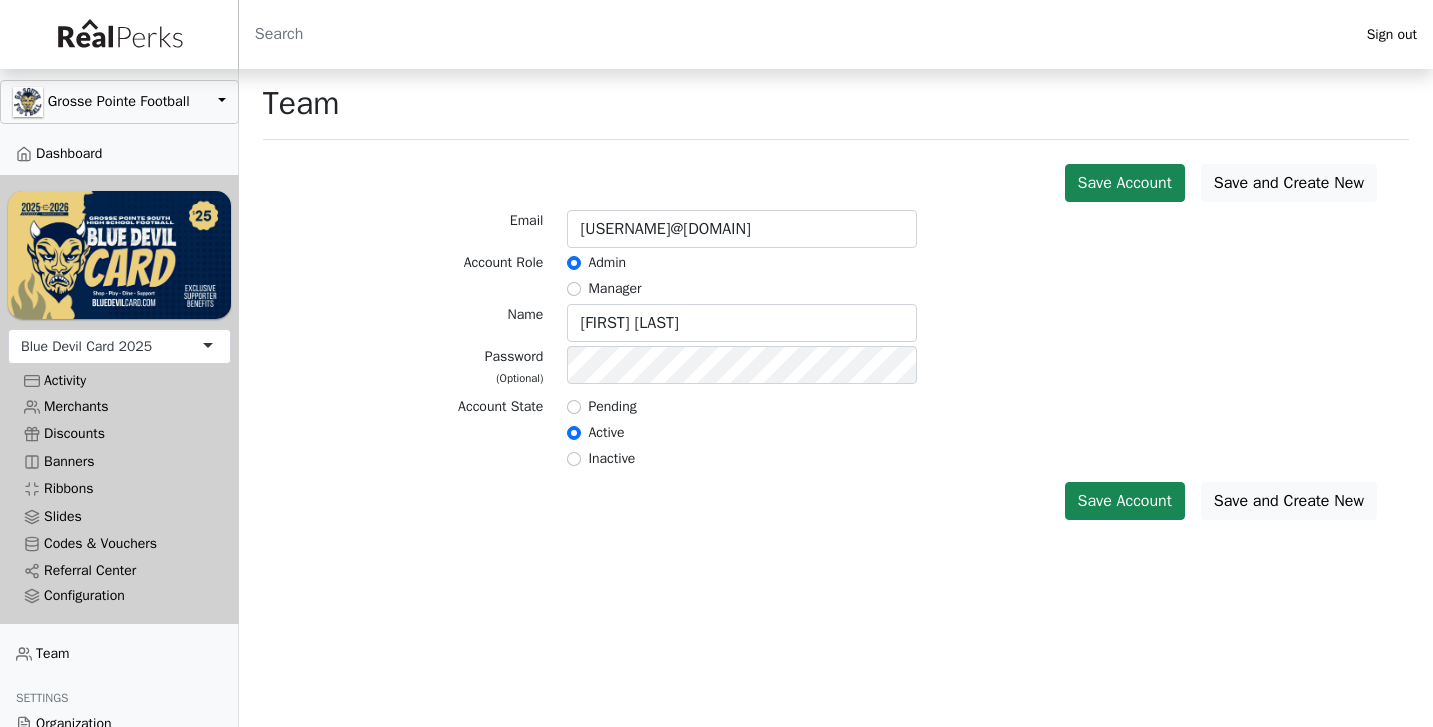 scroll, scrollTop: 0, scrollLeft: 0, axis: both 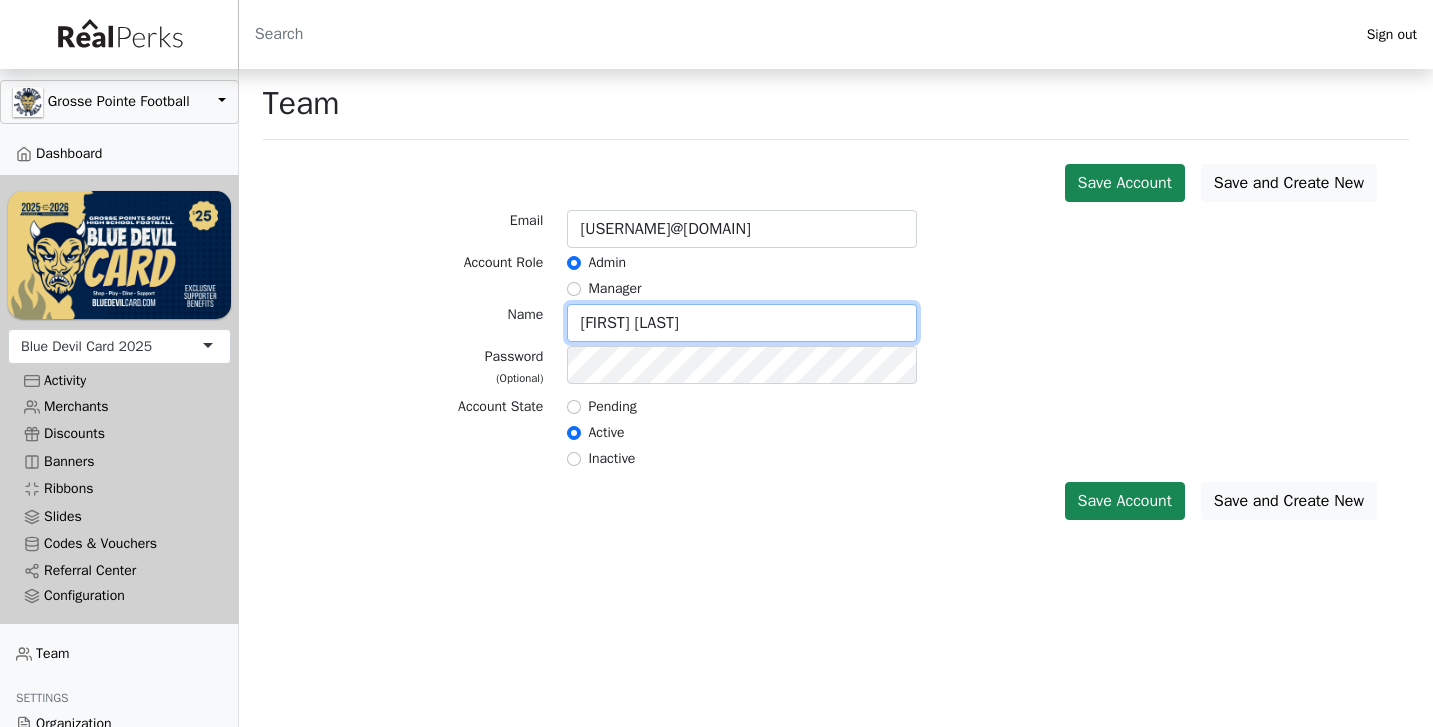 click on "[FIRST] [LAST]" at bounding box center [742, 323] 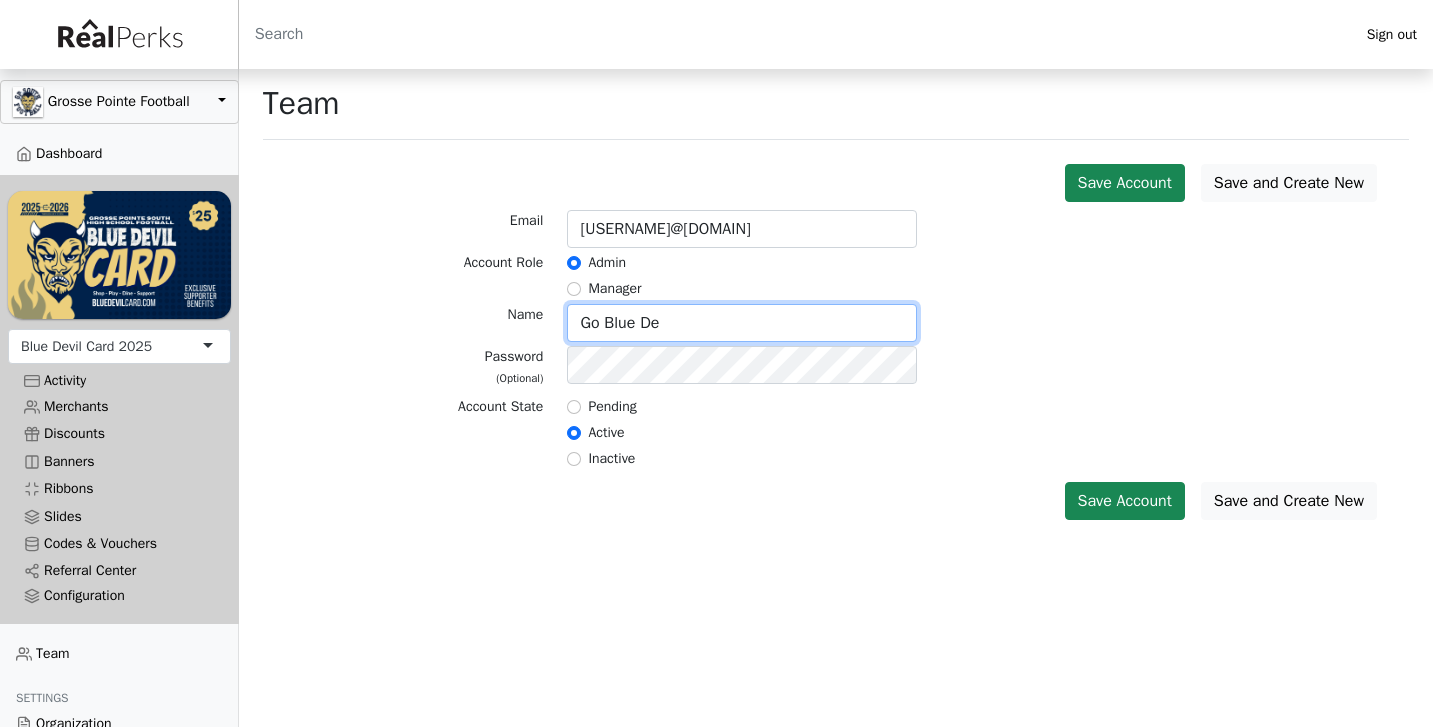 click on "Go Blue De" at bounding box center (742, 323) 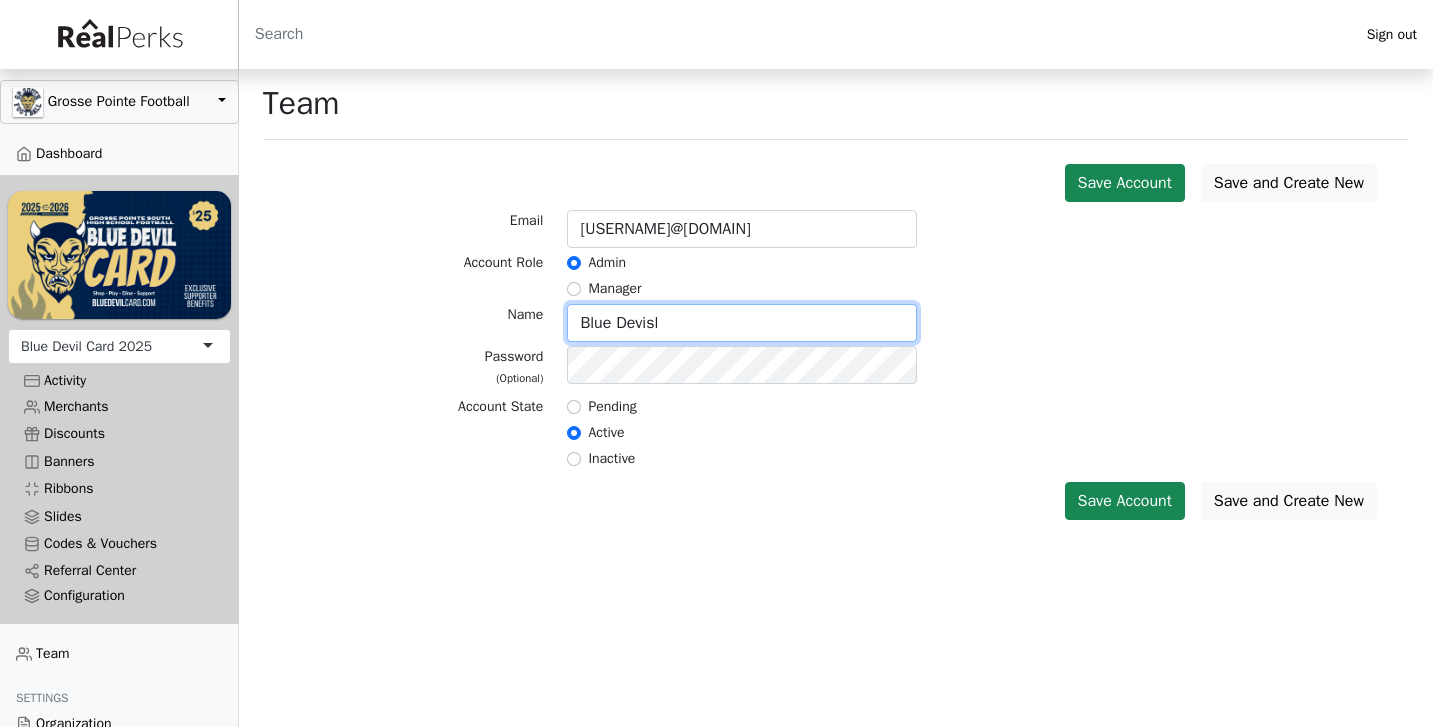click on "Blue Devisl" at bounding box center (742, 323) 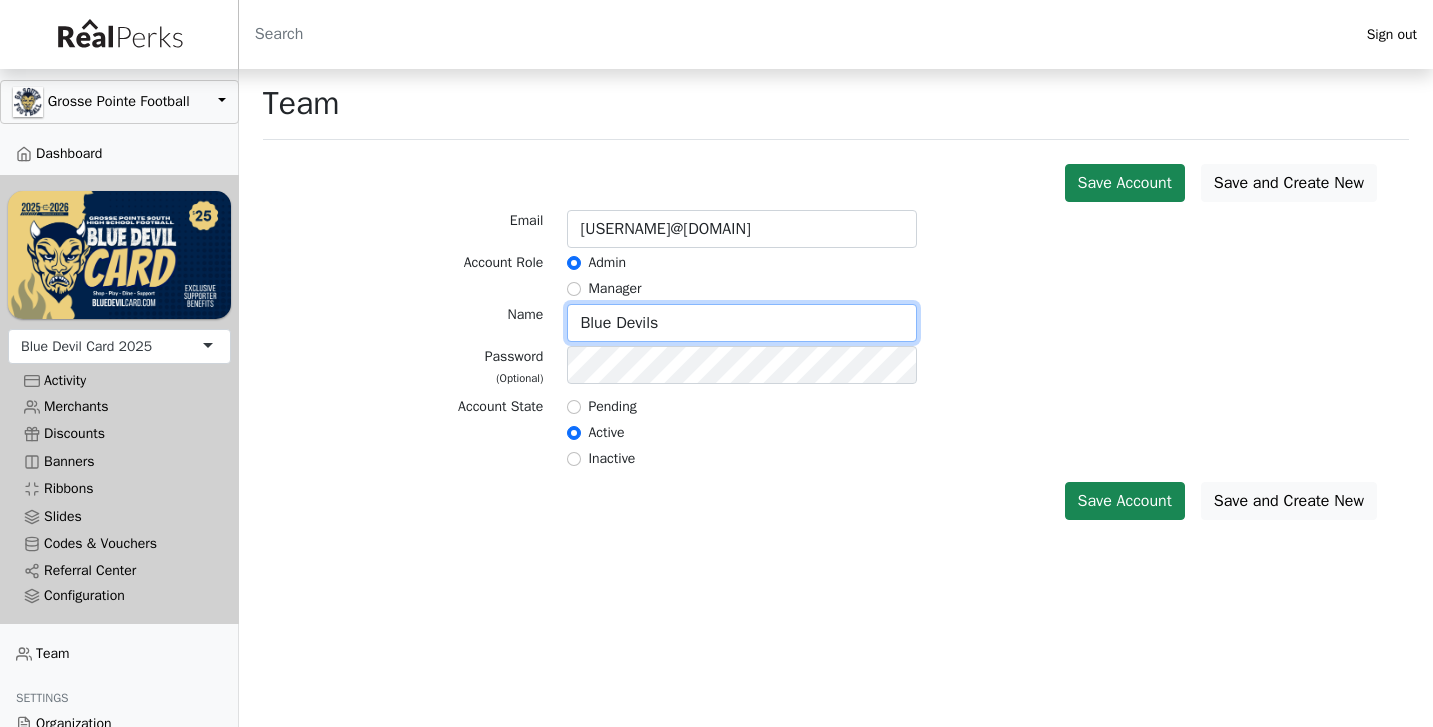 type on "Blue Devils" 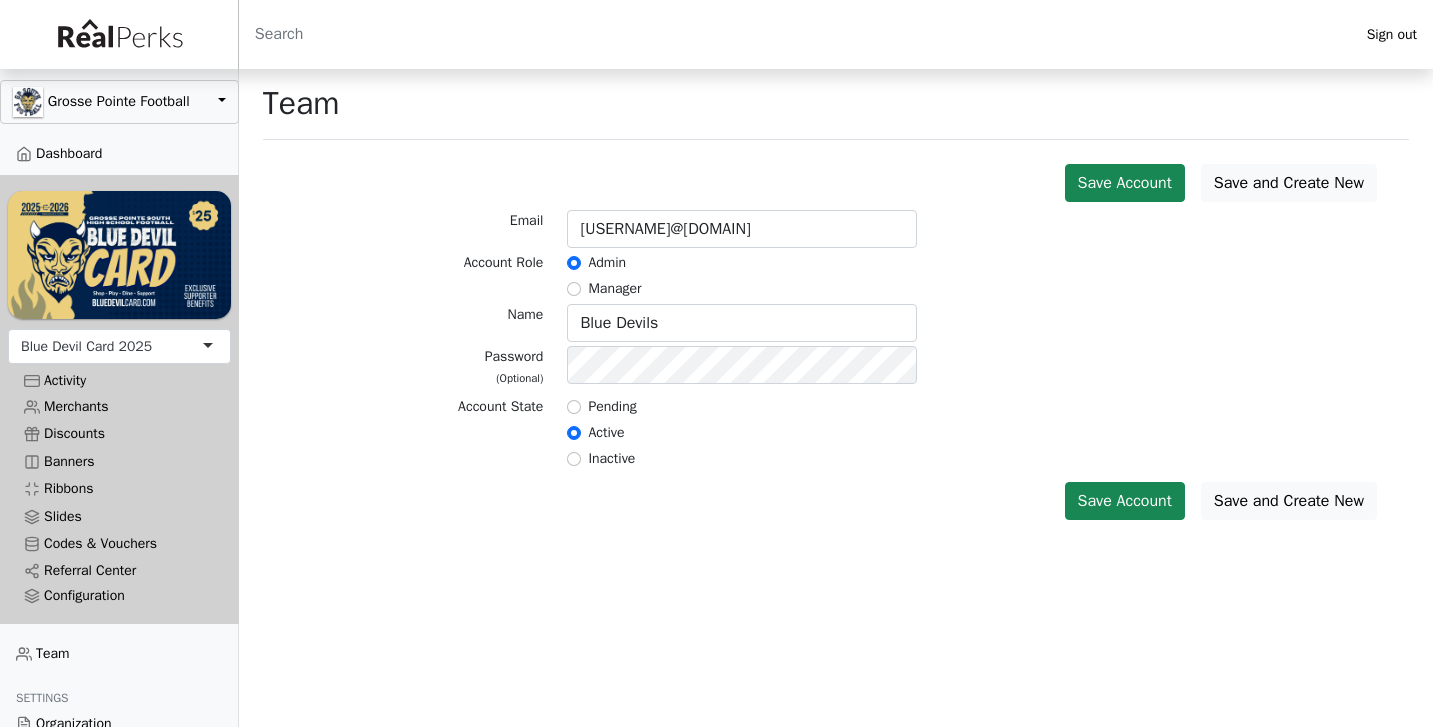 click on "Active" at bounding box center (742, 434) 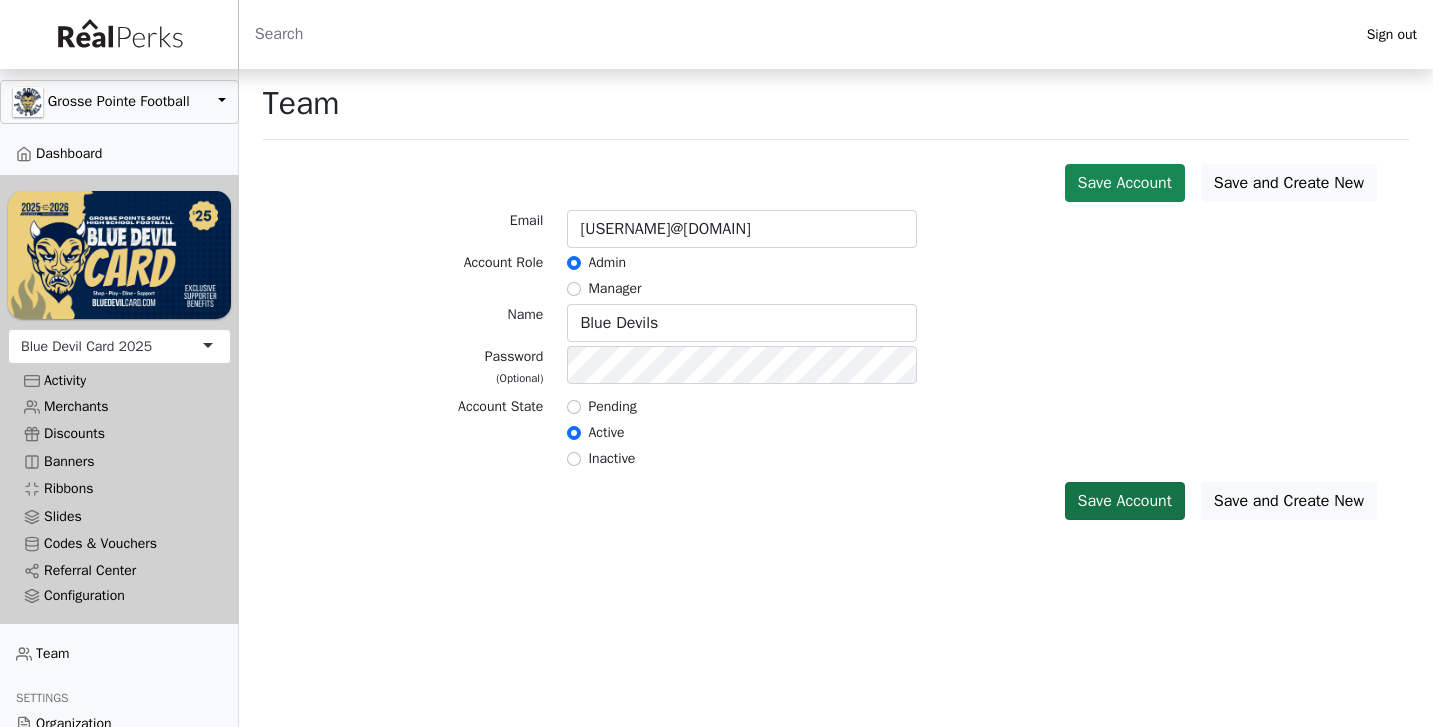 click on "Save Account" at bounding box center (1125, 501) 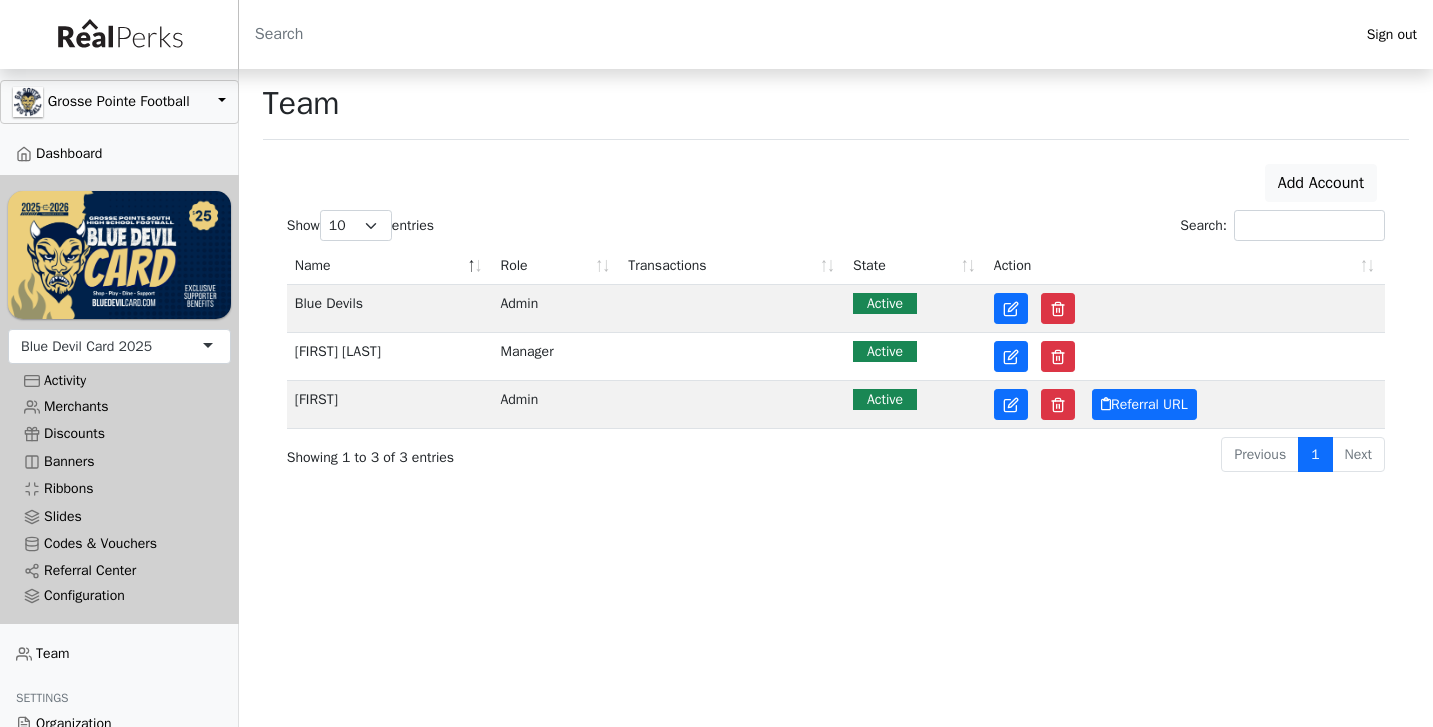 scroll, scrollTop: 0, scrollLeft: 0, axis: both 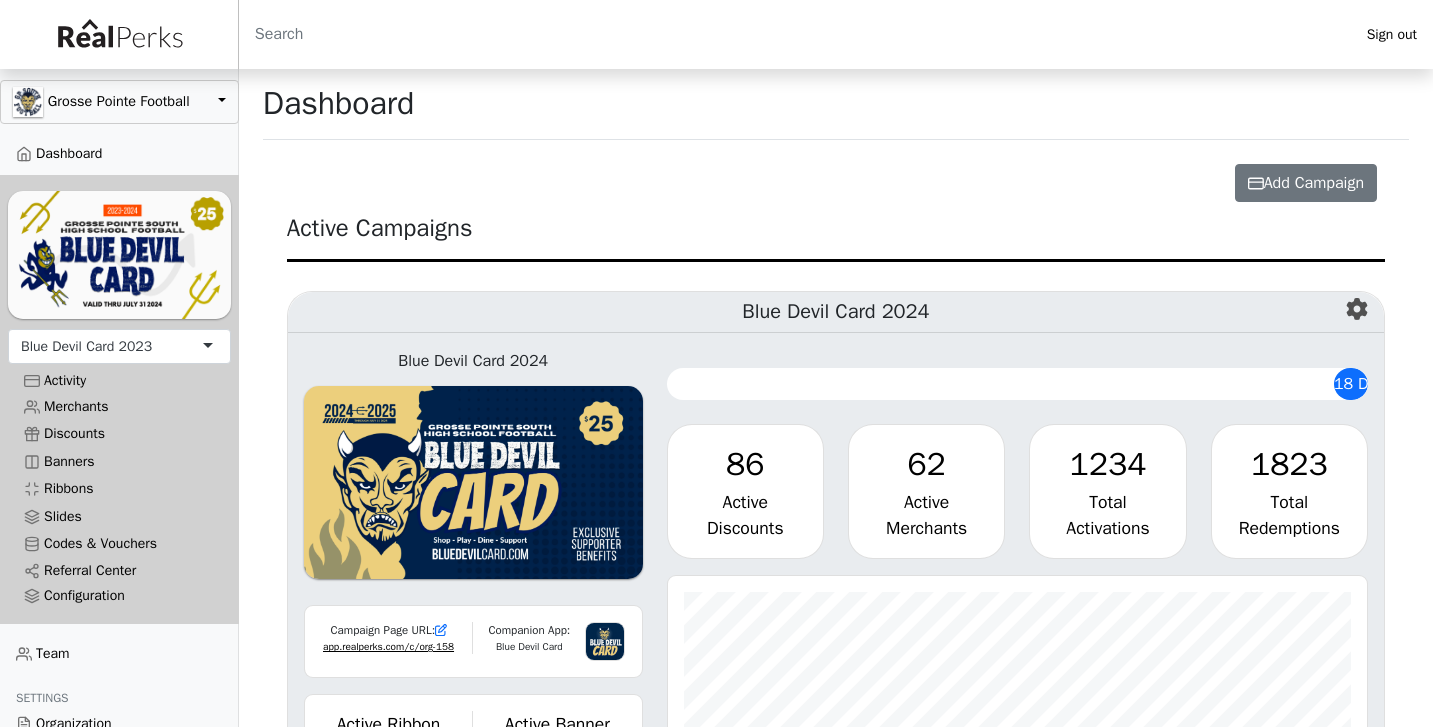 click on "Blue Devil Card 2023" at bounding box center [119, 346] 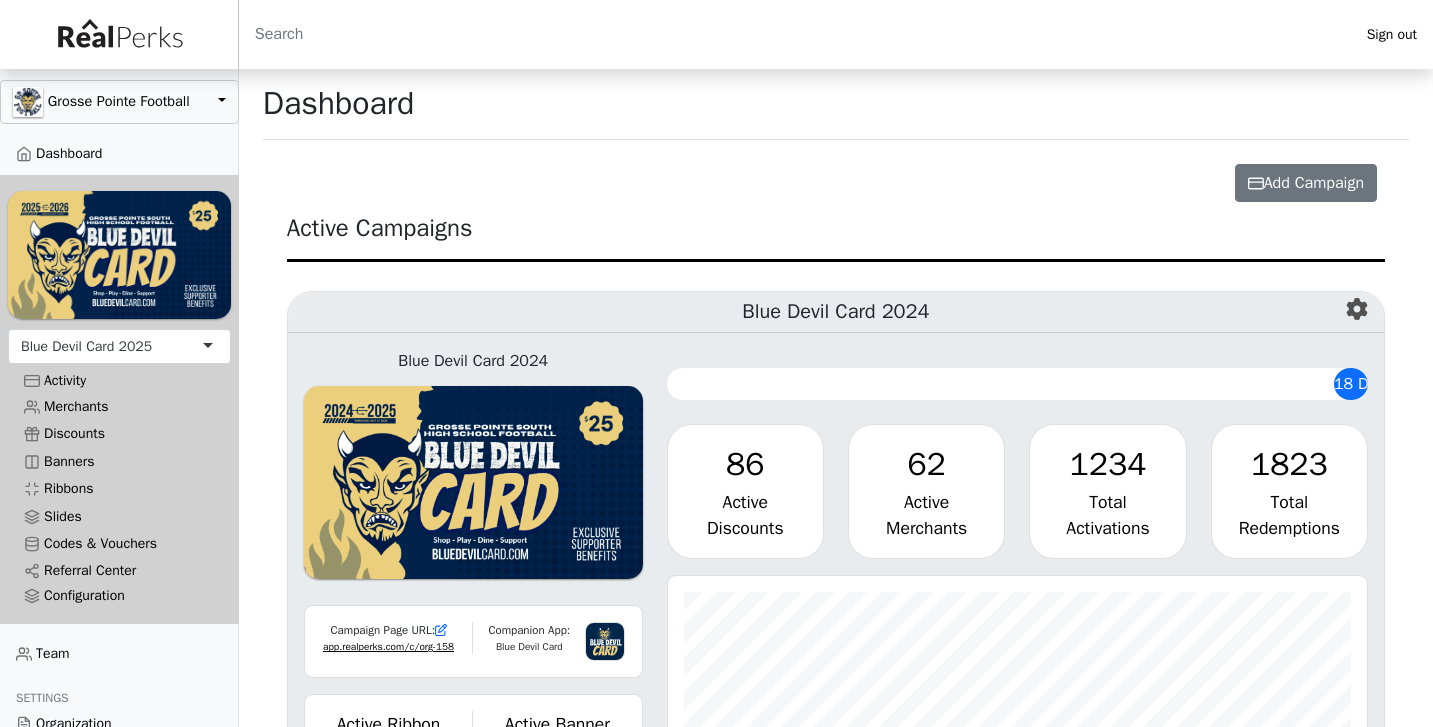 scroll, scrollTop: 0, scrollLeft: 0, axis: both 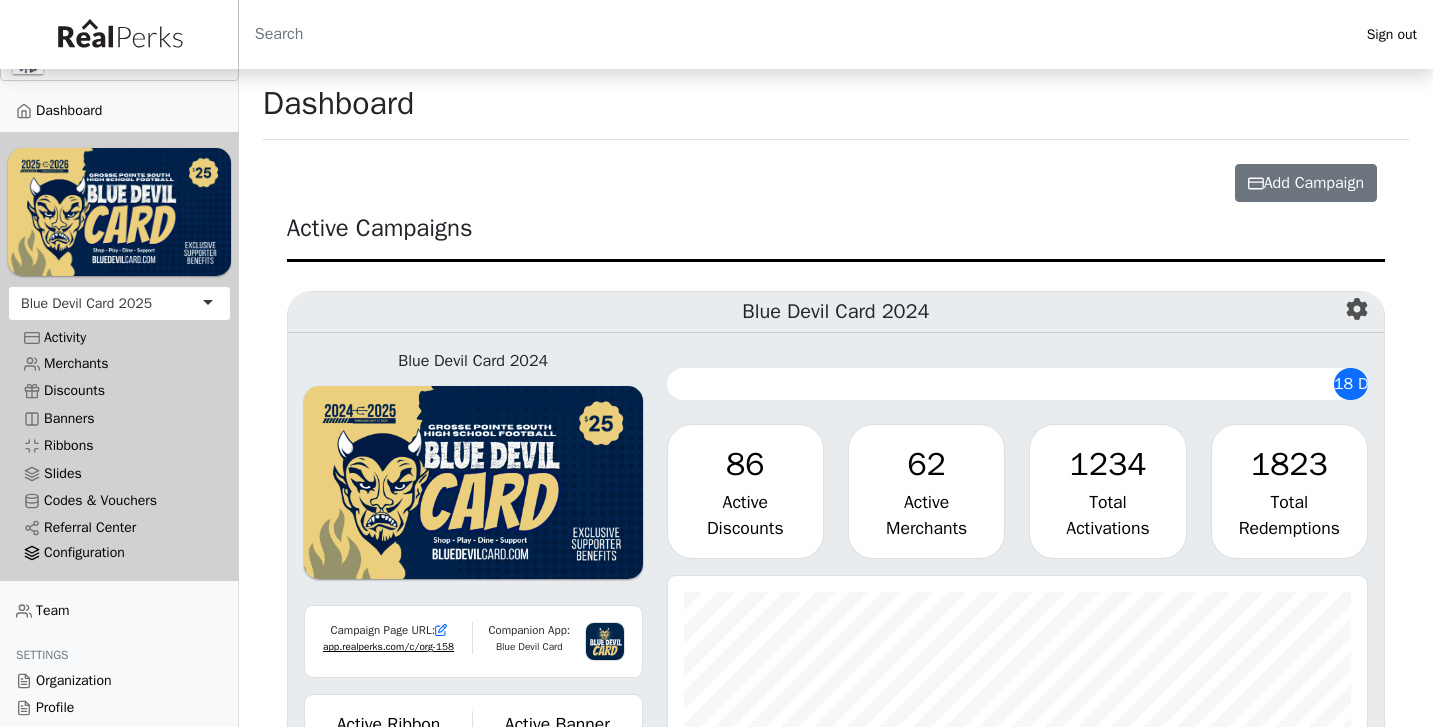 click on "Configuration" at bounding box center [119, 553] 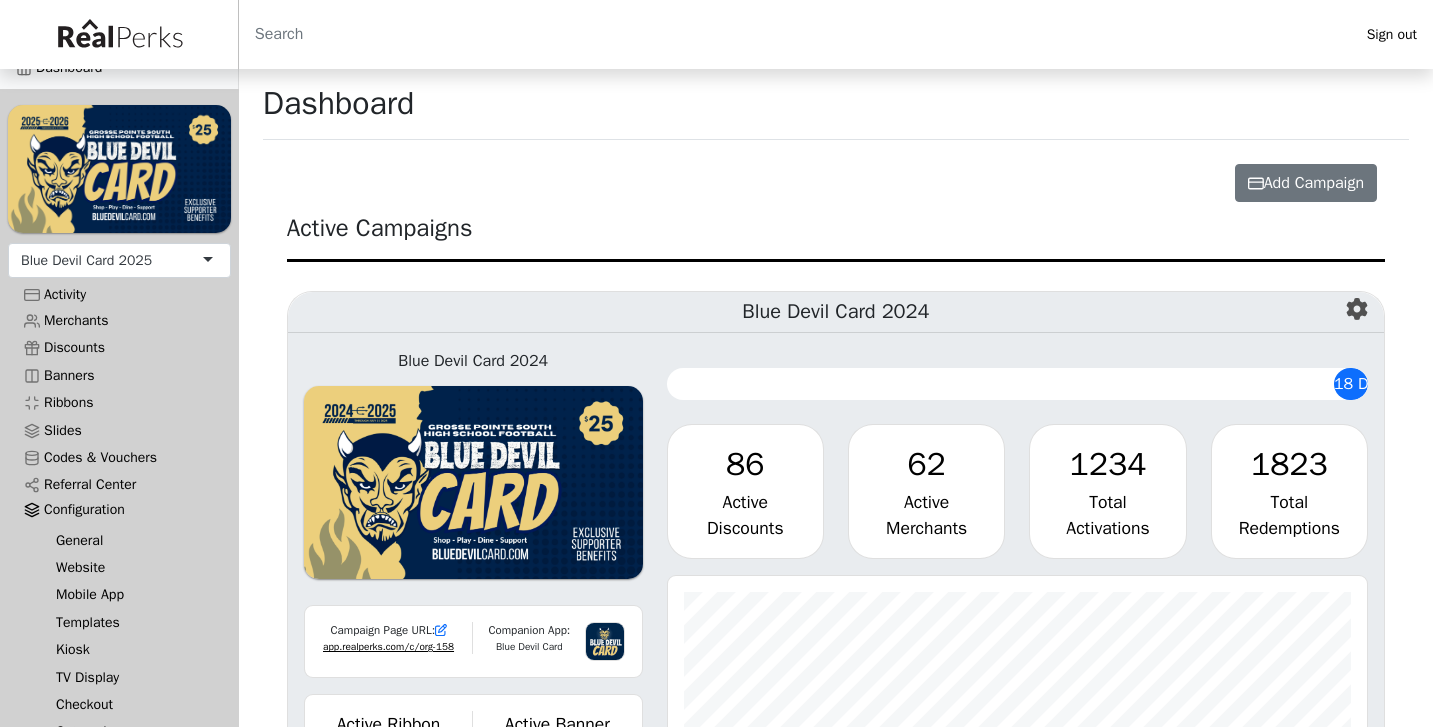 scroll, scrollTop: 88, scrollLeft: 0, axis: vertical 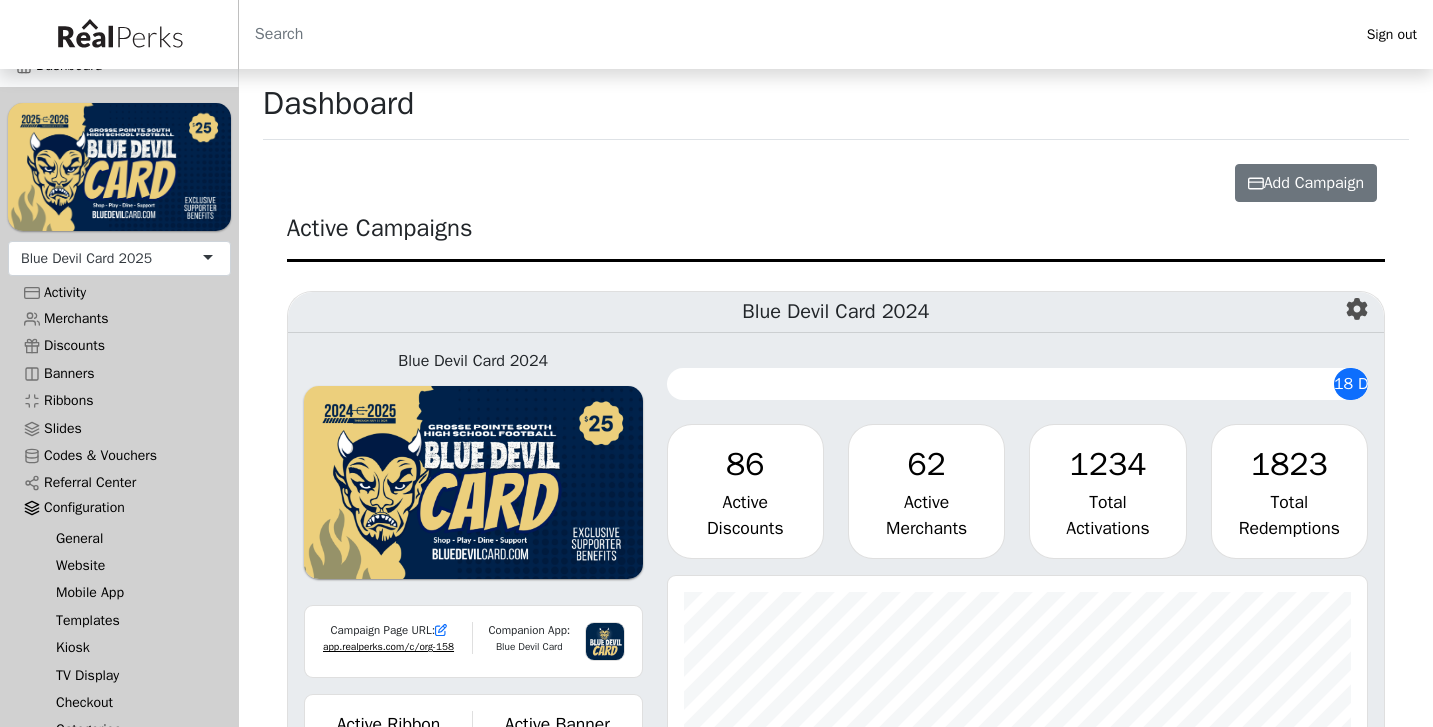 click on "General" at bounding box center (127, 537) 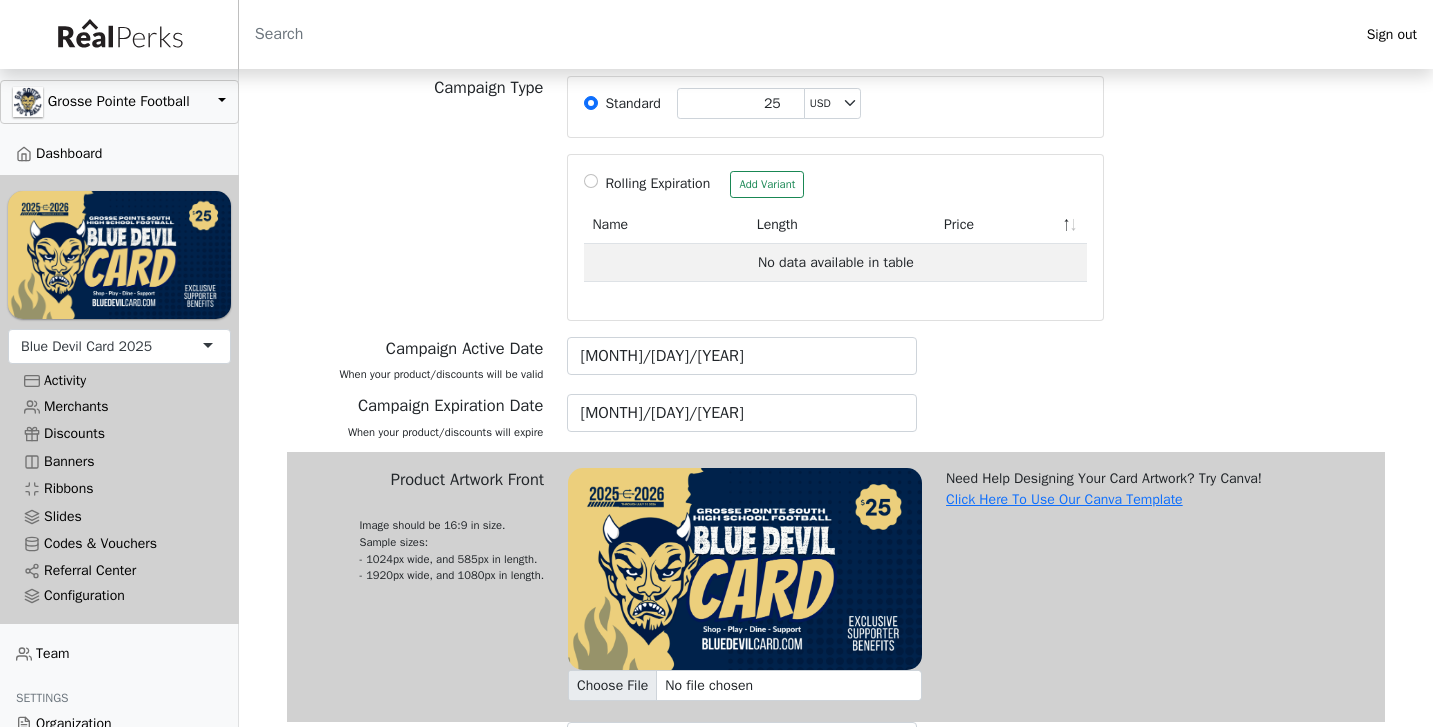 scroll, scrollTop: 548, scrollLeft: 0, axis: vertical 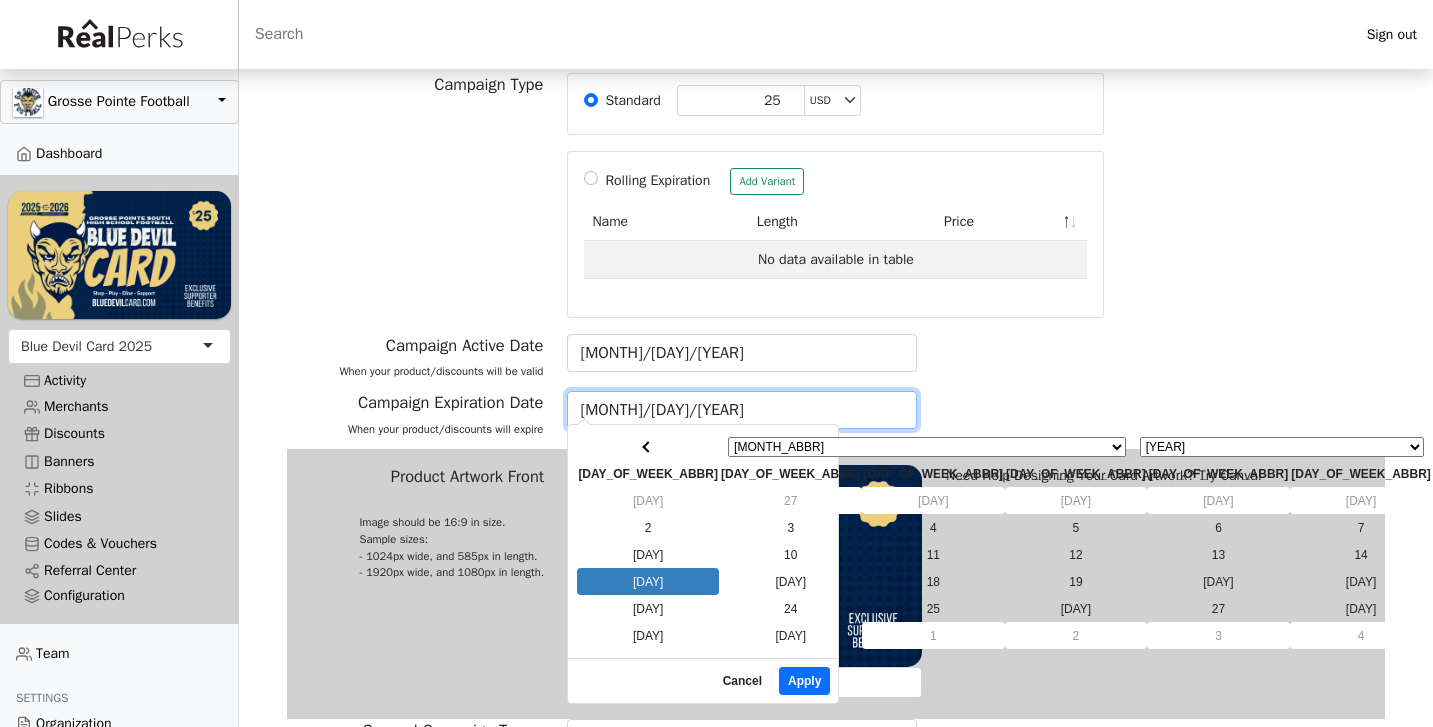 click on "[MONTH]/[DAY]/[YEAR]" at bounding box center (742, 410) 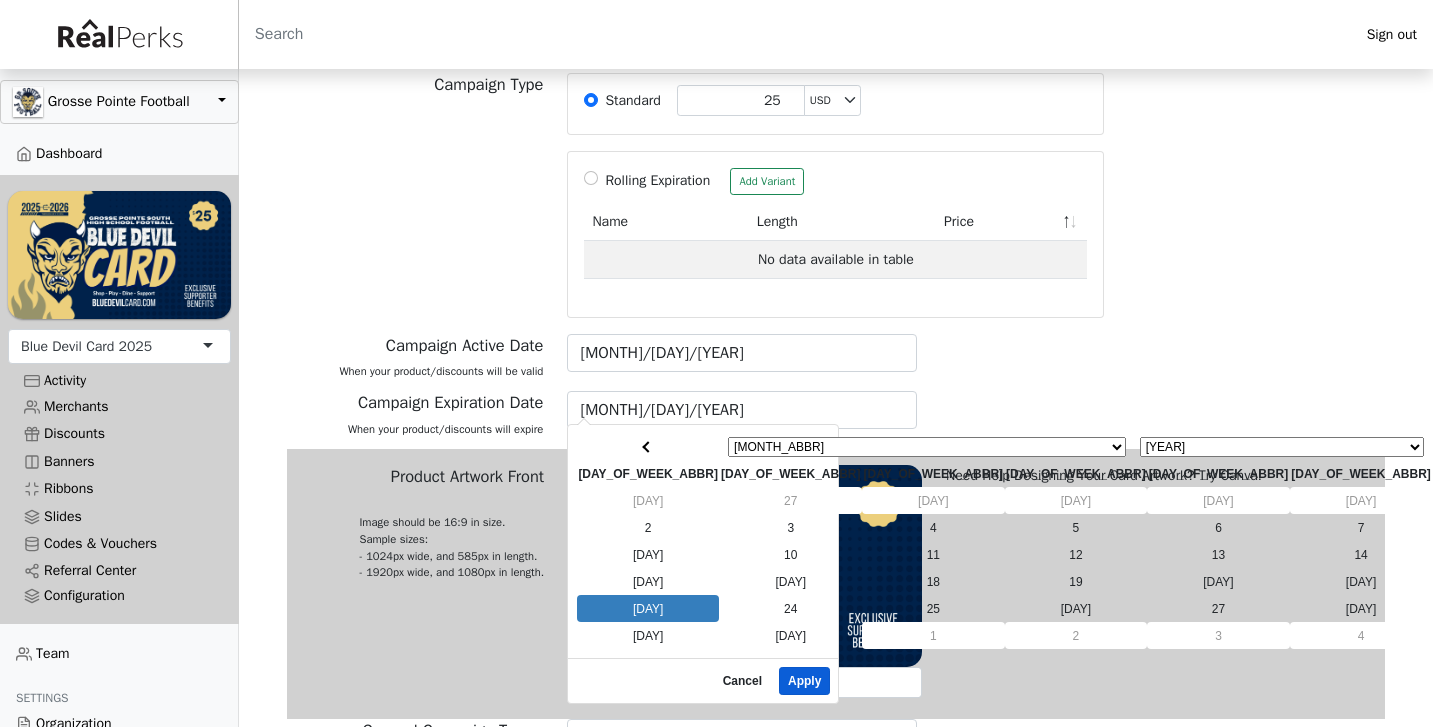 click on "Apply" at bounding box center (804, 681) 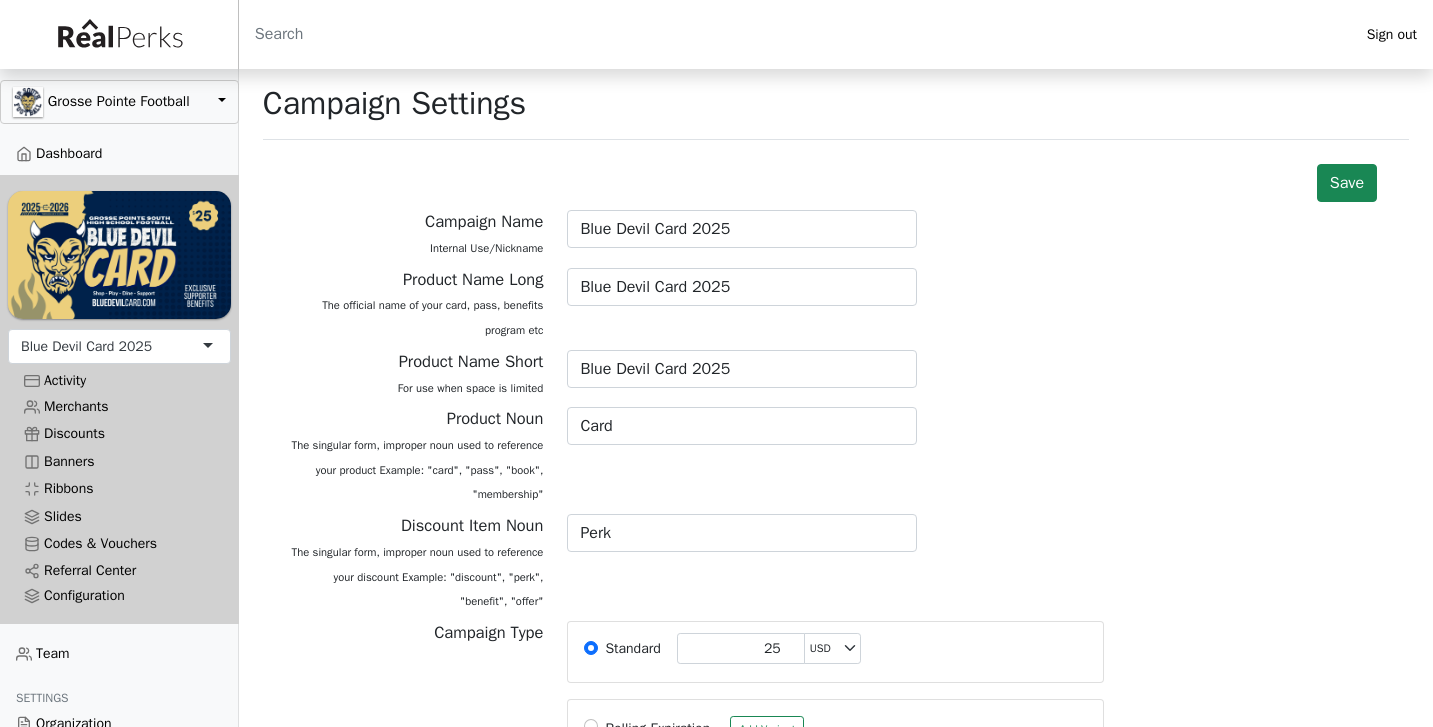 scroll, scrollTop: 0, scrollLeft: 0, axis: both 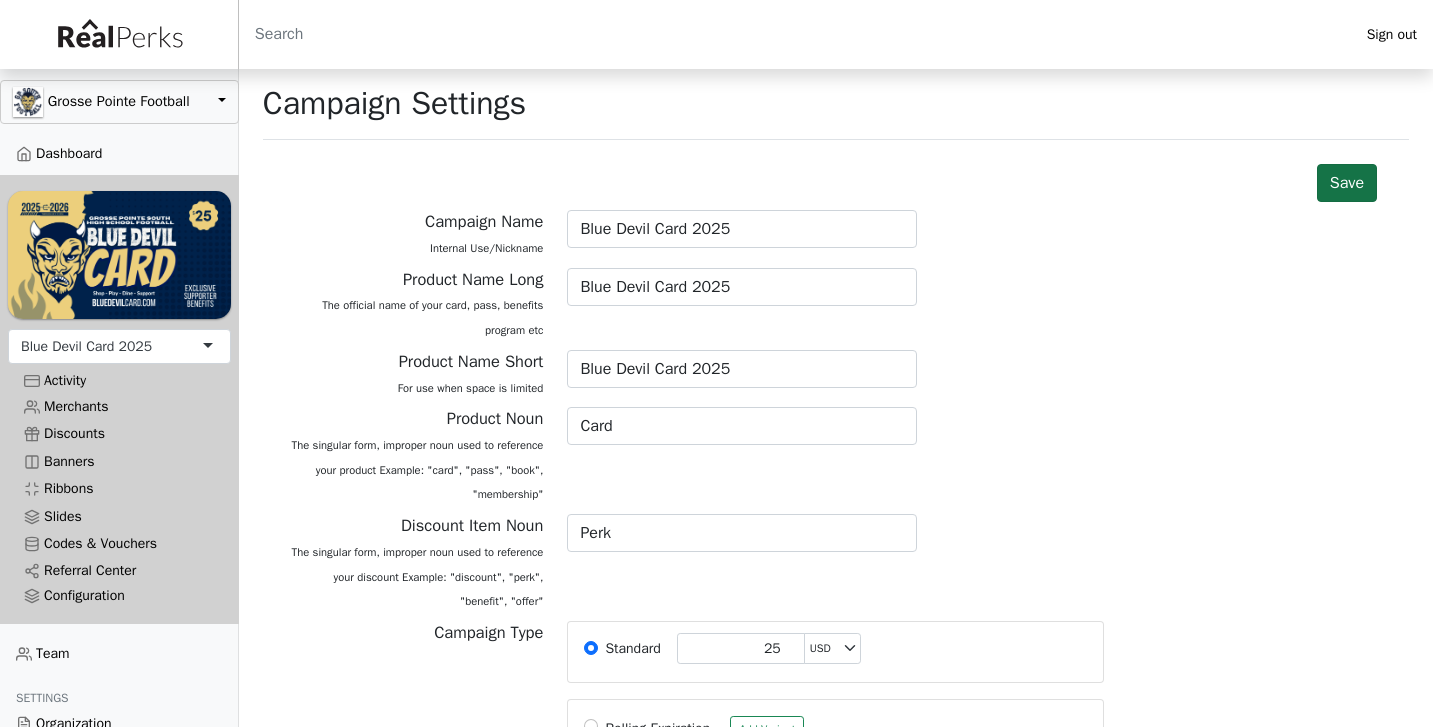 click on "Save" at bounding box center [1347, 183] 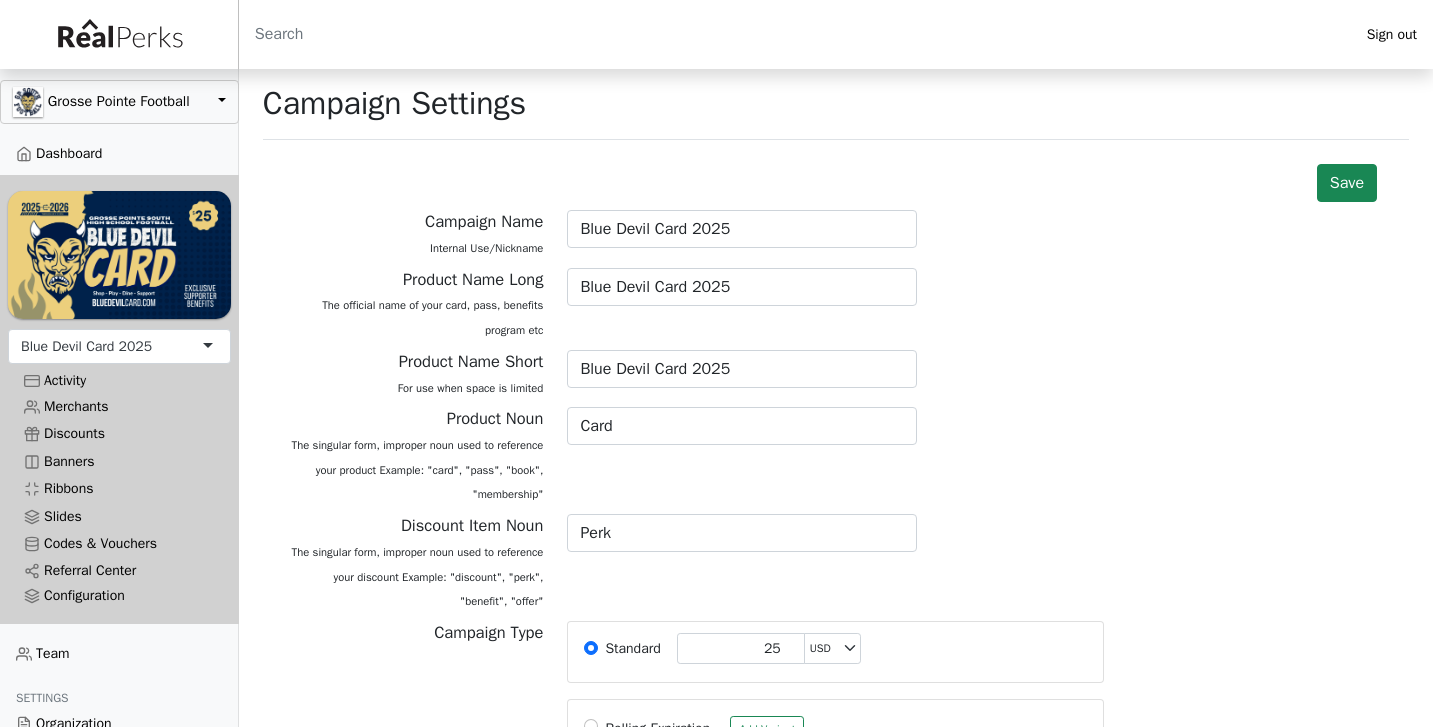 scroll, scrollTop: 0, scrollLeft: 0, axis: both 